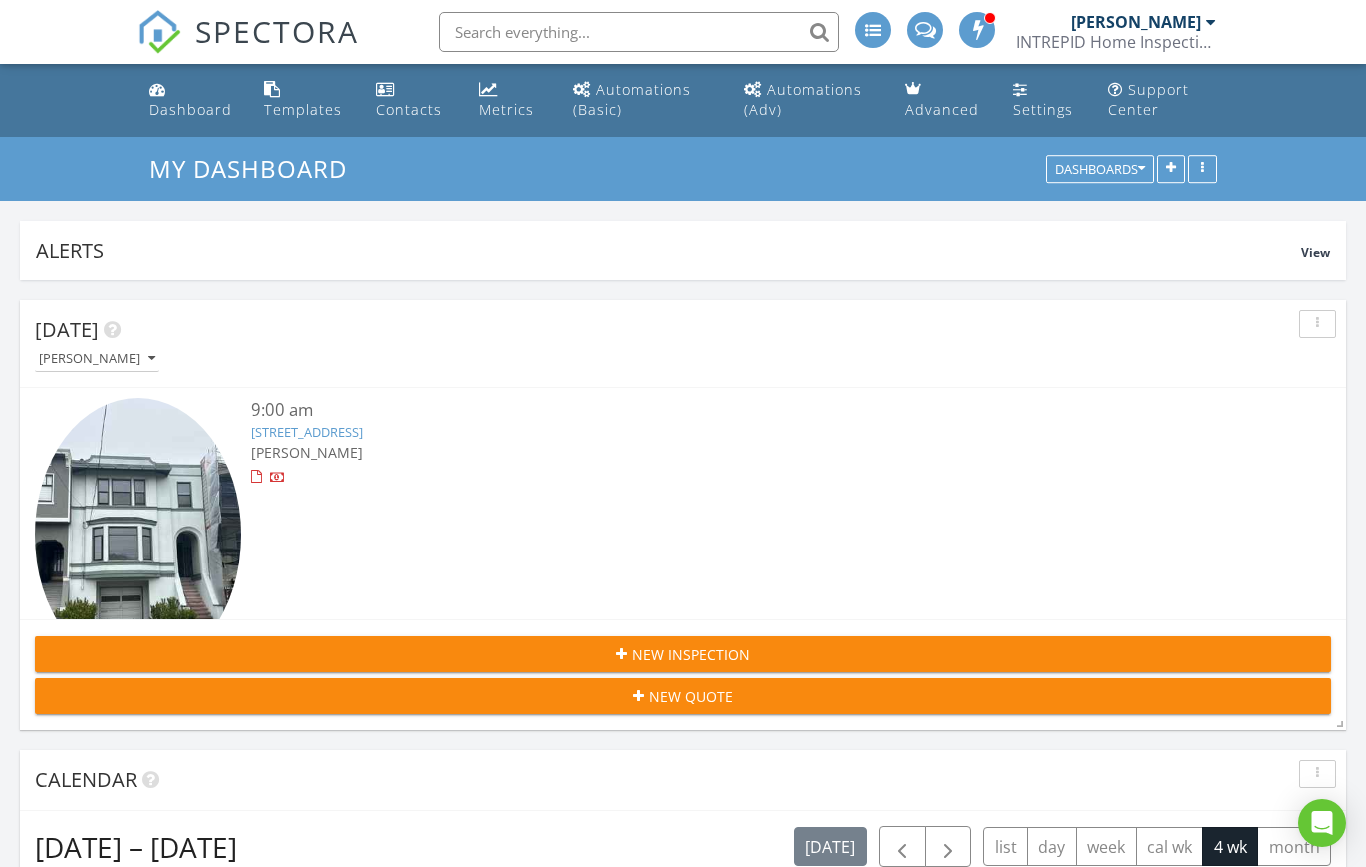 scroll, scrollTop: 874, scrollLeft: 0, axis: vertical 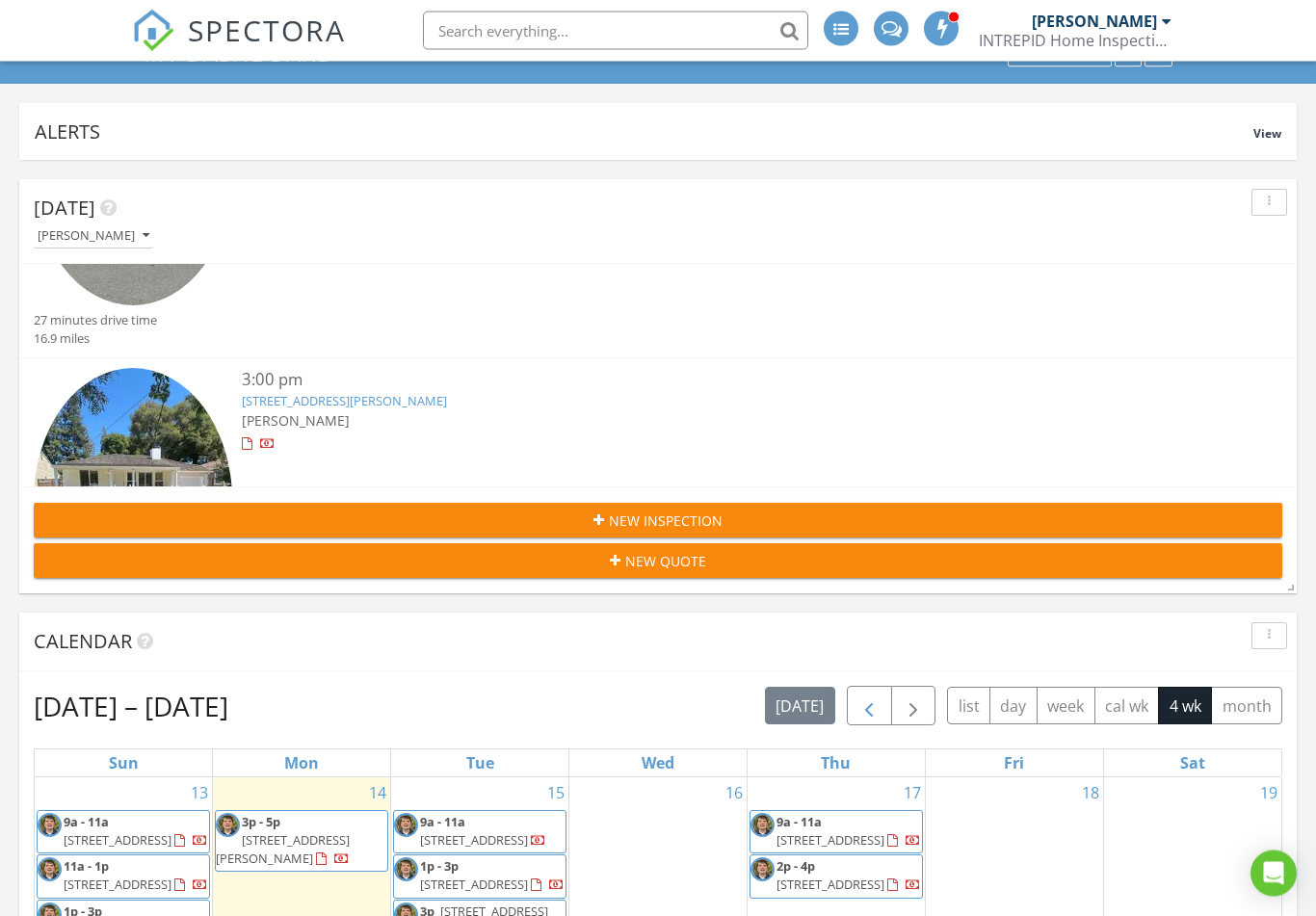 click at bounding box center [869, 707] 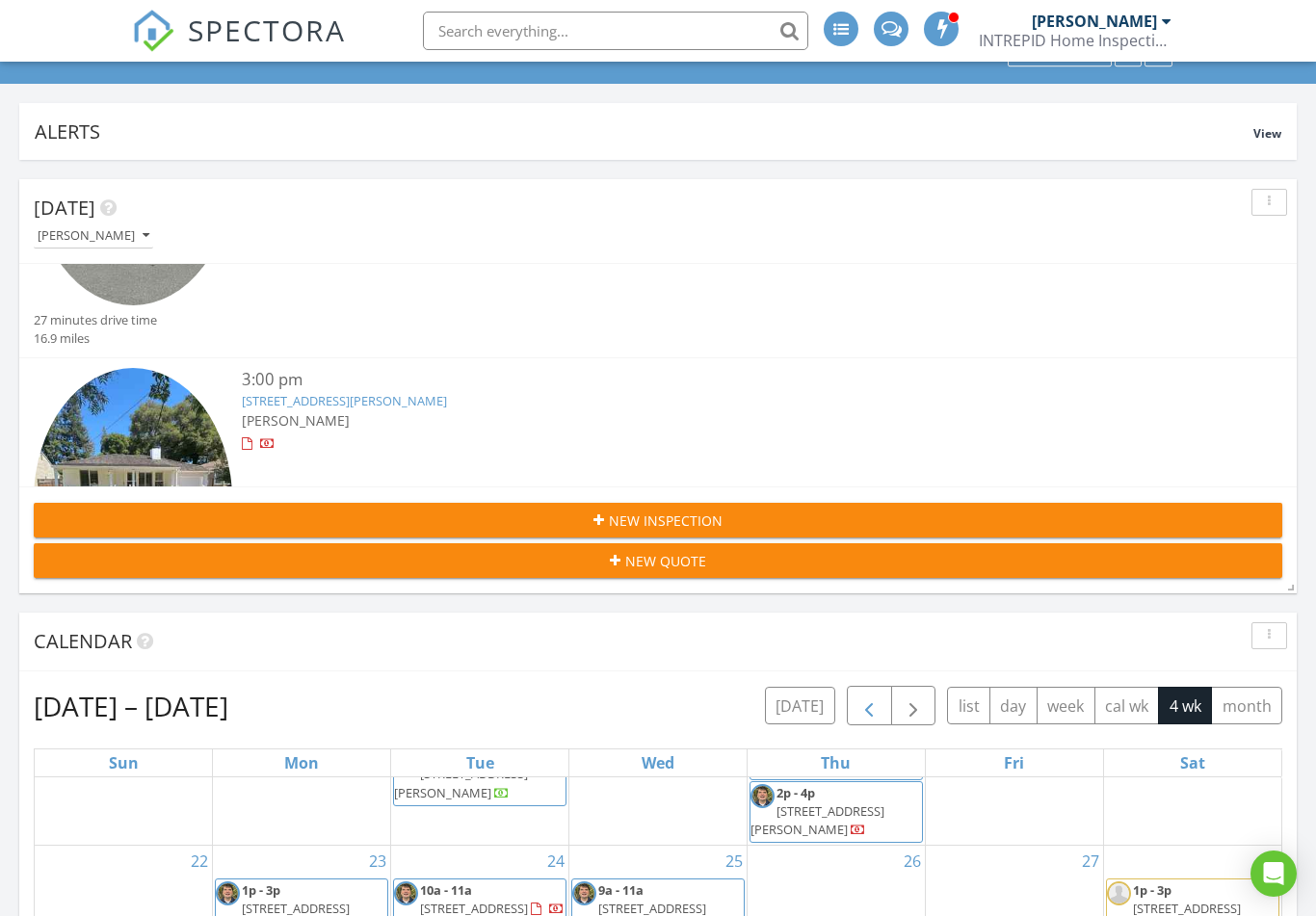scroll, scrollTop: 269, scrollLeft: 0, axis: vertical 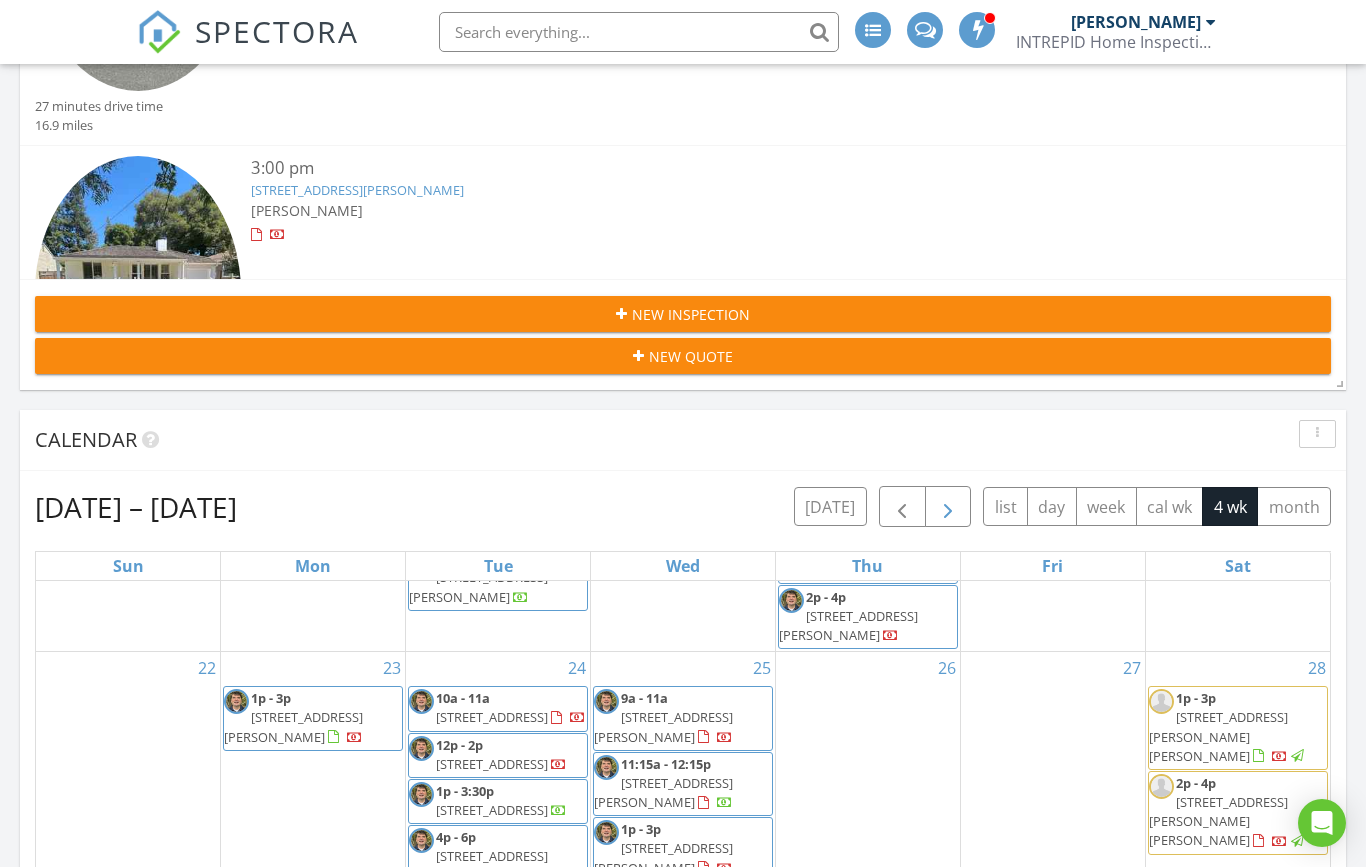 click at bounding box center [948, 507] 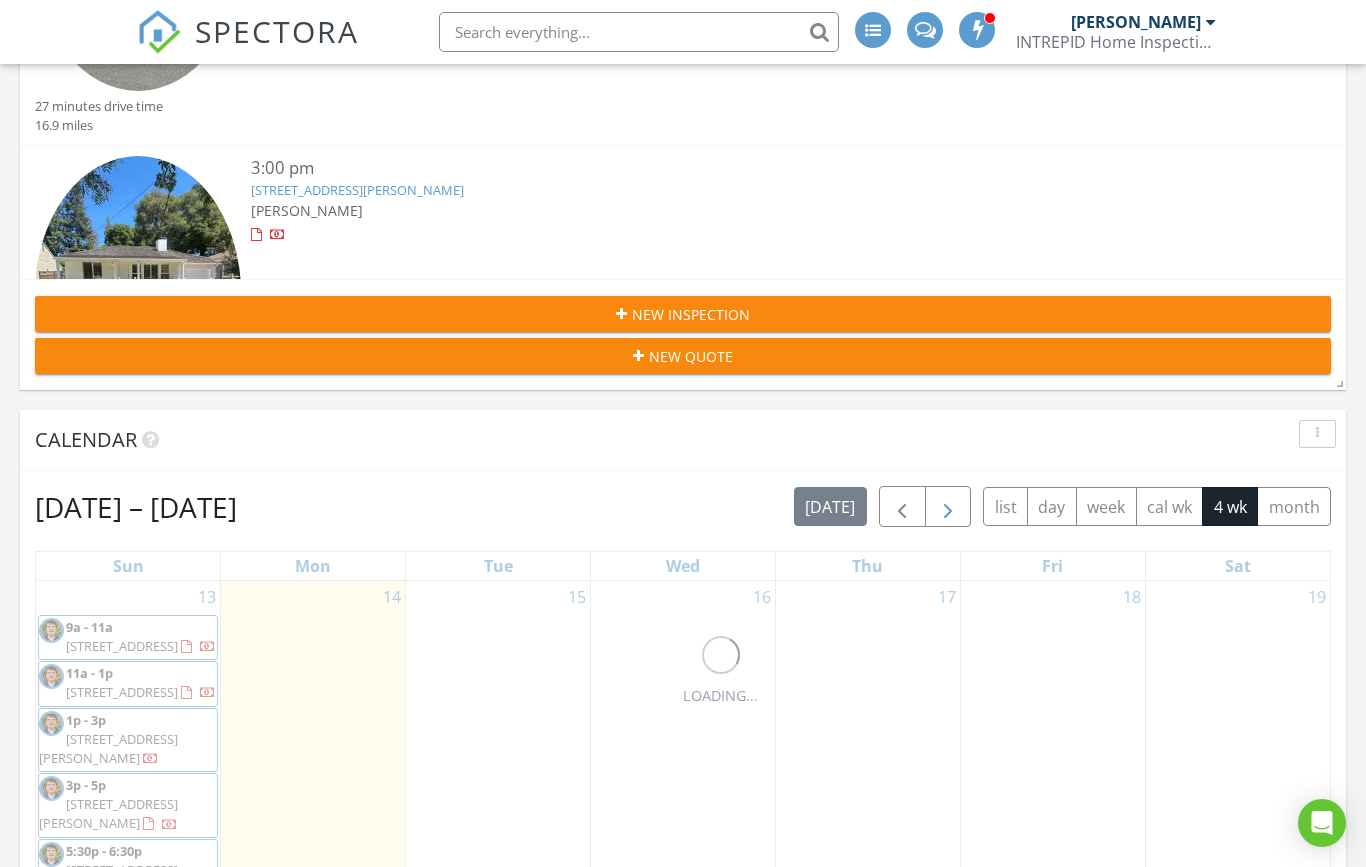 scroll, scrollTop: 0, scrollLeft: 0, axis: both 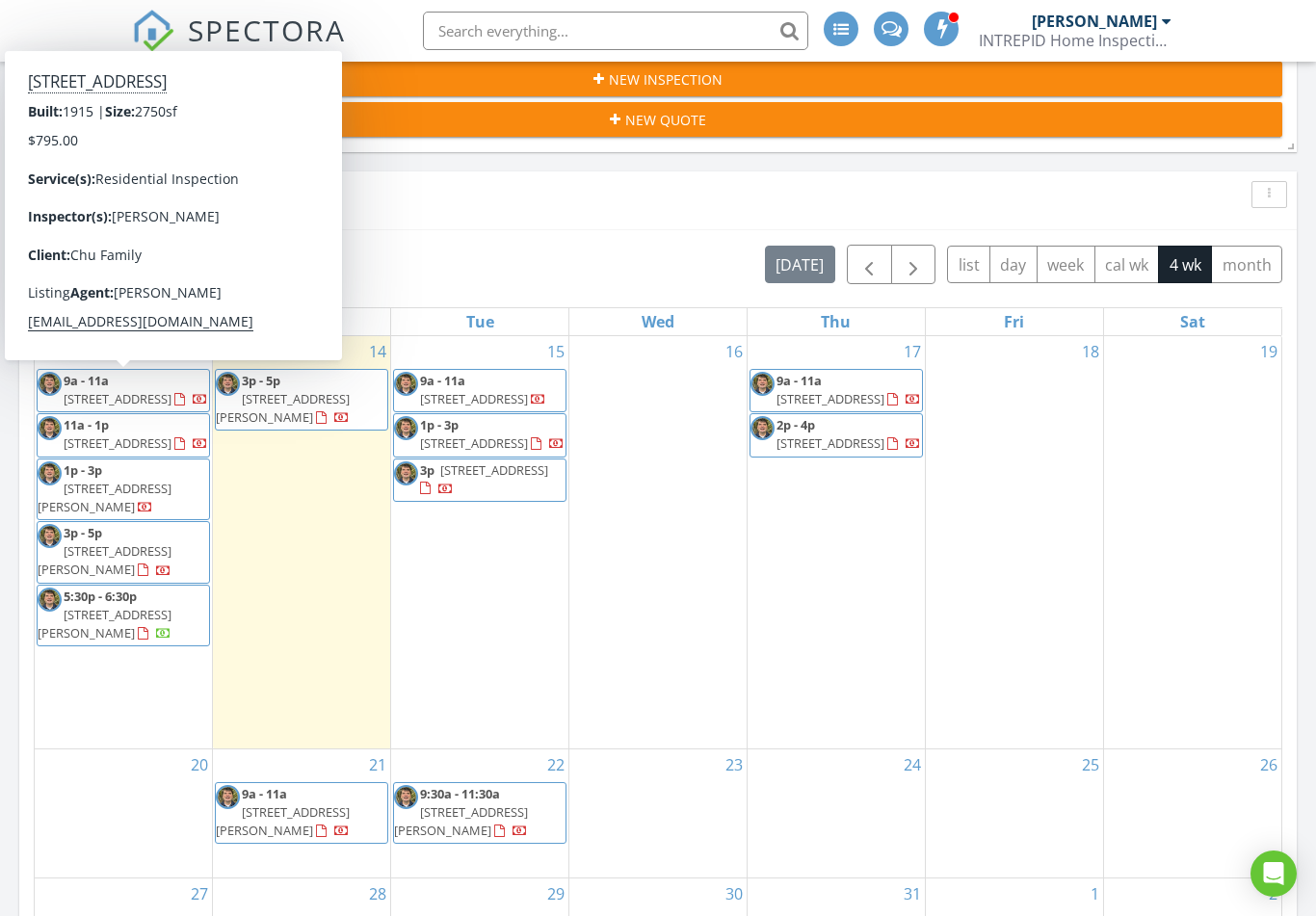 click on "[STREET_ADDRESS]" at bounding box center (118, 399) 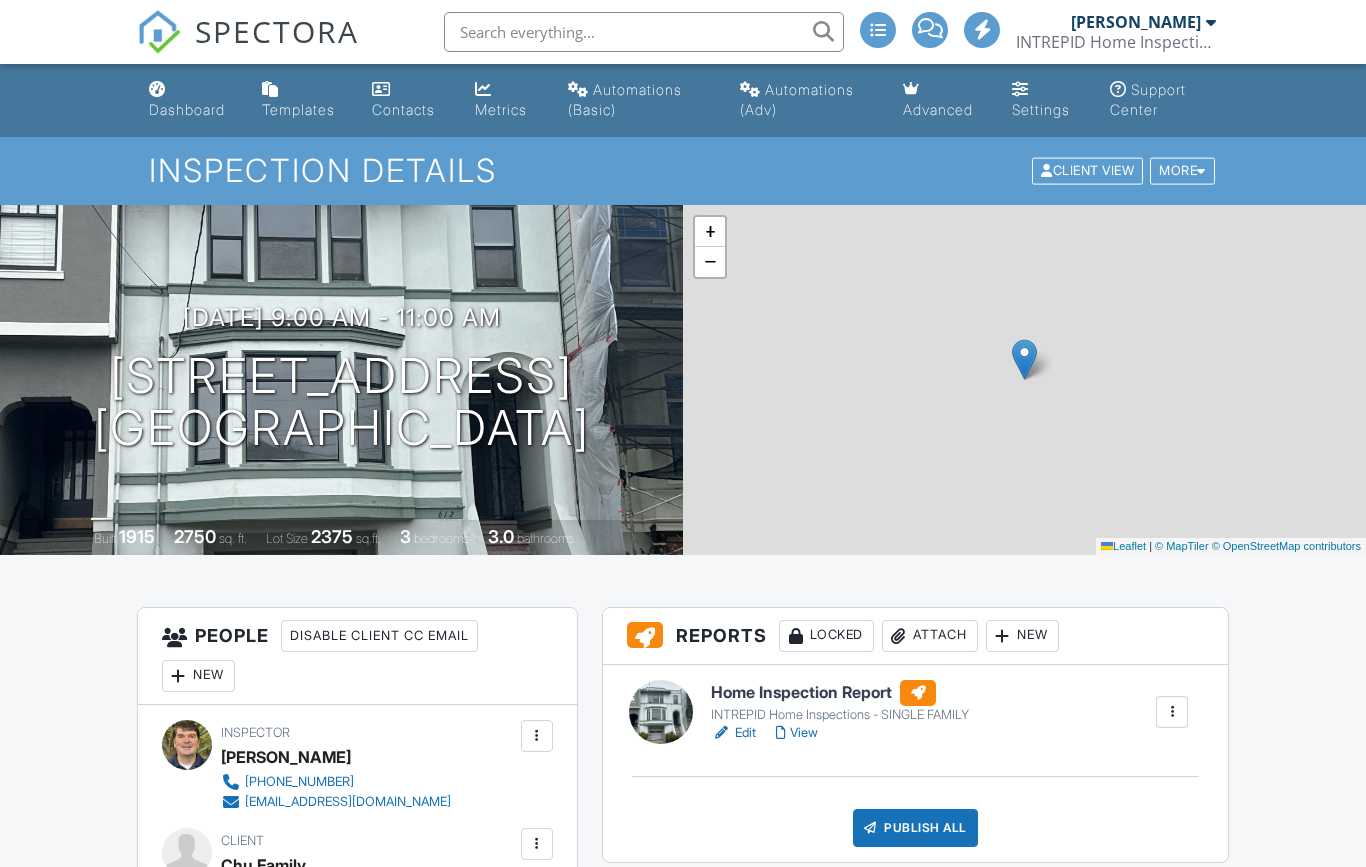 scroll, scrollTop: 0, scrollLeft: 0, axis: both 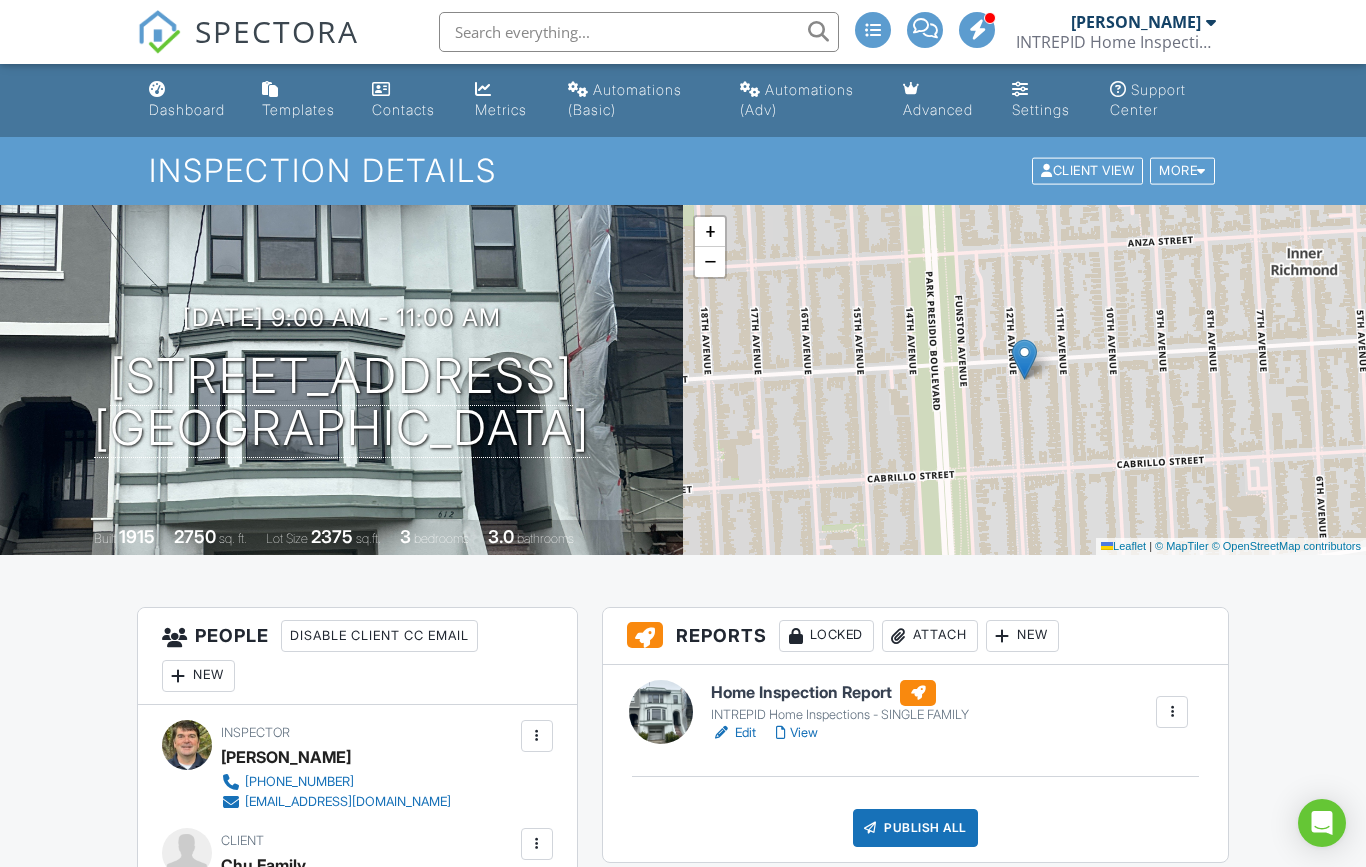 click on "View" at bounding box center [797, 733] 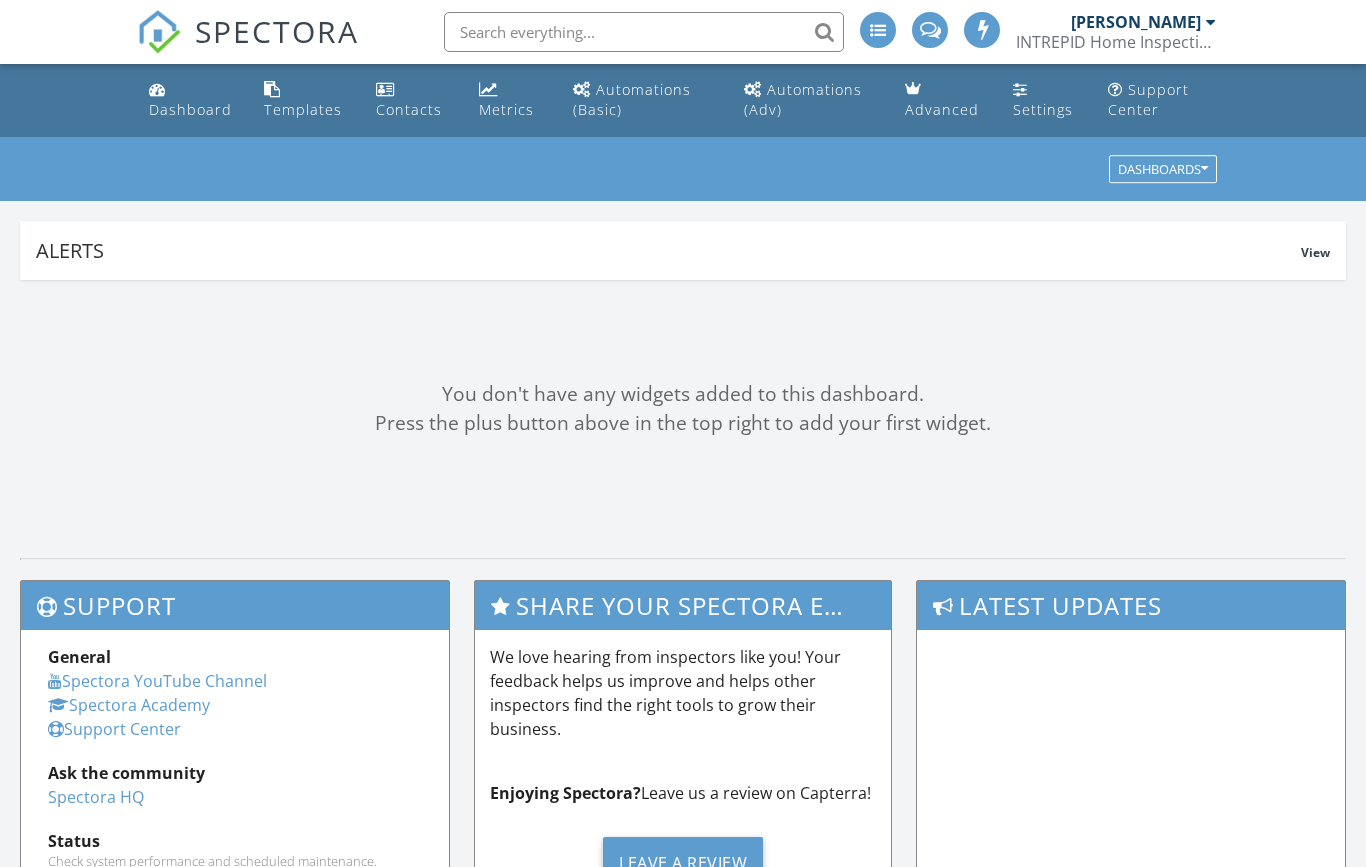 scroll, scrollTop: 0, scrollLeft: 0, axis: both 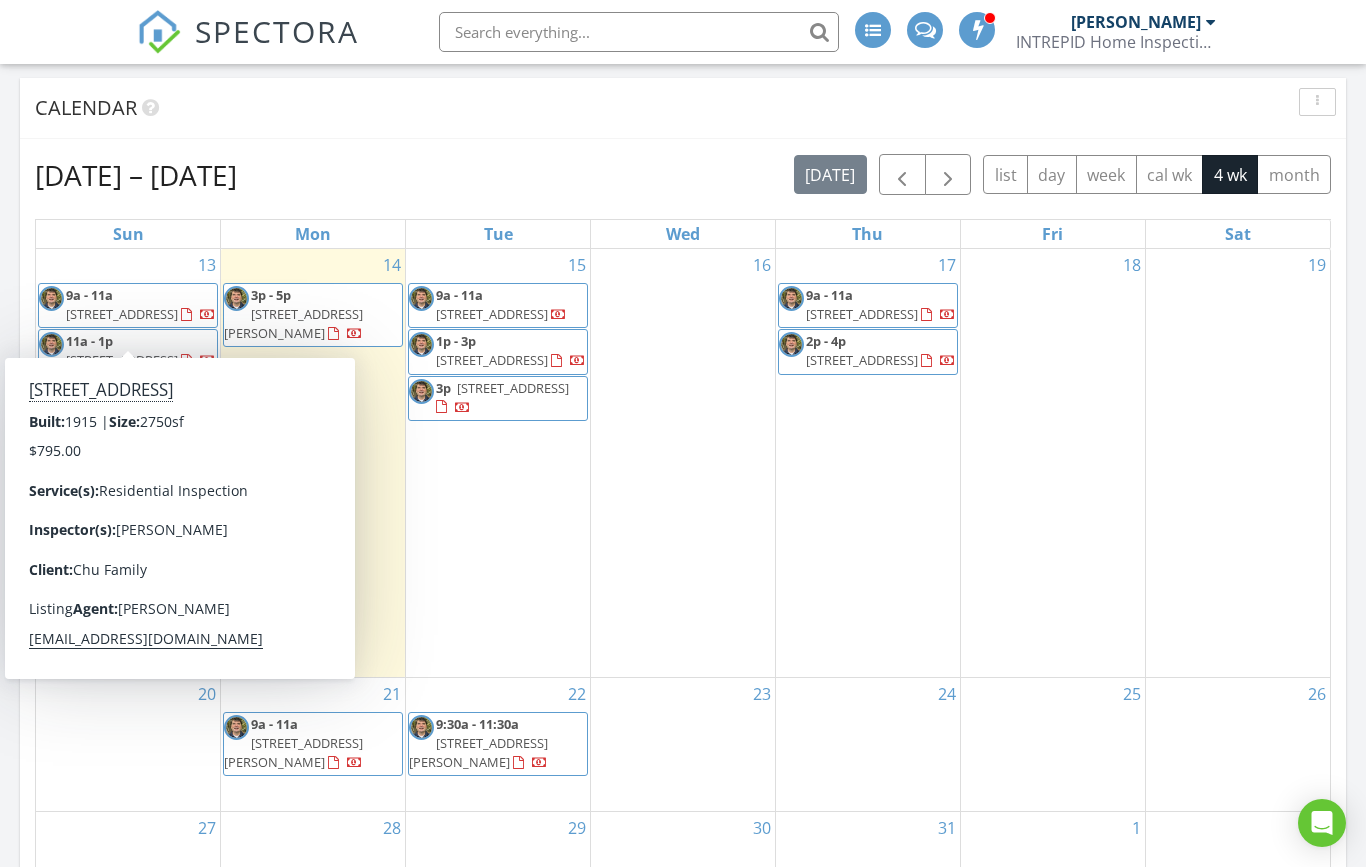 click on "612 12th Ave, San Francisco 94118" at bounding box center (122, 314) 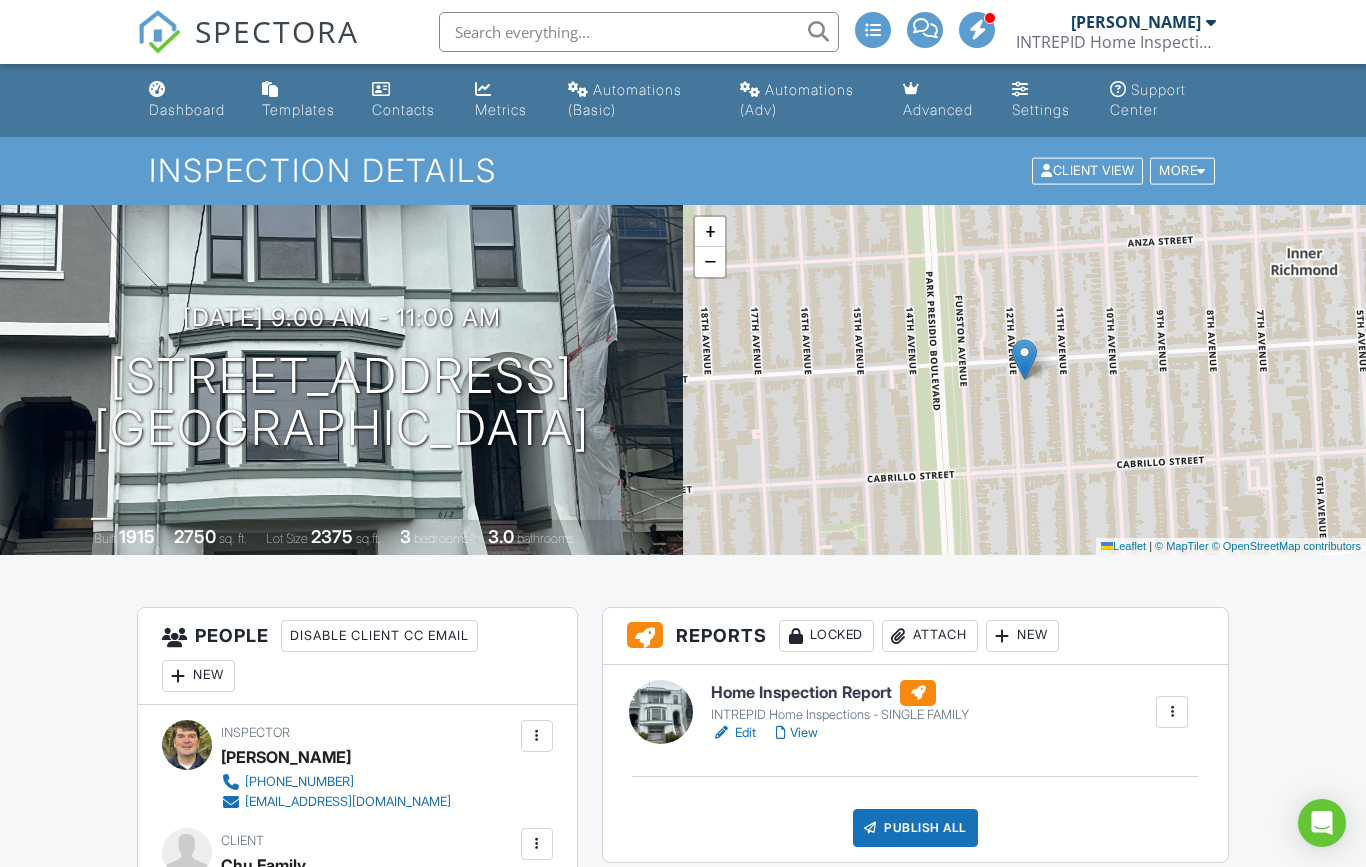scroll, scrollTop: 0, scrollLeft: 0, axis: both 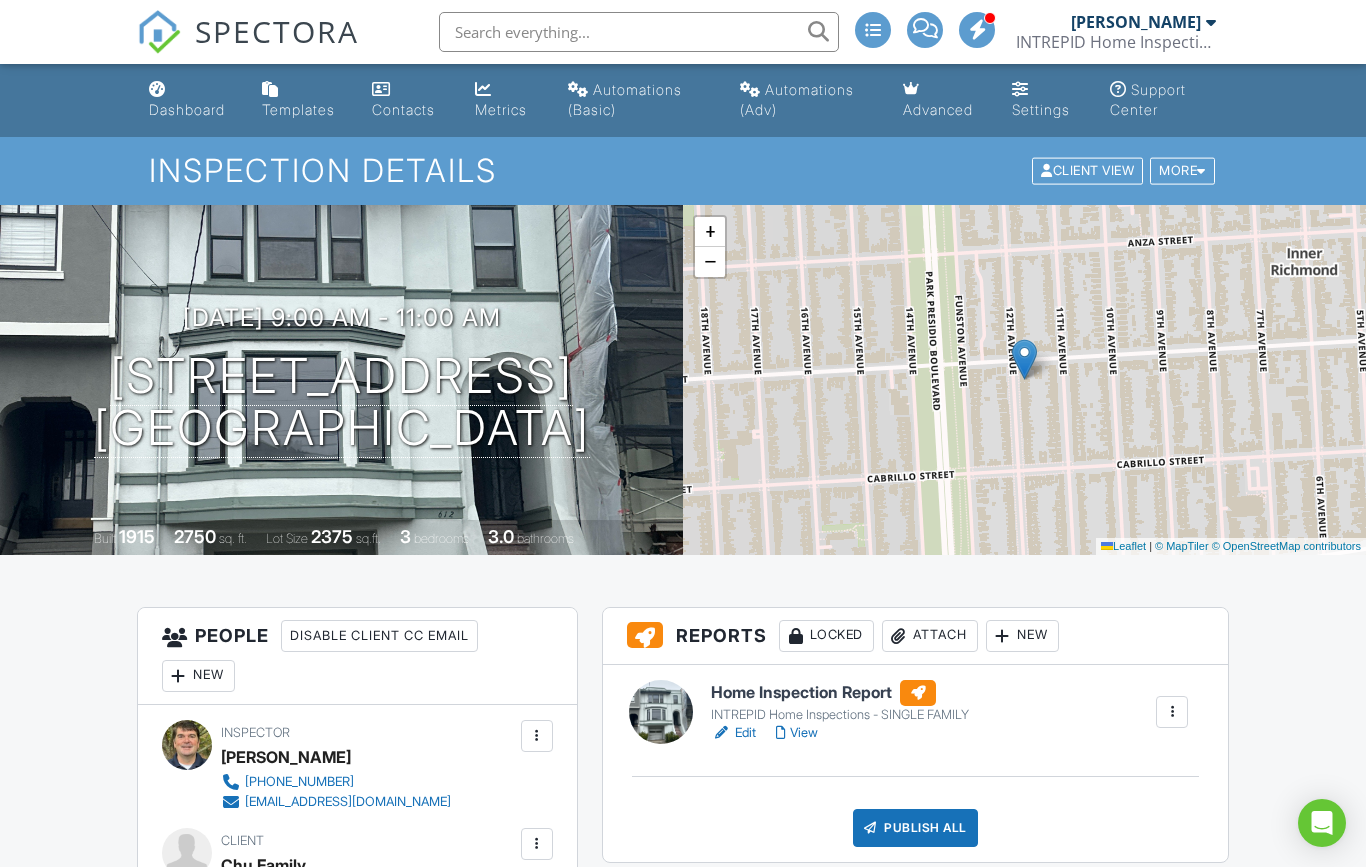 click on "View" at bounding box center (797, 733) 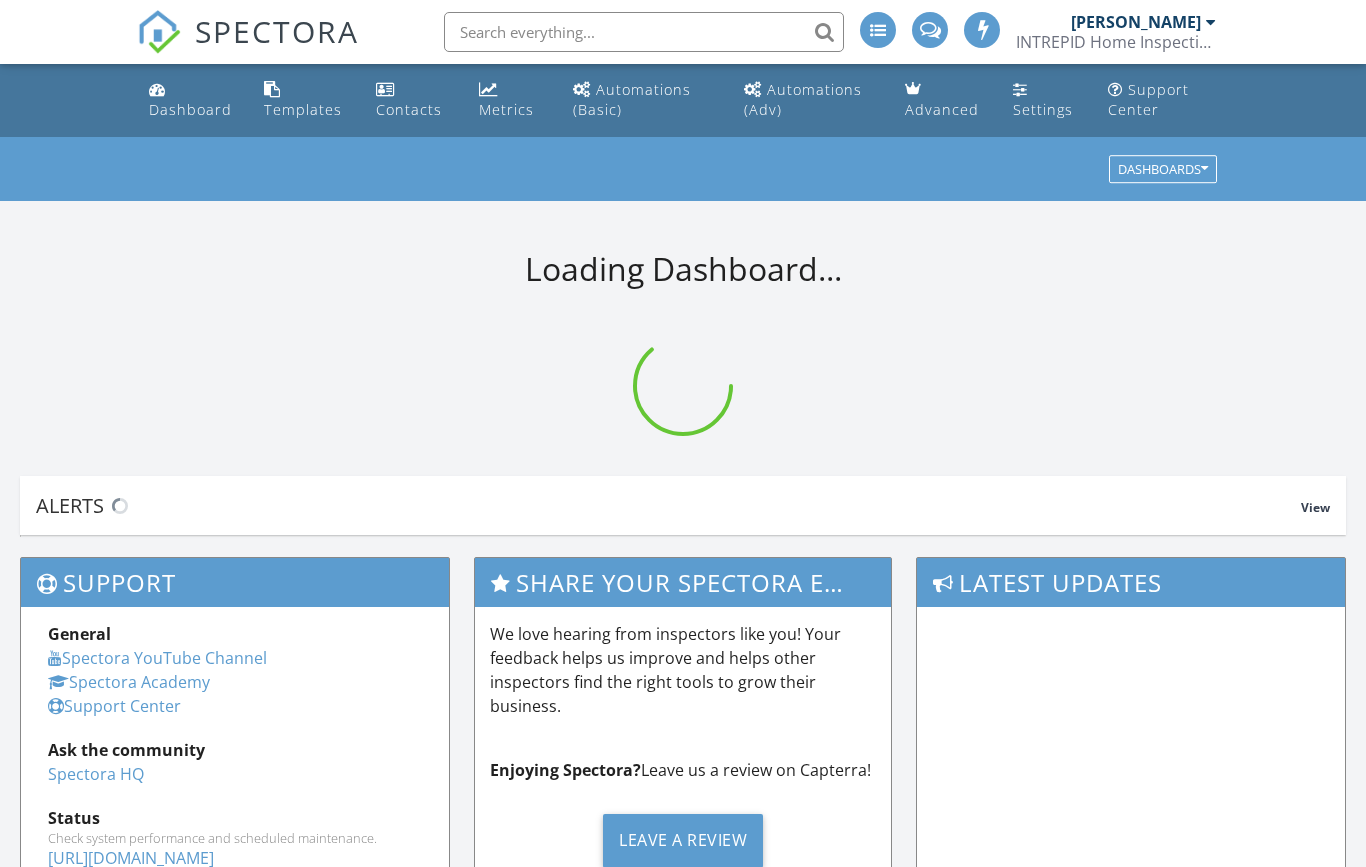 scroll, scrollTop: 0, scrollLeft: 0, axis: both 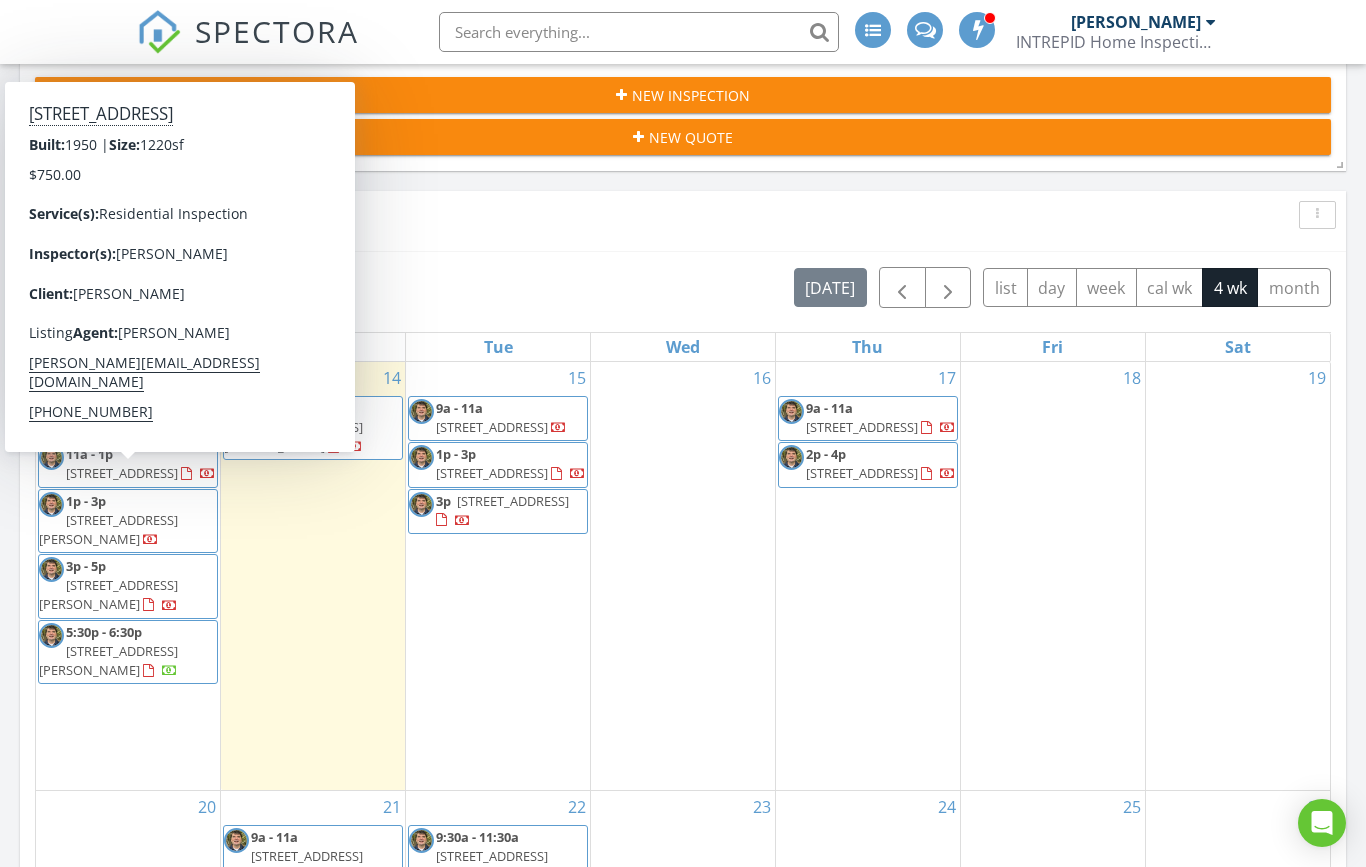 click on "[STREET_ADDRESS]" at bounding box center [122, 473] 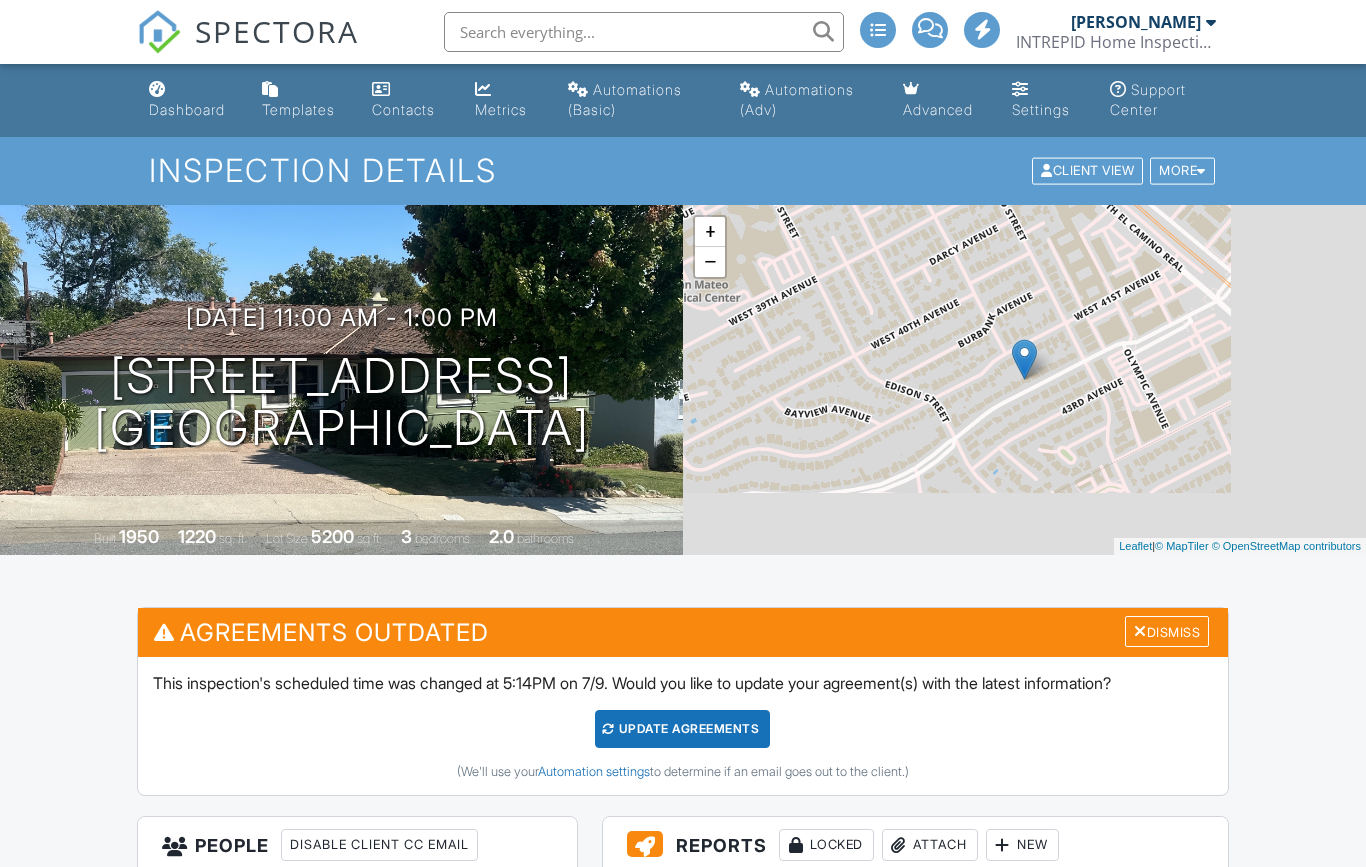 scroll, scrollTop: 0, scrollLeft: 0, axis: both 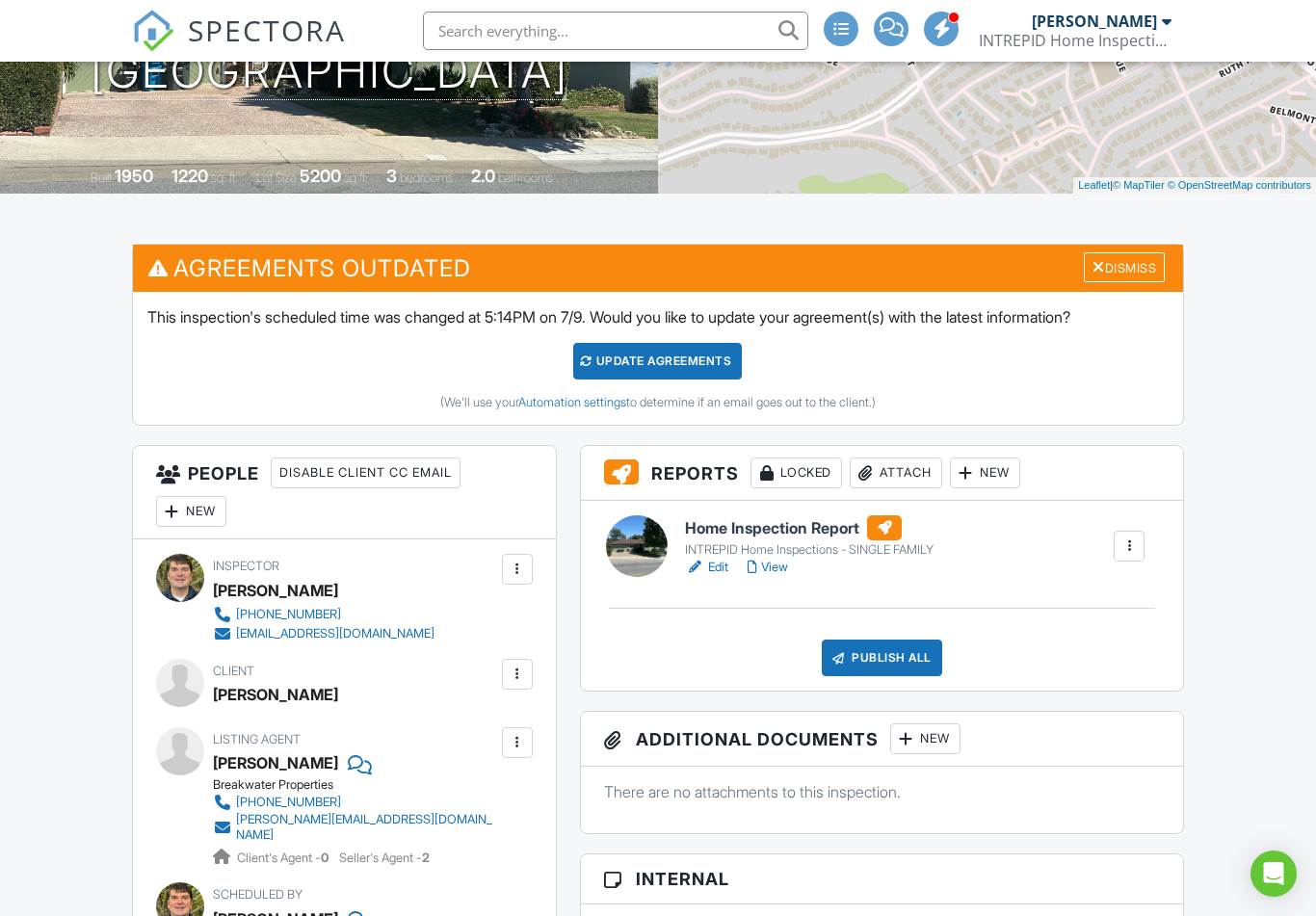 click on "View" at bounding box center [768, 567] 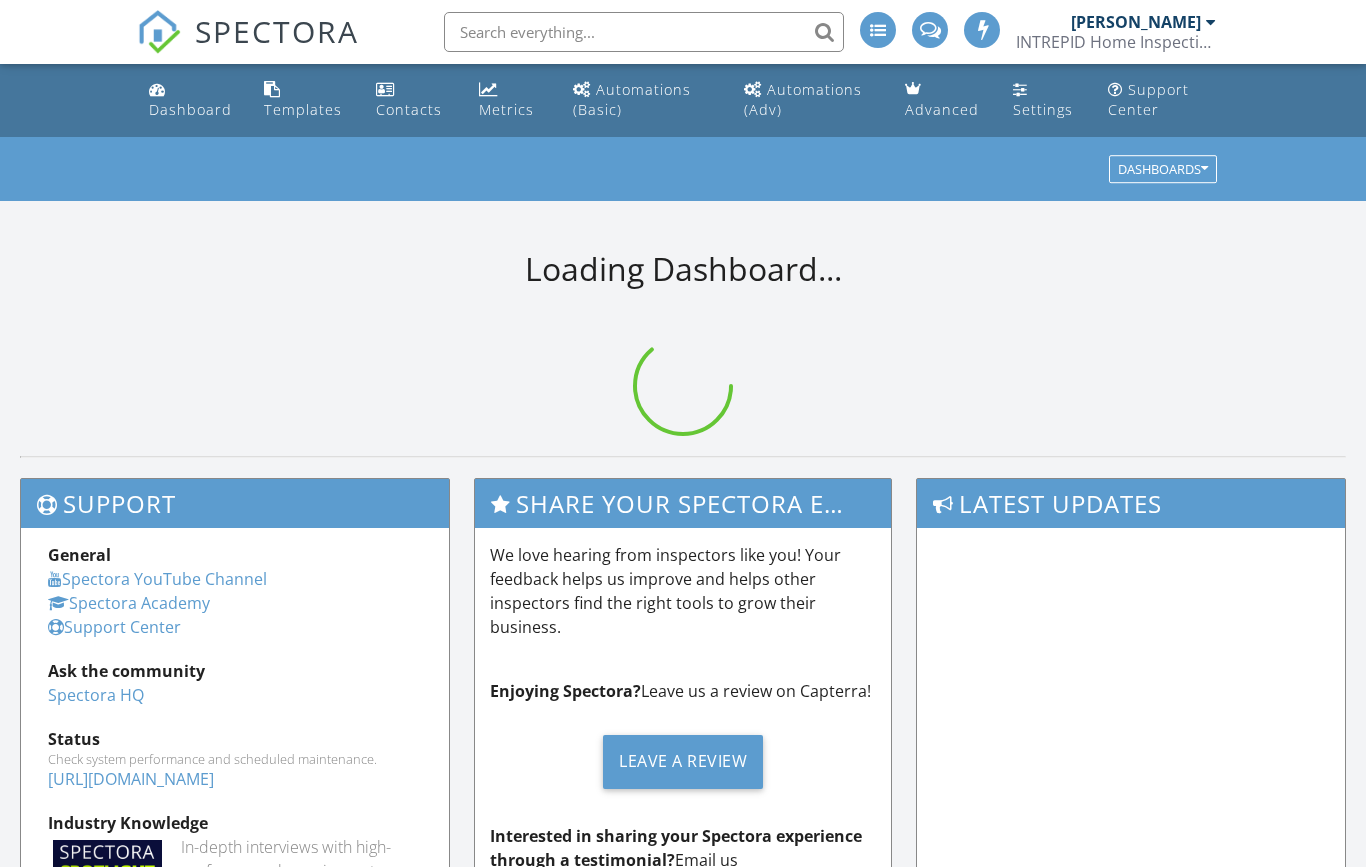 scroll, scrollTop: 0, scrollLeft: 0, axis: both 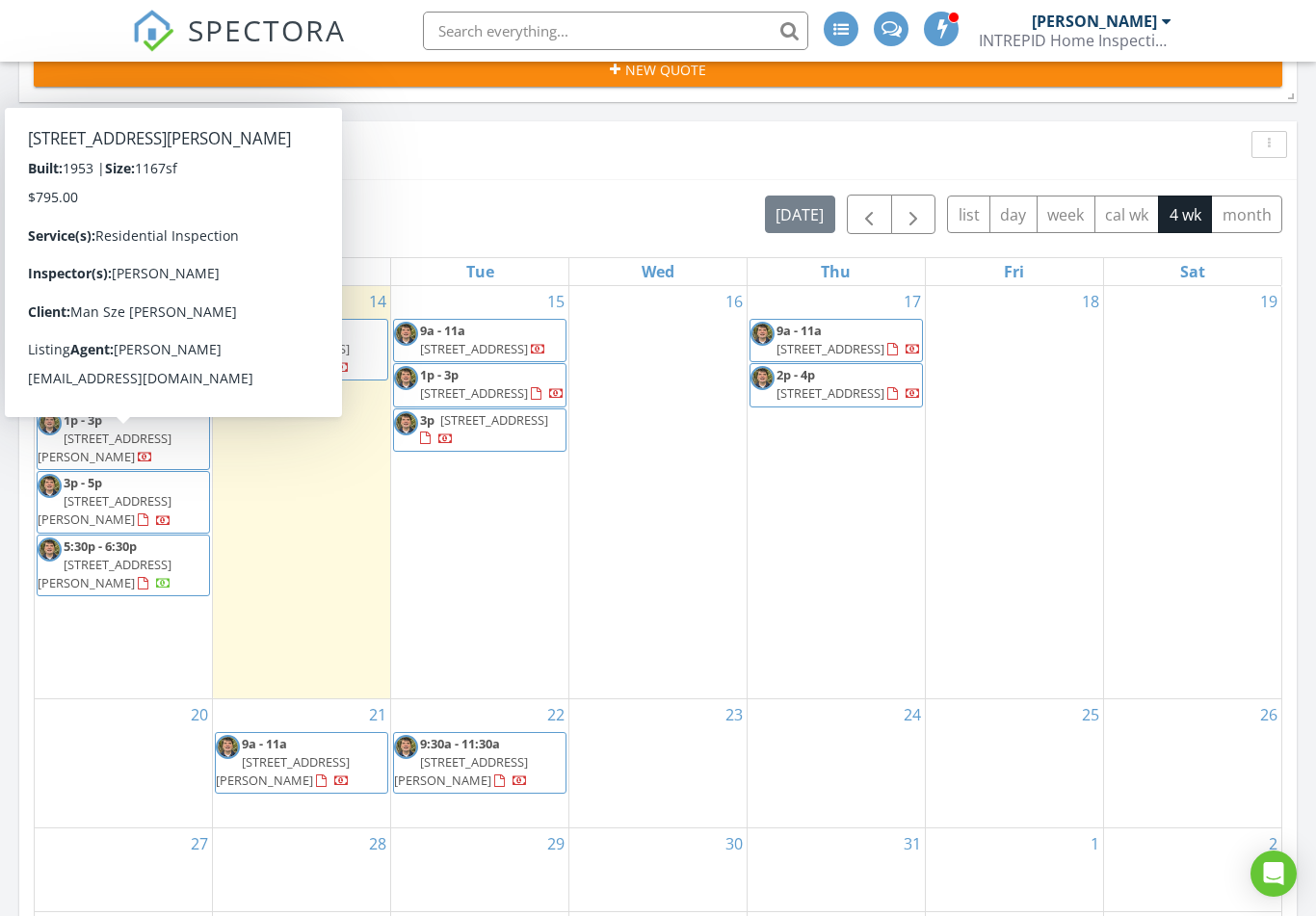 click on "[STREET_ADDRESS][PERSON_NAME]" at bounding box center (104, 447) 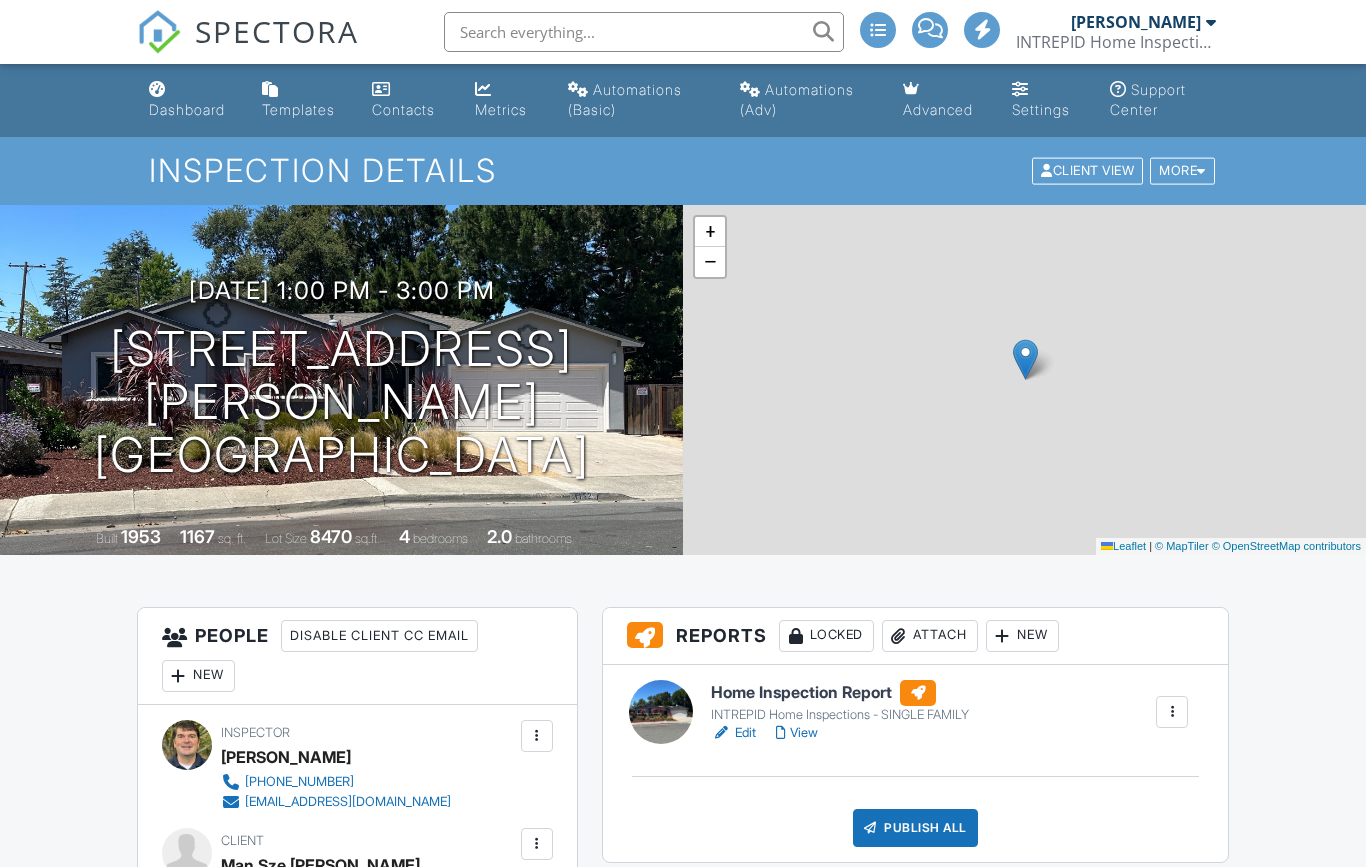 scroll, scrollTop: 0, scrollLeft: 0, axis: both 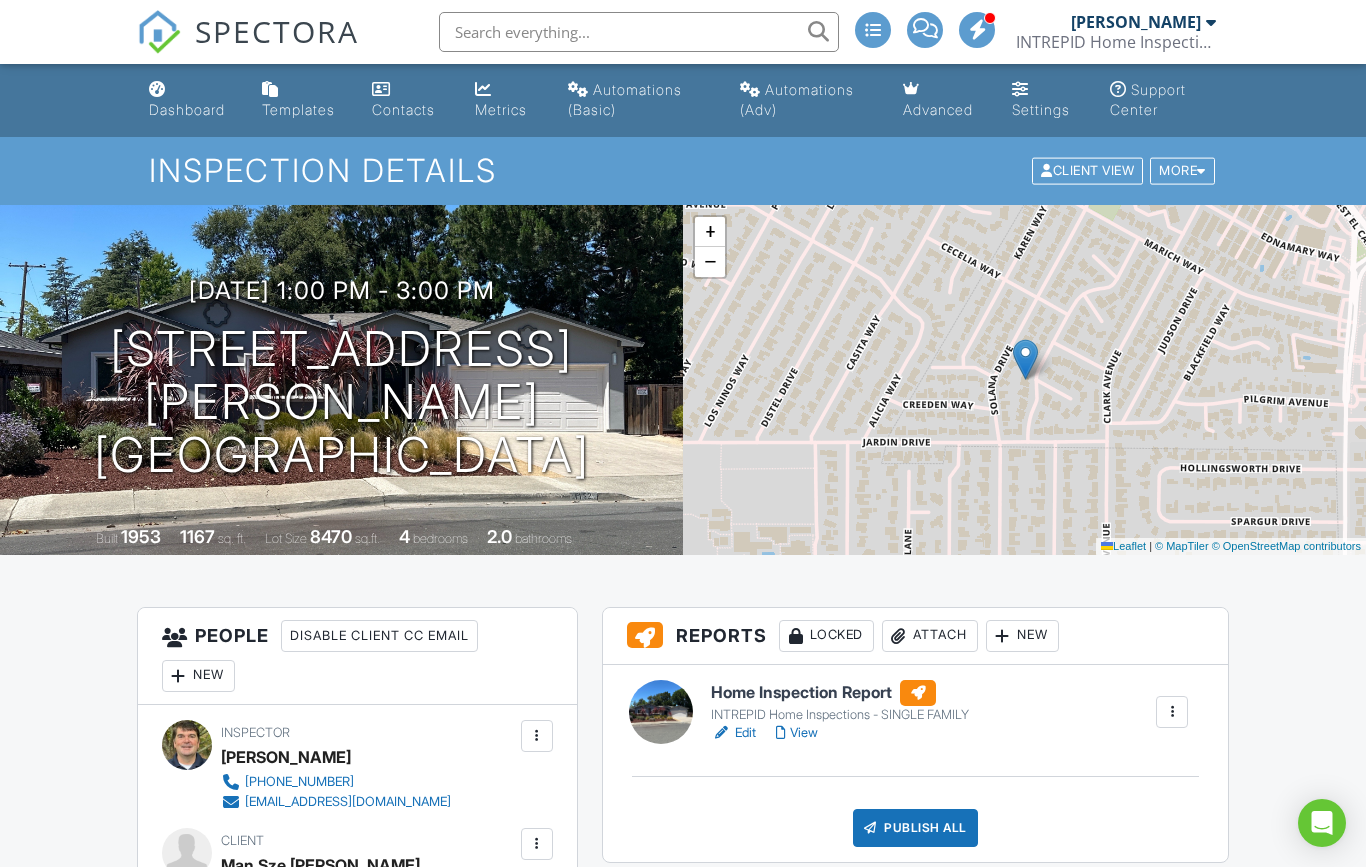 click on "View" at bounding box center (797, 733) 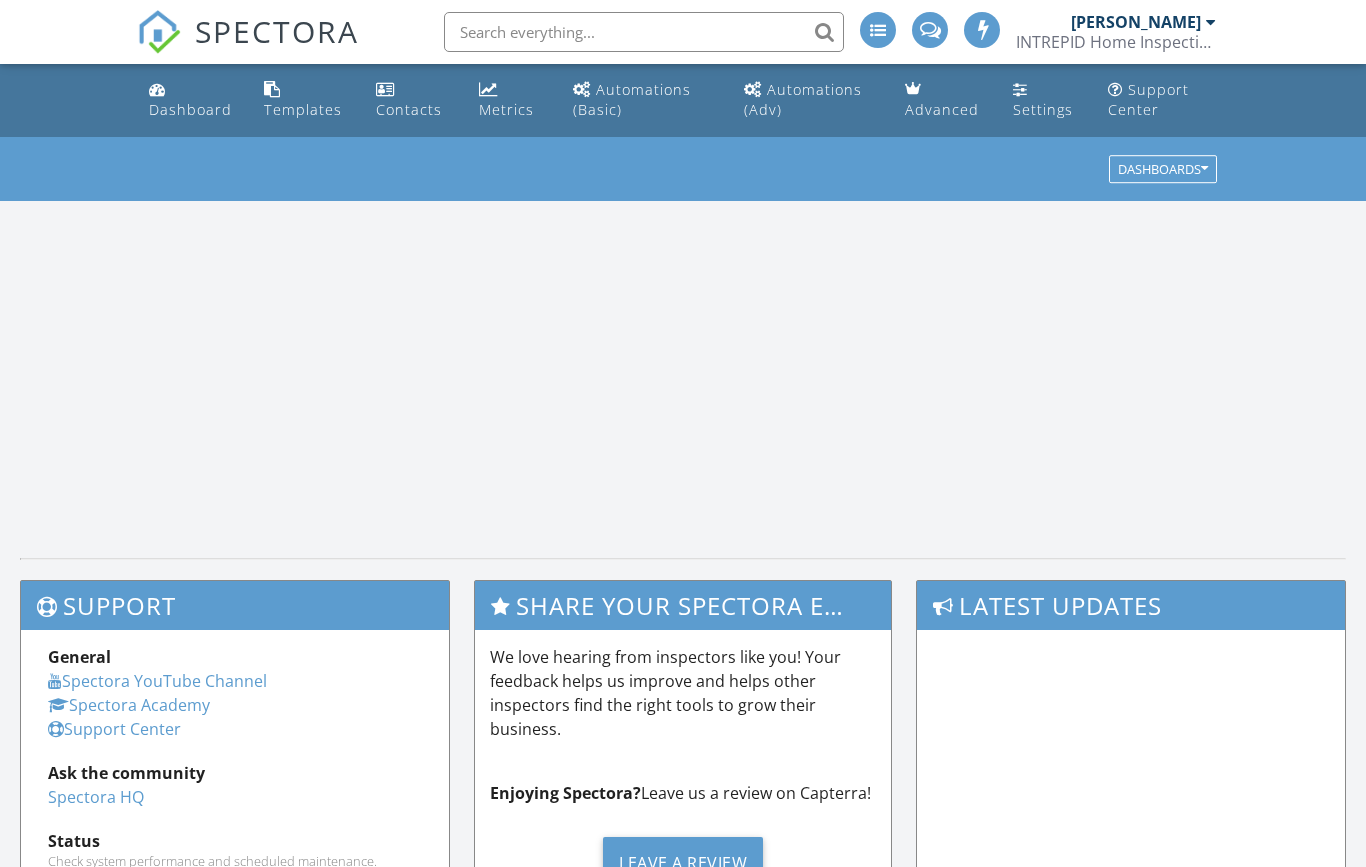 scroll, scrollTop: 0, scrollLeft: 0, axis: both 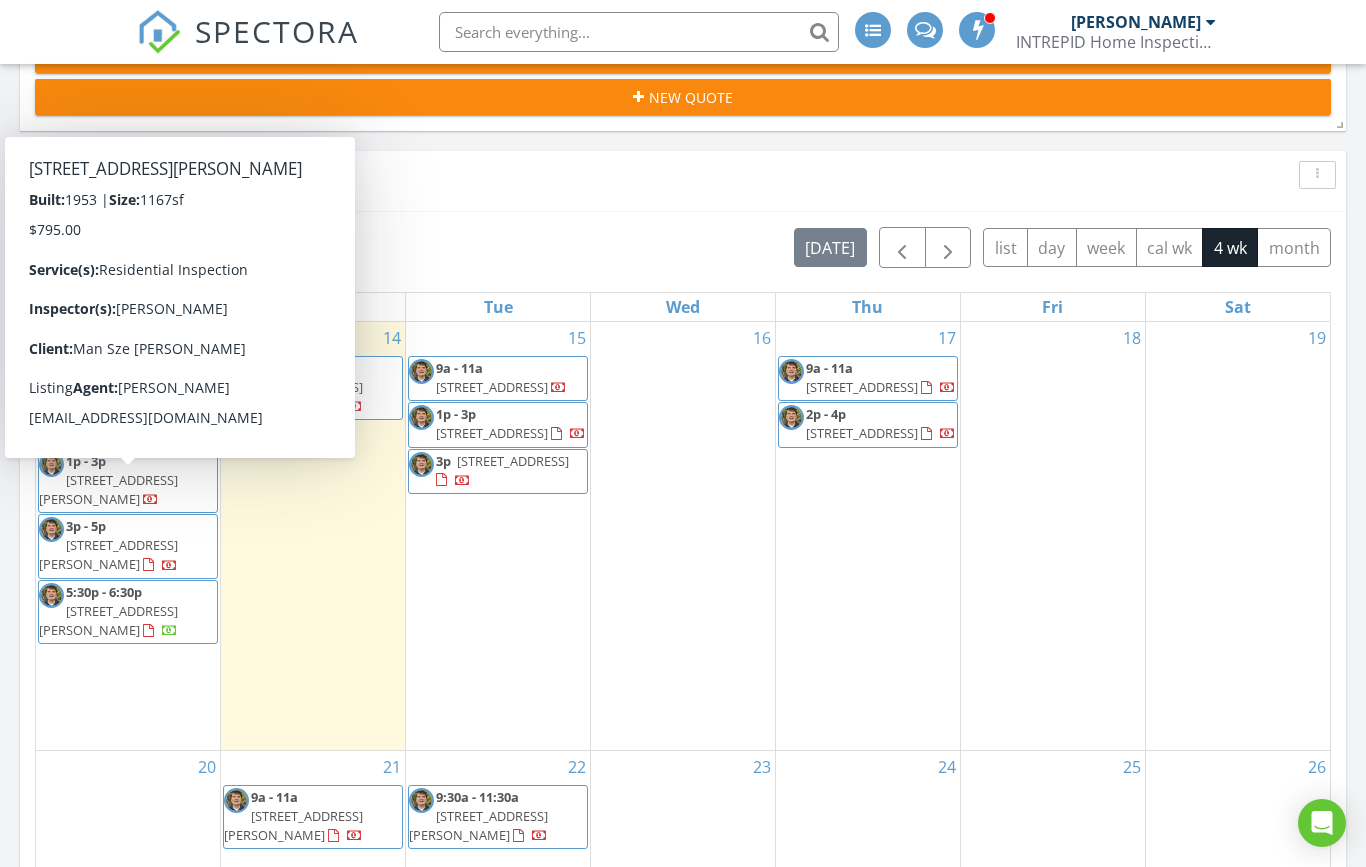 click on "[STREET_ADDRESS][PERSON_NAME]" at bounding box center (108, 489) 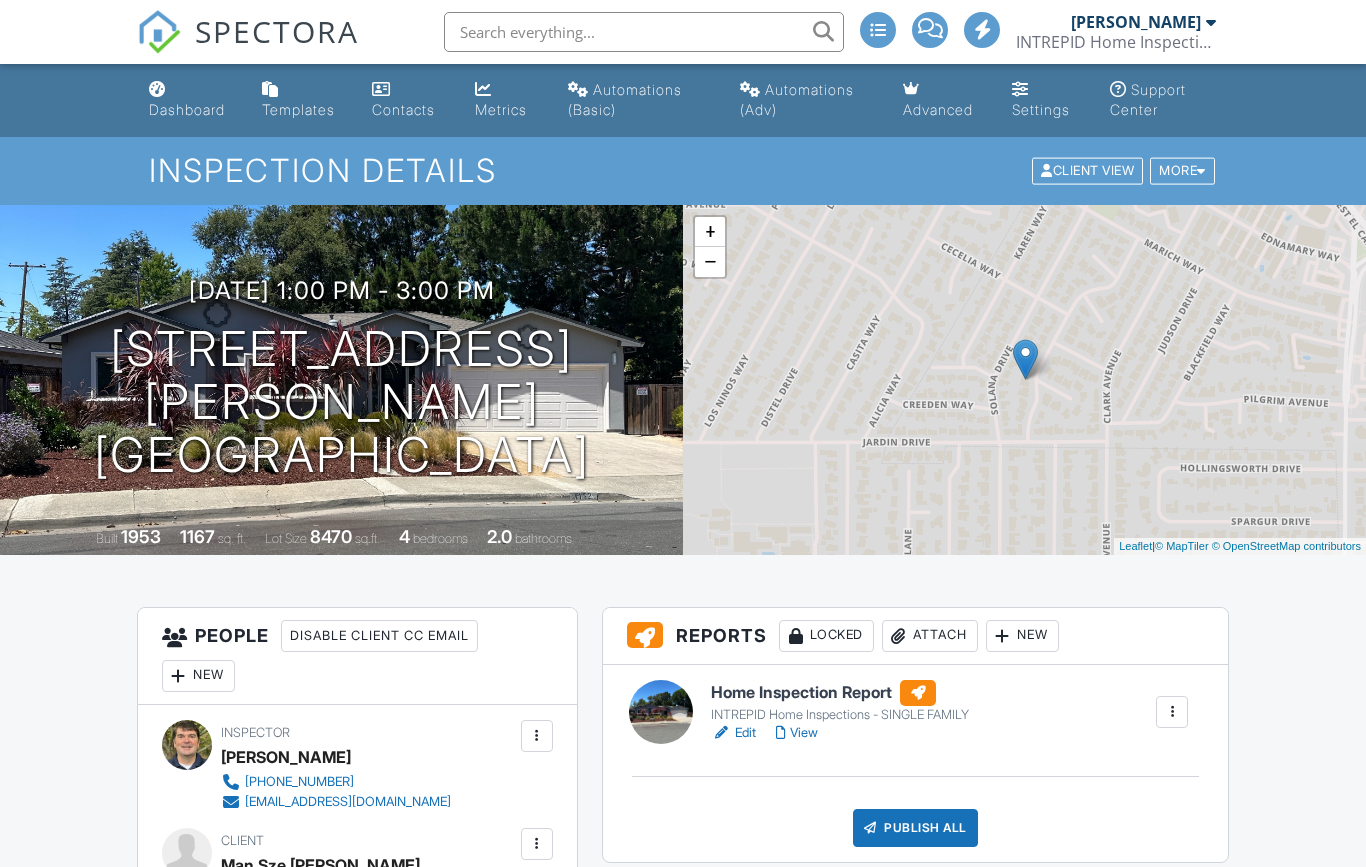 scroll, scrollTop: 0, scrollLeft: 0, axis: both 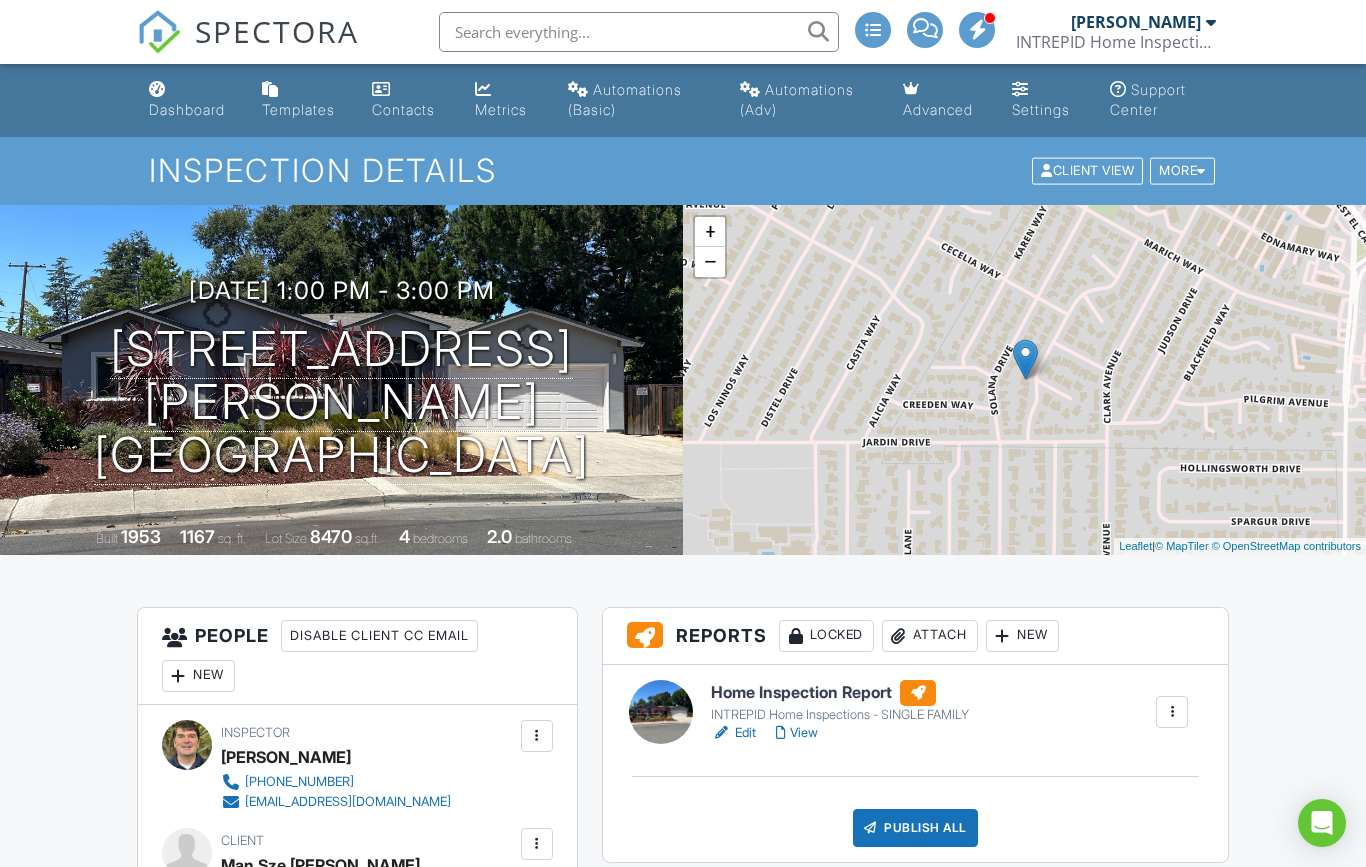 click on "View" at bounding box center (797, 733) 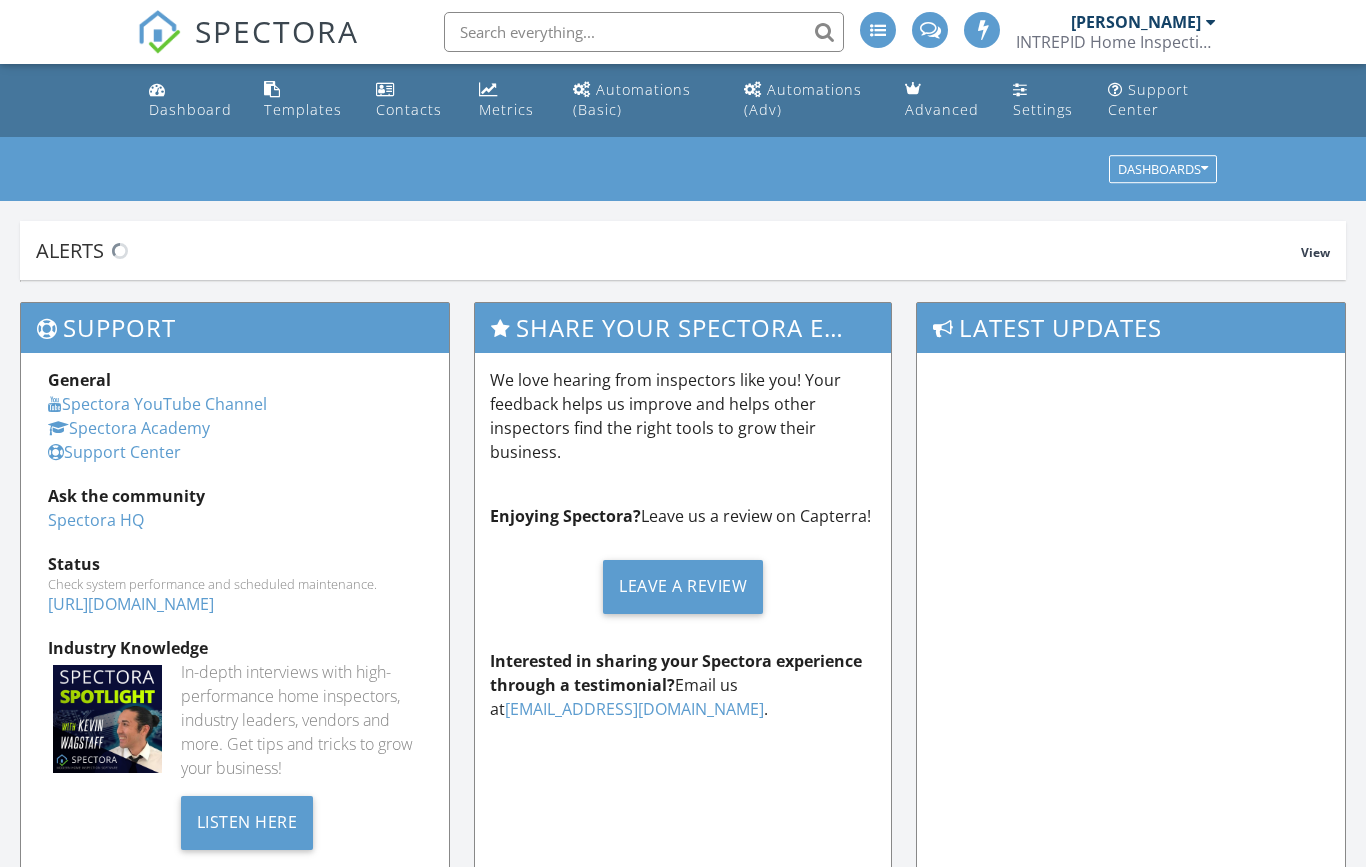 scroll, scrollTop: 0, scrollLeft: 0, axis: both 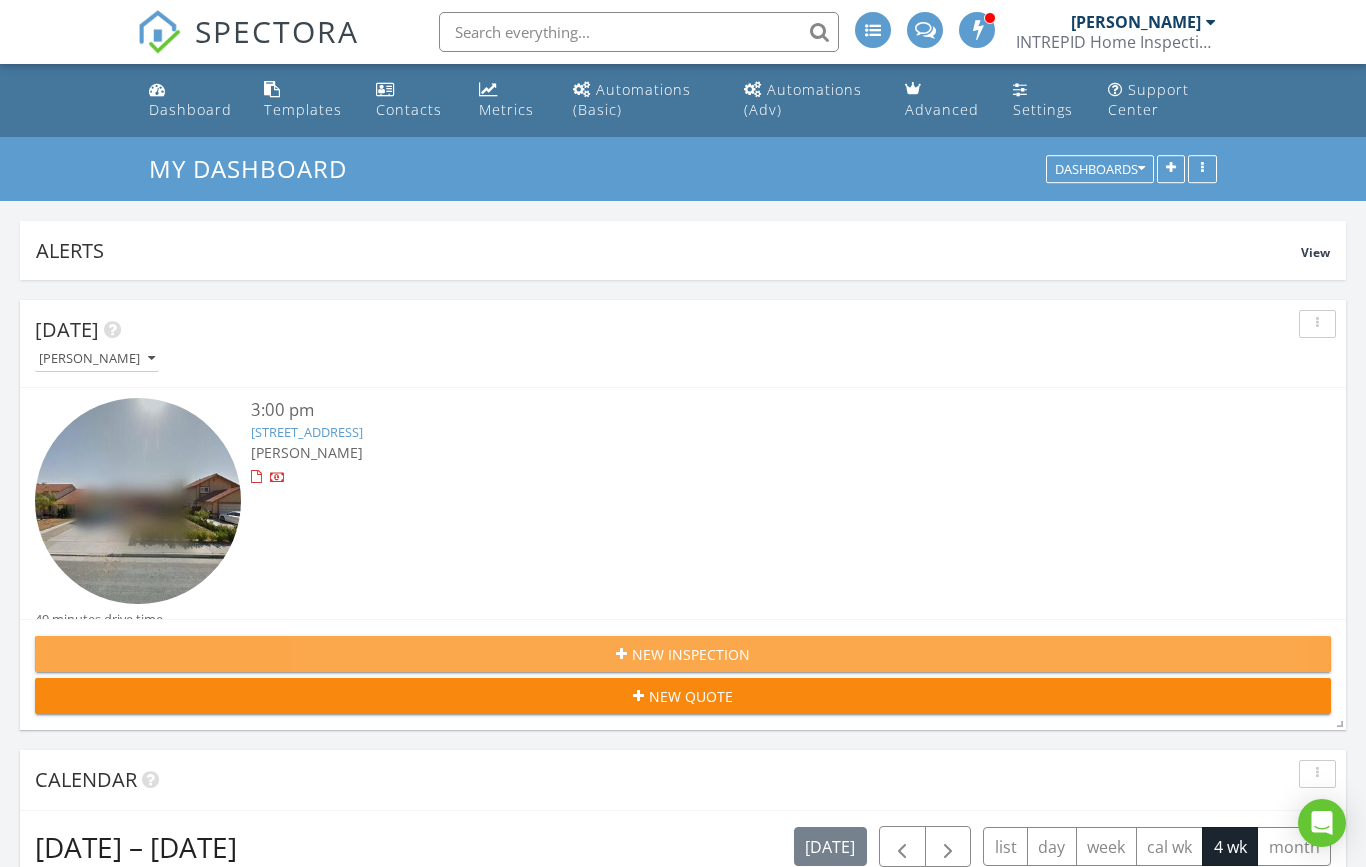 click on "New Inspection" at bounding box center (691, 654) 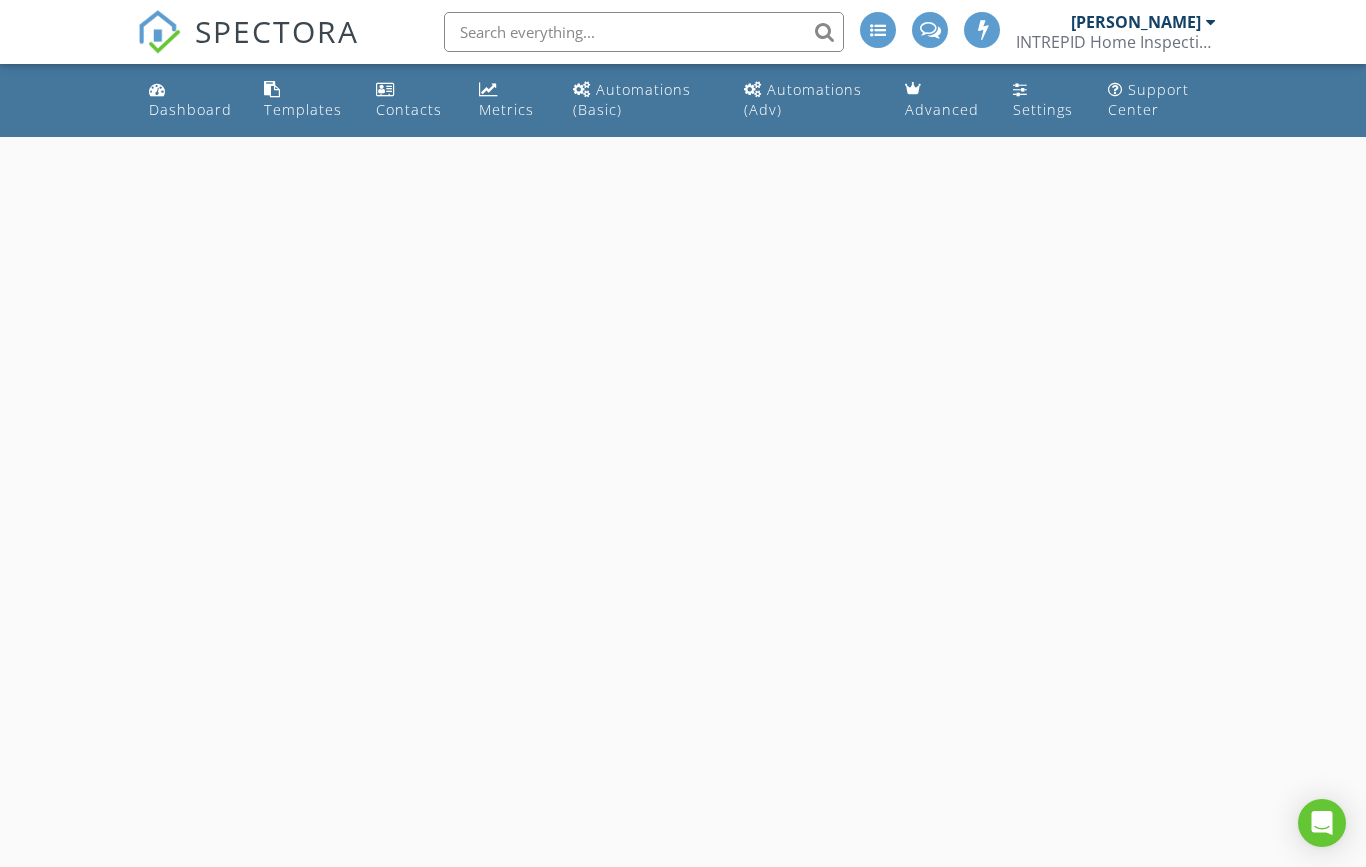 scroll, scrollTop: 0, scrollLeft: 0, axis: both 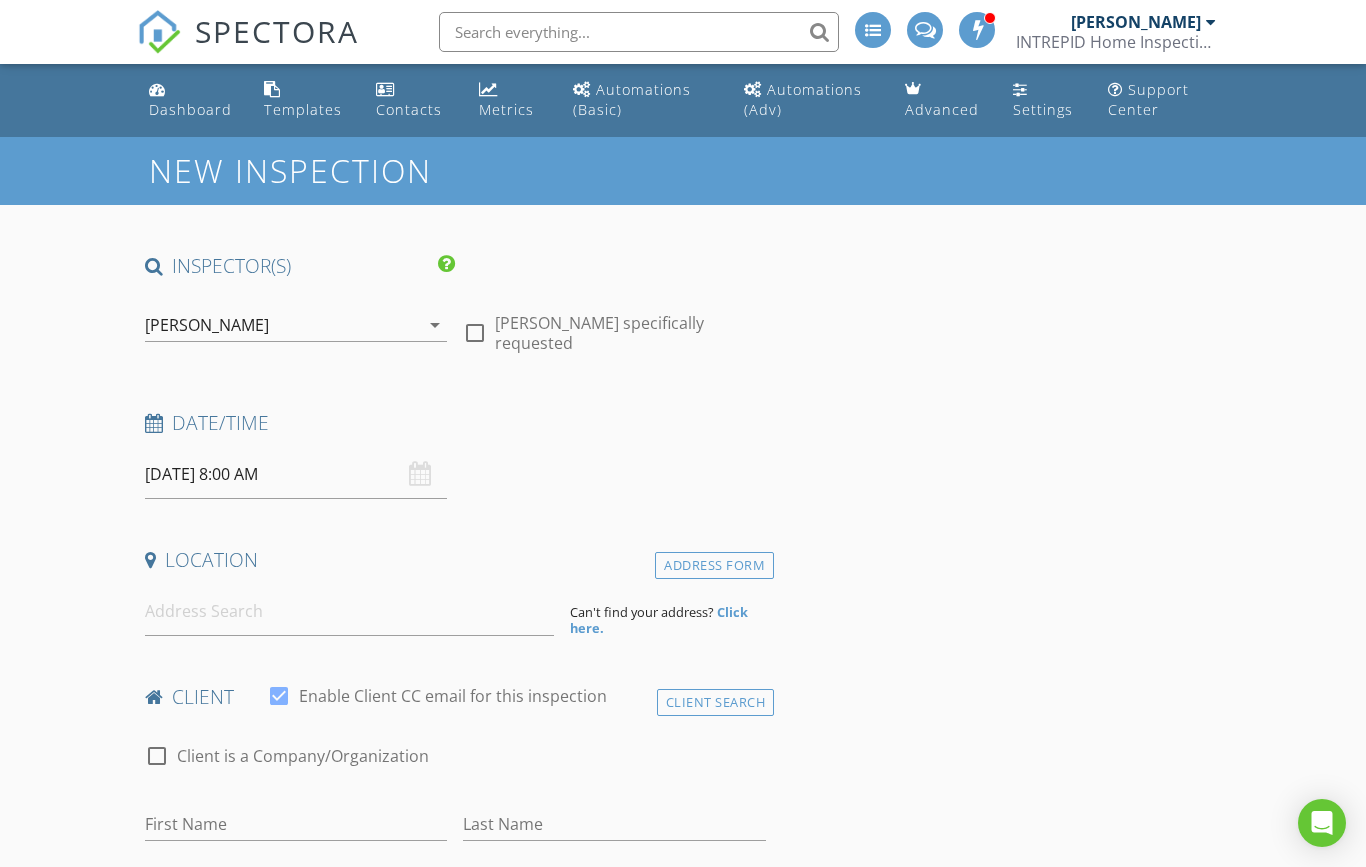 click on "07/15/2025 8:00 AM" at bounding box center [296, 474] 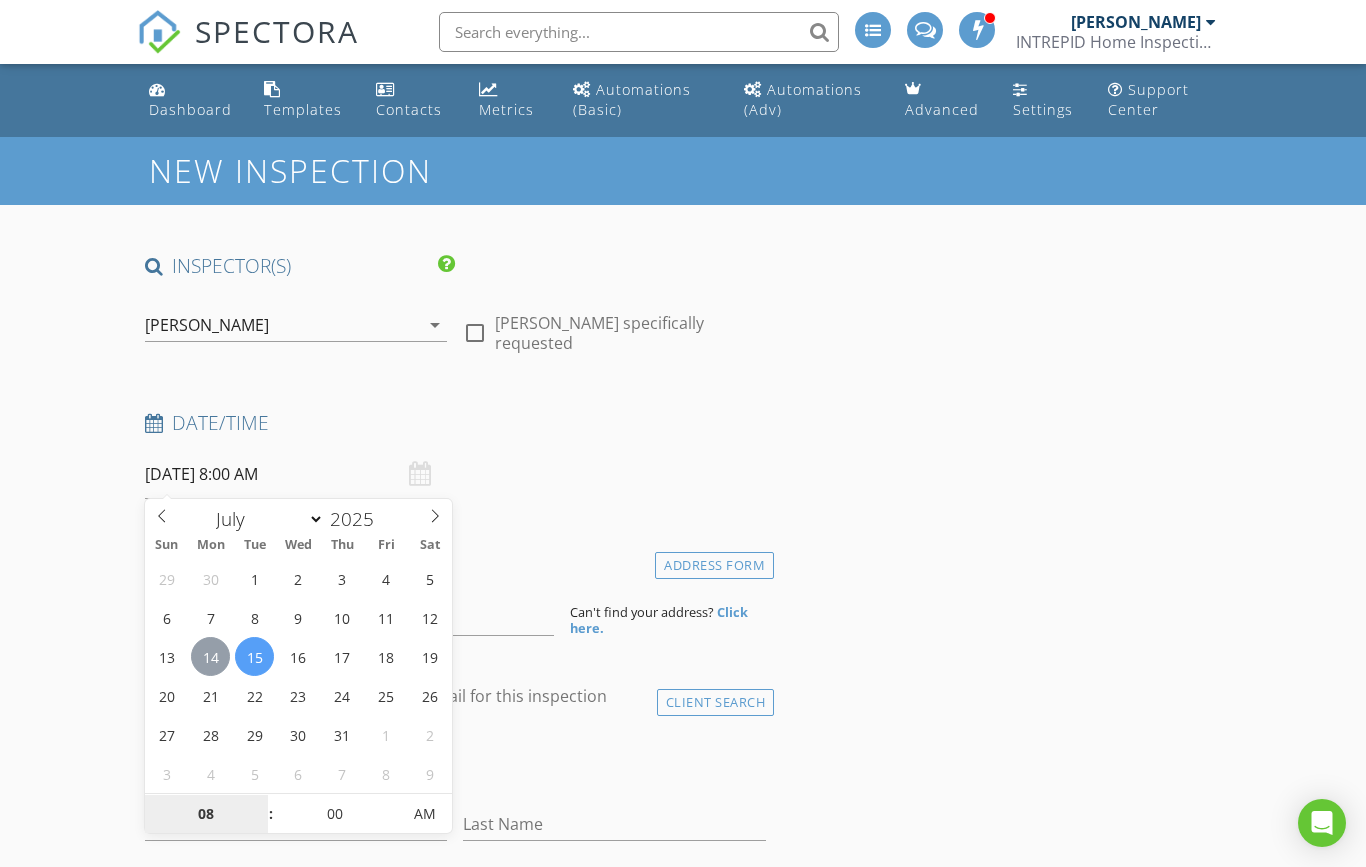 type on "07/14/2025 8:00 AM" 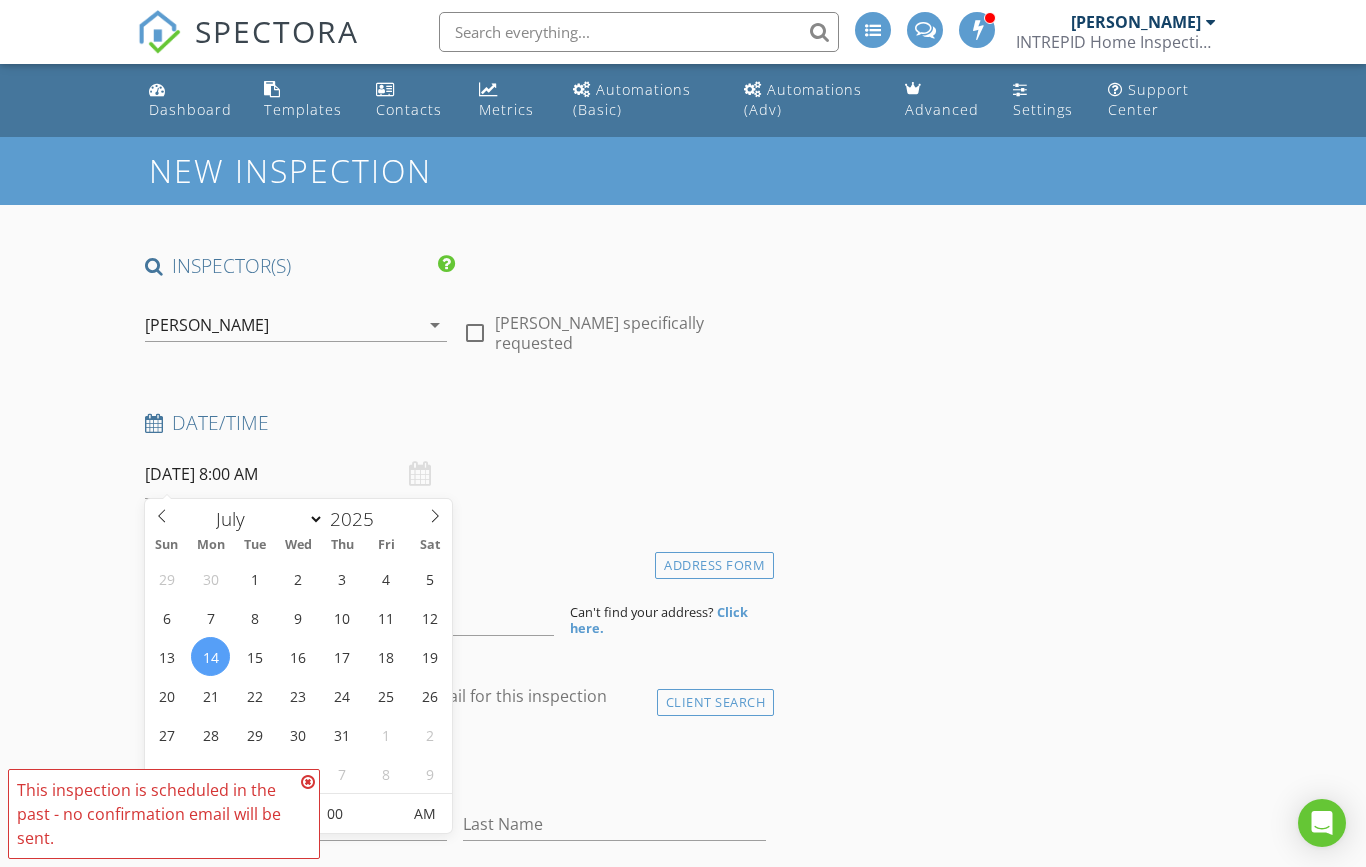 click on "INSPECTOR(S)
check_box   Dan McPhee   PRIMARY   check_box_outline_blank   Clinton Dye     Dan McPhee arrow_drop_down   check_box_outline_blank Dan McPhee specifically requested
Date/Time
07/14/2025 8:00 AM
Location
Address Form       Can't find your address?   Click here.
client
check_box Enable Client CC email for this inspection   Client Search     check_box_outline_blank Client is a Company/Organization     First Name   Last Name   Email   CC Email   Phone         Tags         Notes   Private Notes
ADD ADDITIONAL client
SERVICES
arrow_drop_down     Select Discount Code arrow_drop_down    Charges       TOTAL   $0.00    Duration    No services with durations selected      Templates    No templates selected    Agreements    No agreements selected
Manual Edit" at bounding box center [455, 1760] 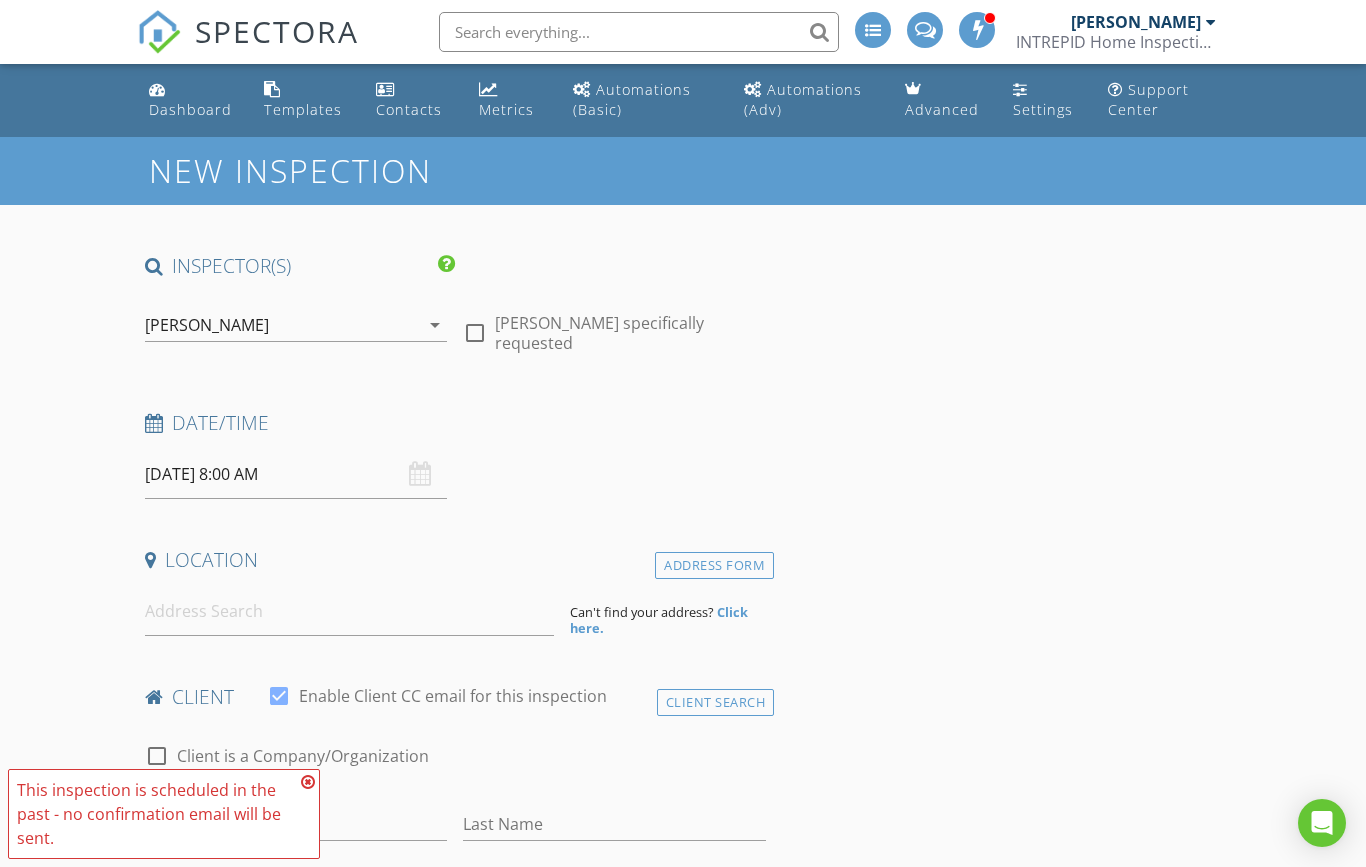 click on "07/14/2025 8:00 AM" at bounding box center [296, 474] 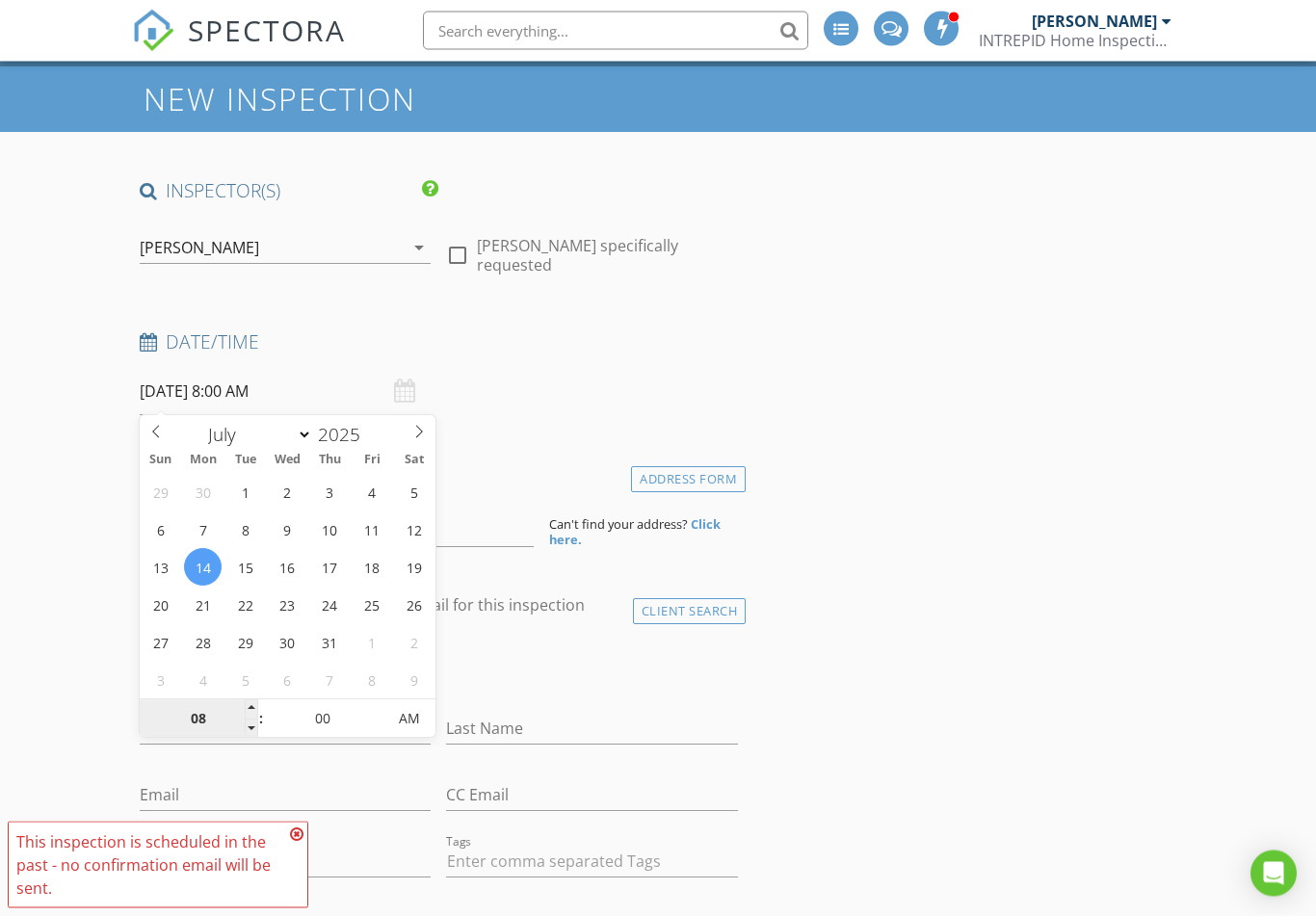 click on "08" at bounding box center (198, 720) 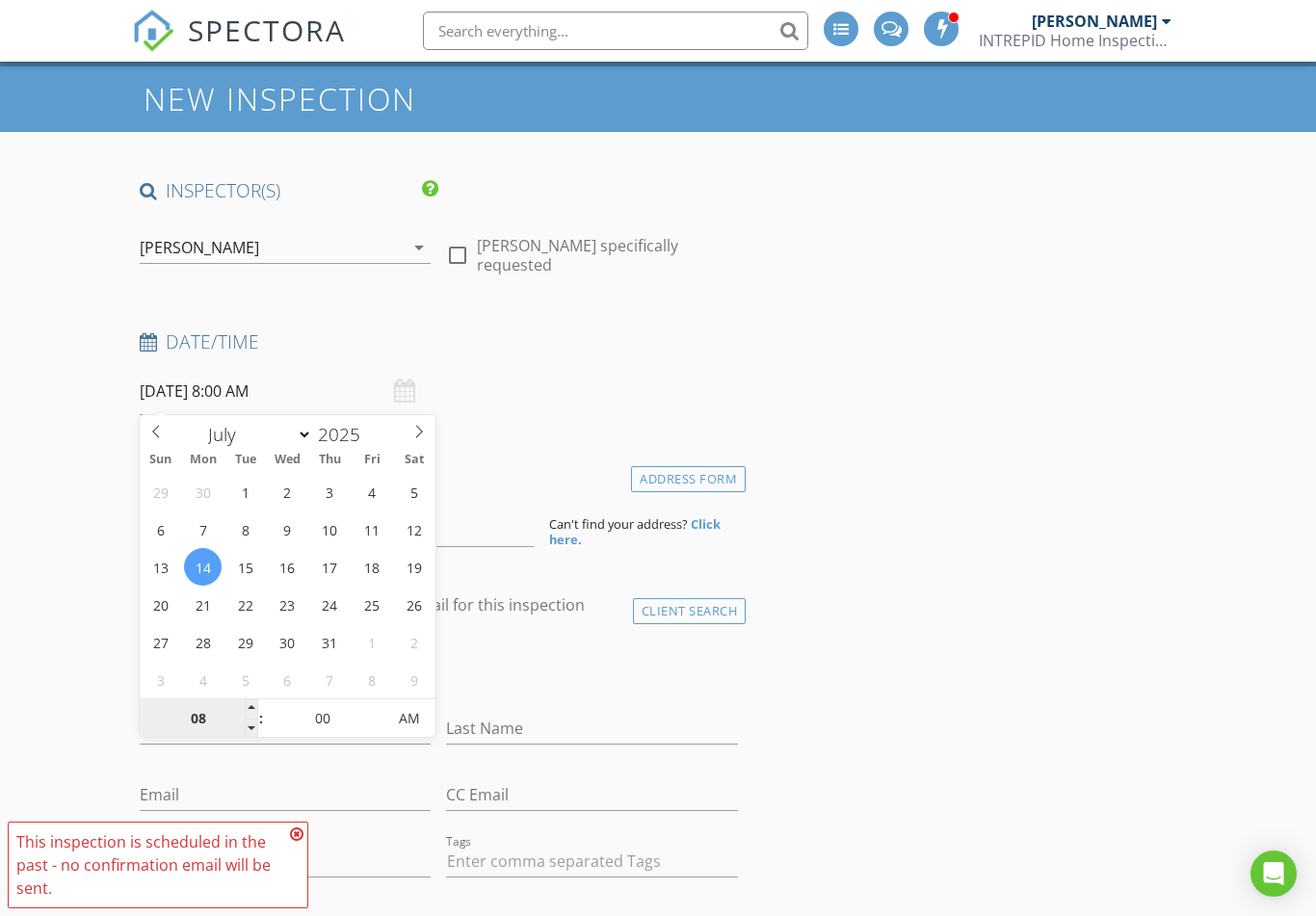 scroll, scrollTop: 65, scrollLeft: 0, axis: vertical 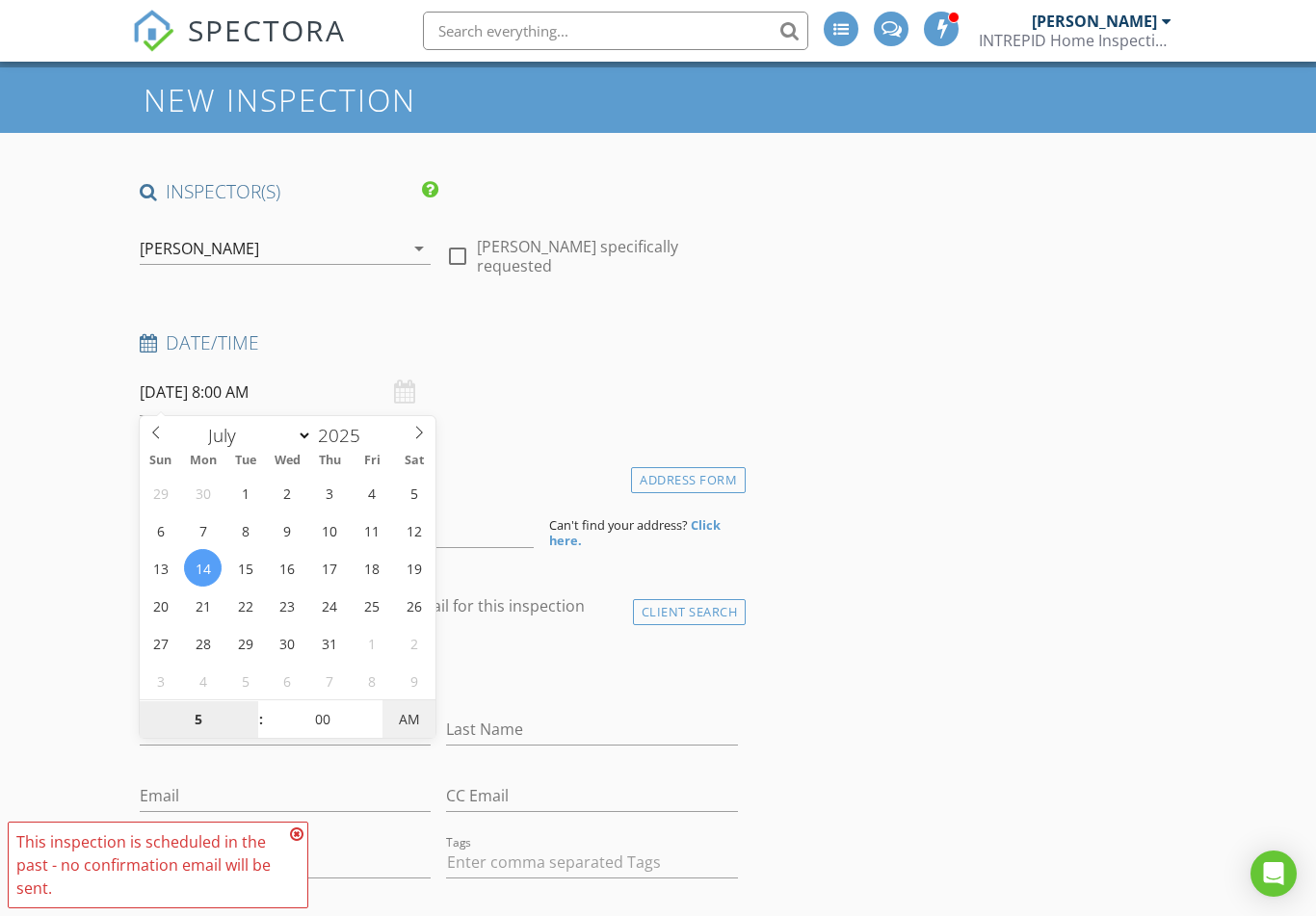type on "05" 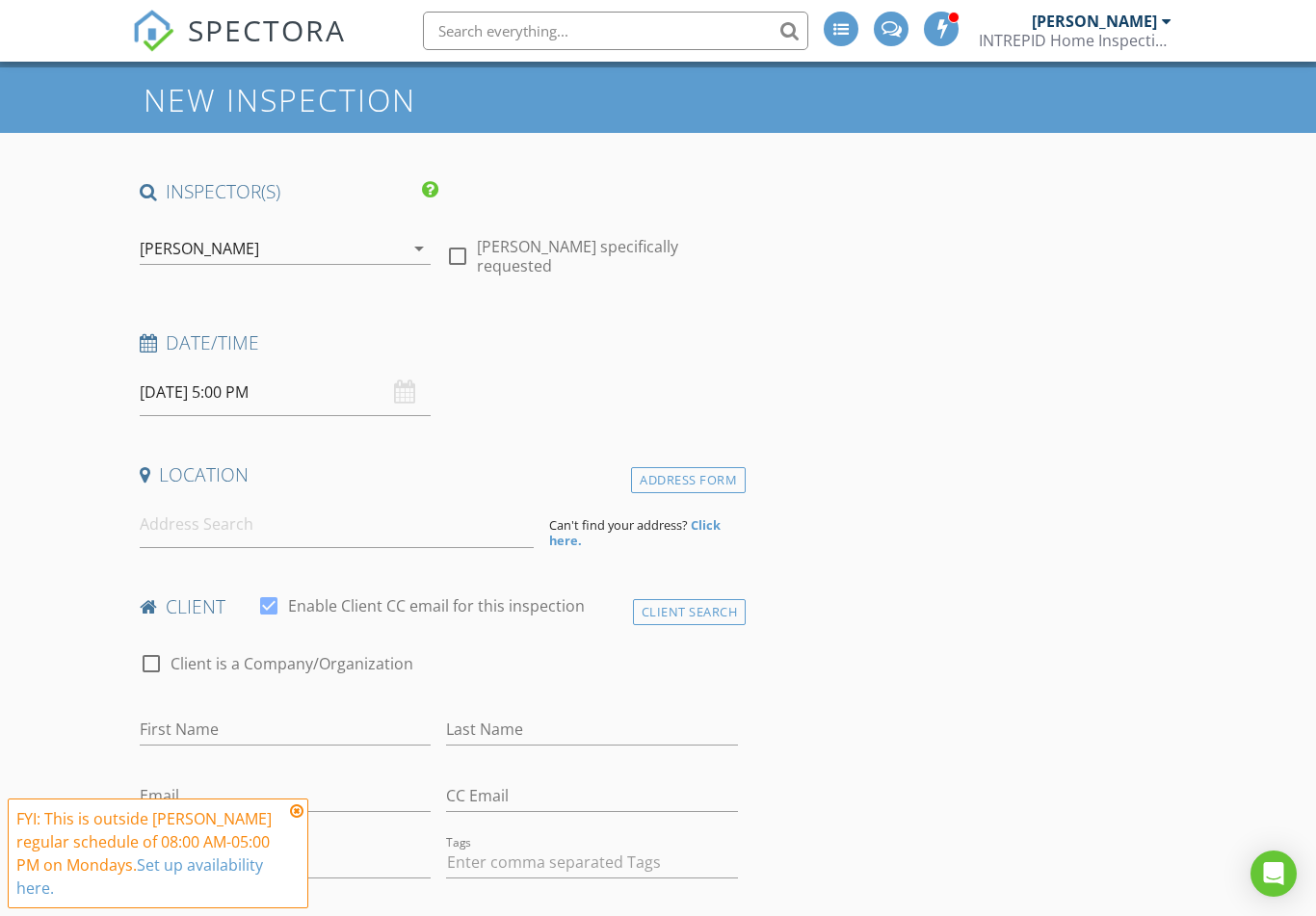click on "INSPECTOR(S)
check_box   Dan McPhee   PRIMARY   check_box_outline_blank   Clinton Dye     Dan McPhee arrow_drop_down   check_box_outline_blank Dan McPhee specifically requested
Date/Time
07/14/2025 5:00 PM
Location
Address Form       Can't find your address?   Click here.
client
check_box Enable Client CC email for this inspection   Client Search     check_box_outline_blank Client is a Company/Organization     First Name   Last Name   Email   CC Email   Phone         Tags         Notes   Private Notes
ADD ADDITIONAL client
SERVICES
arrow_drop_down     Select Discount Code arrow_drop_down    Charges       TOTAL   $0.00    Duration    No services with durations selected      Templates    No templates selected    Agreements    No agreements selected
Manual Edit" at bounding box center [658, 1688] 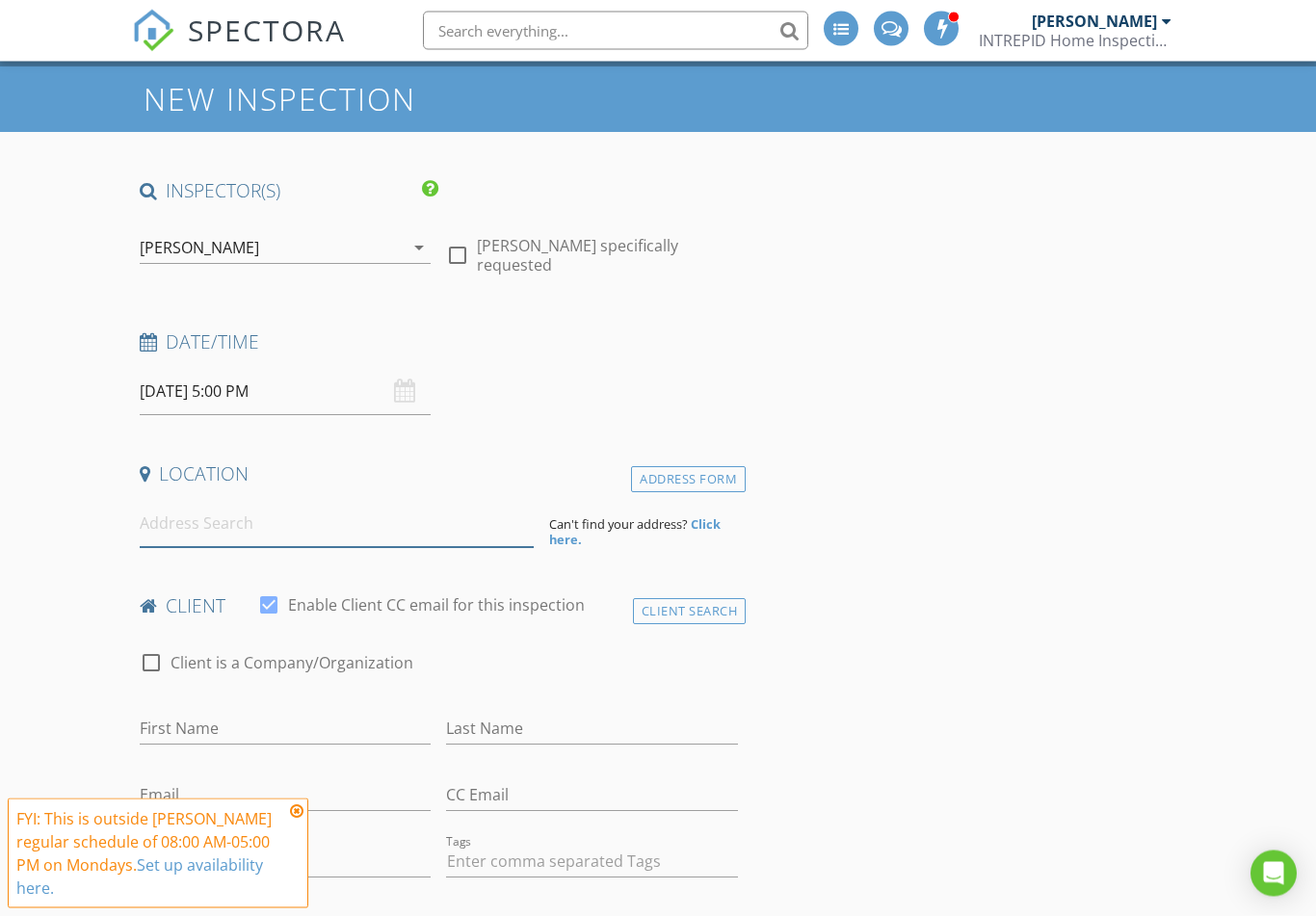 click at bounding box center (336, 524) 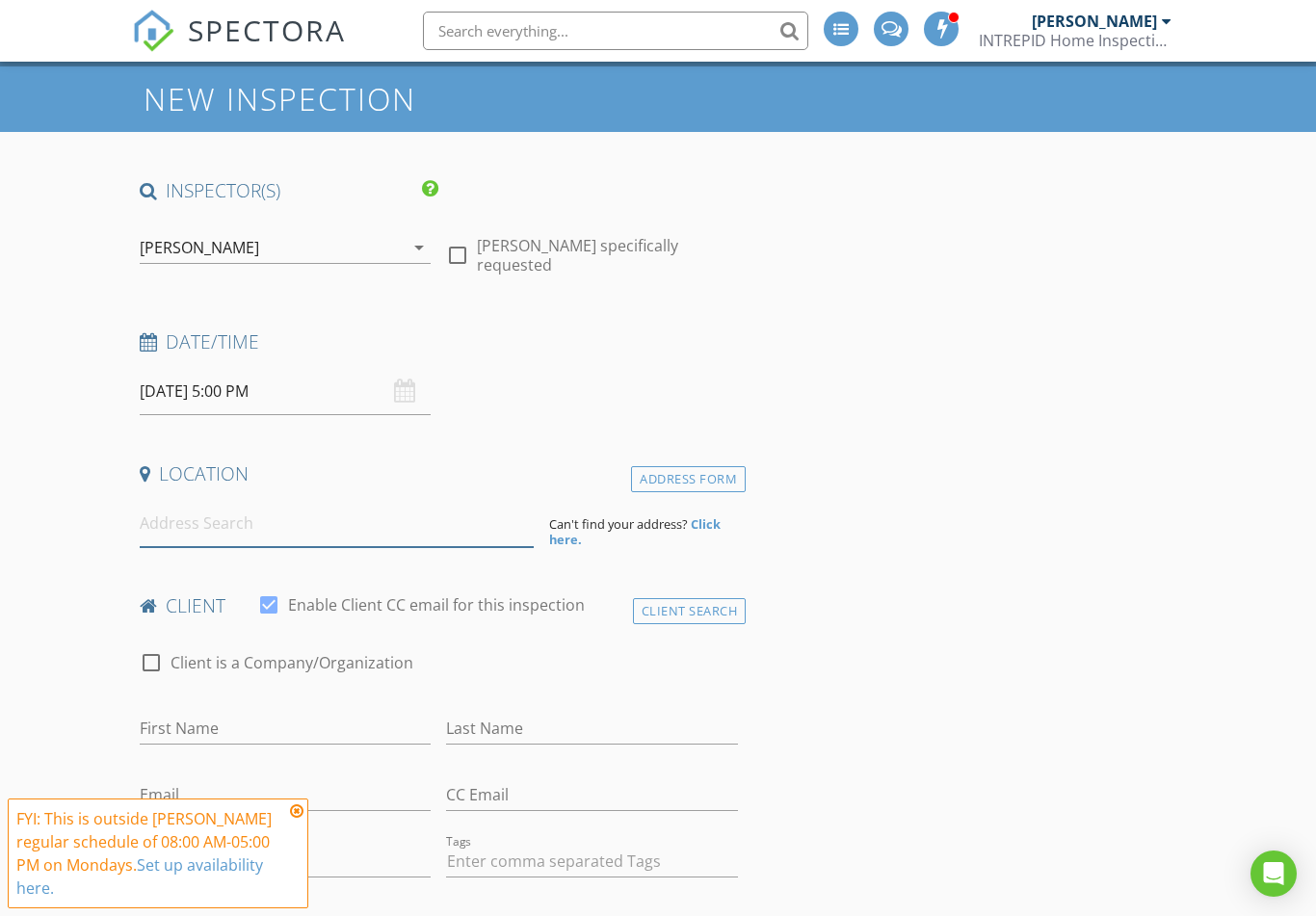 scroll, scrollTop: 65, scrollLeft: 0, axis: vertical 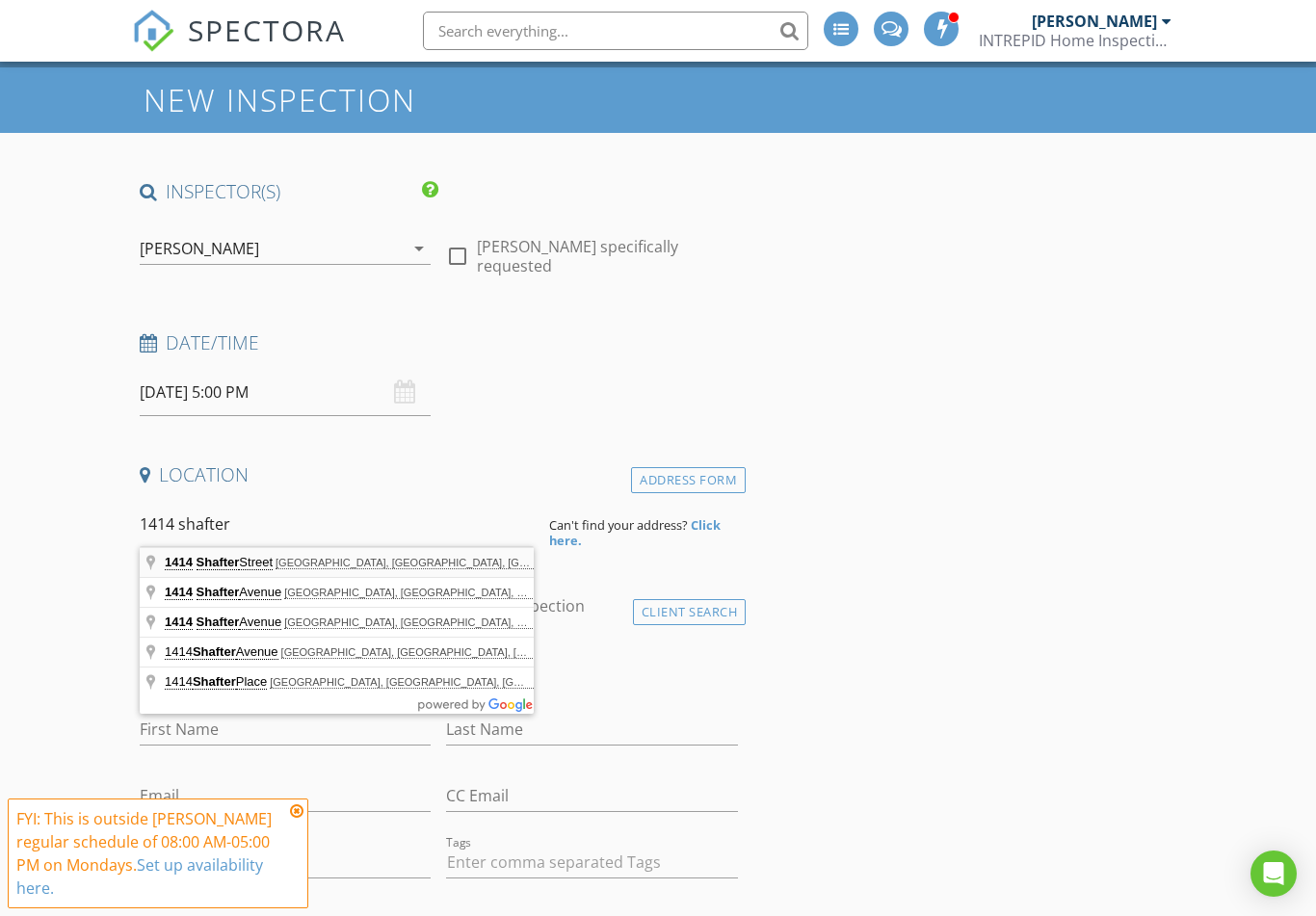 type on "1414 Shafter Street, San Mateo, CA, USA" 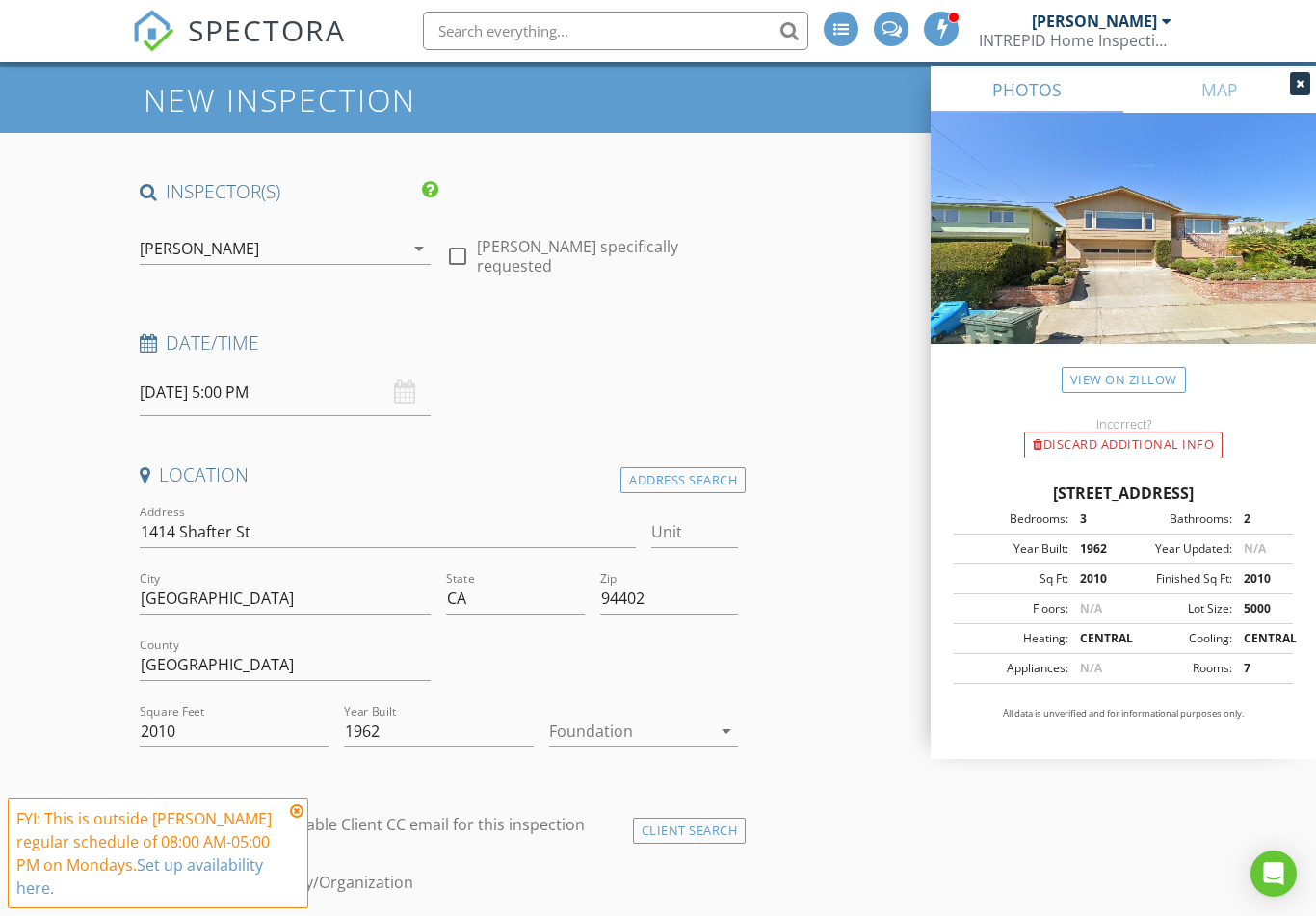 scroll, scrollTop: 65, scrollLeft: 0, axis: vertical 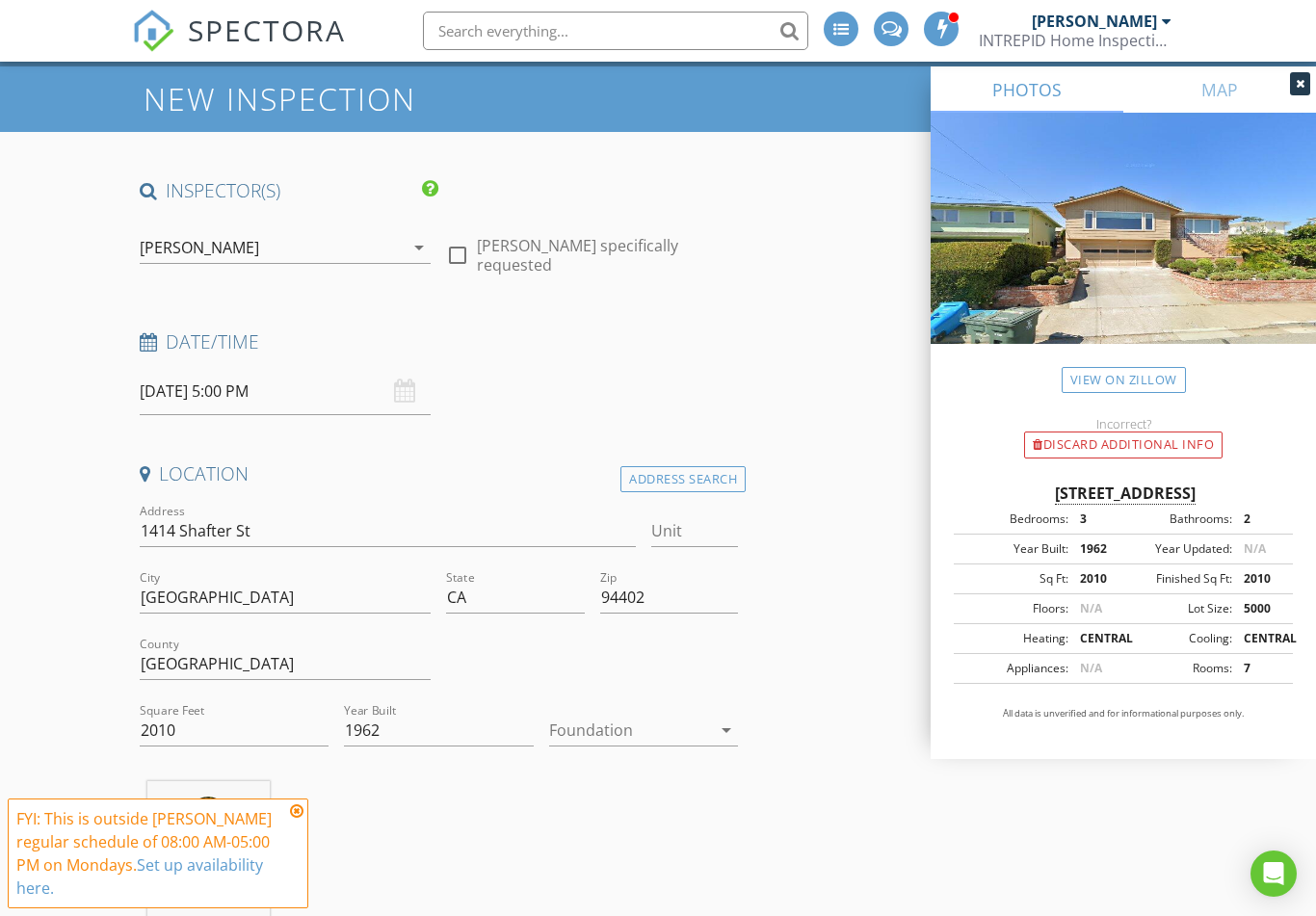 click on "arrow_drop_down" at bounding box center [726, 730] 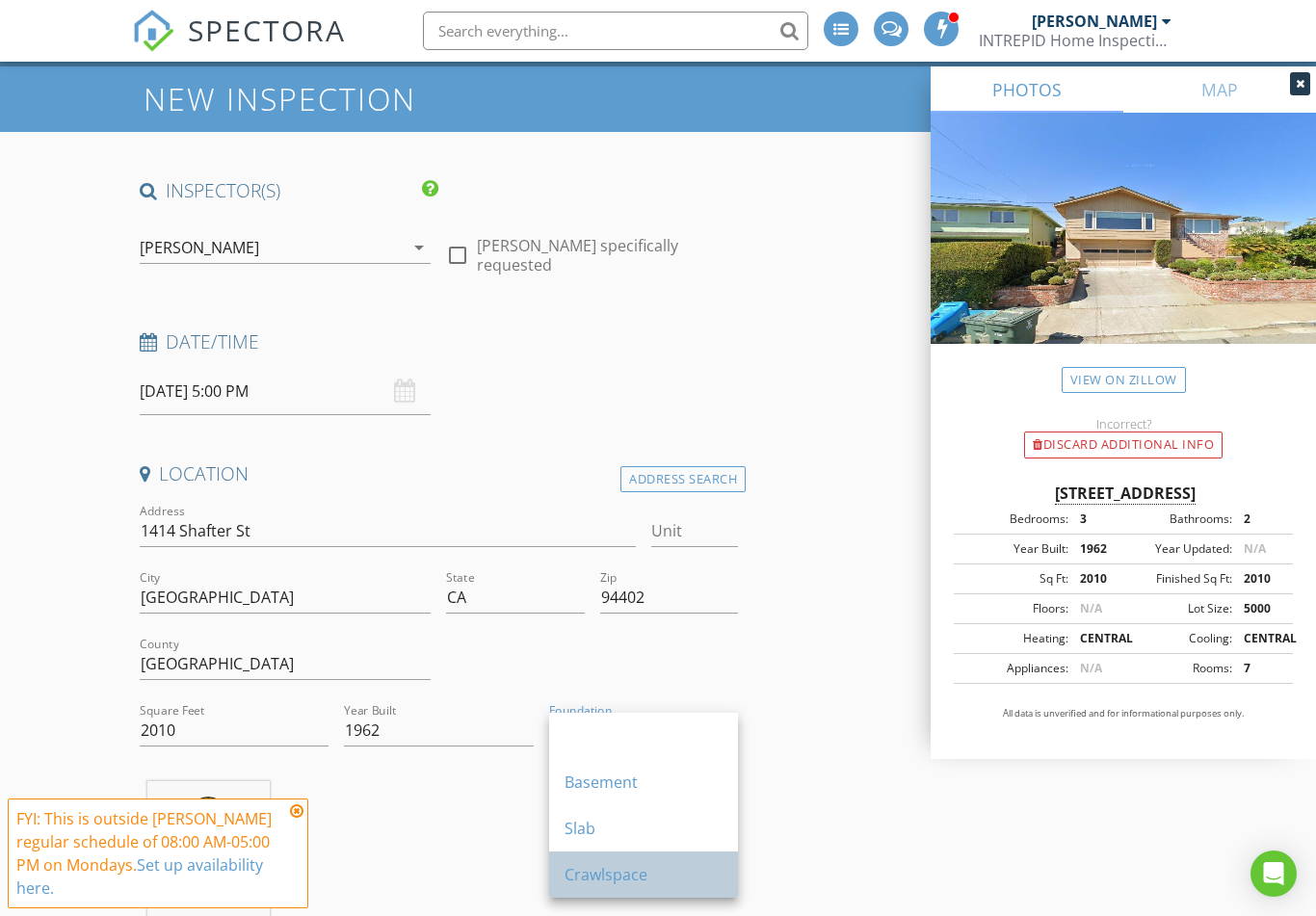 click on "Crawlspace" at bounding box center (644, 875) 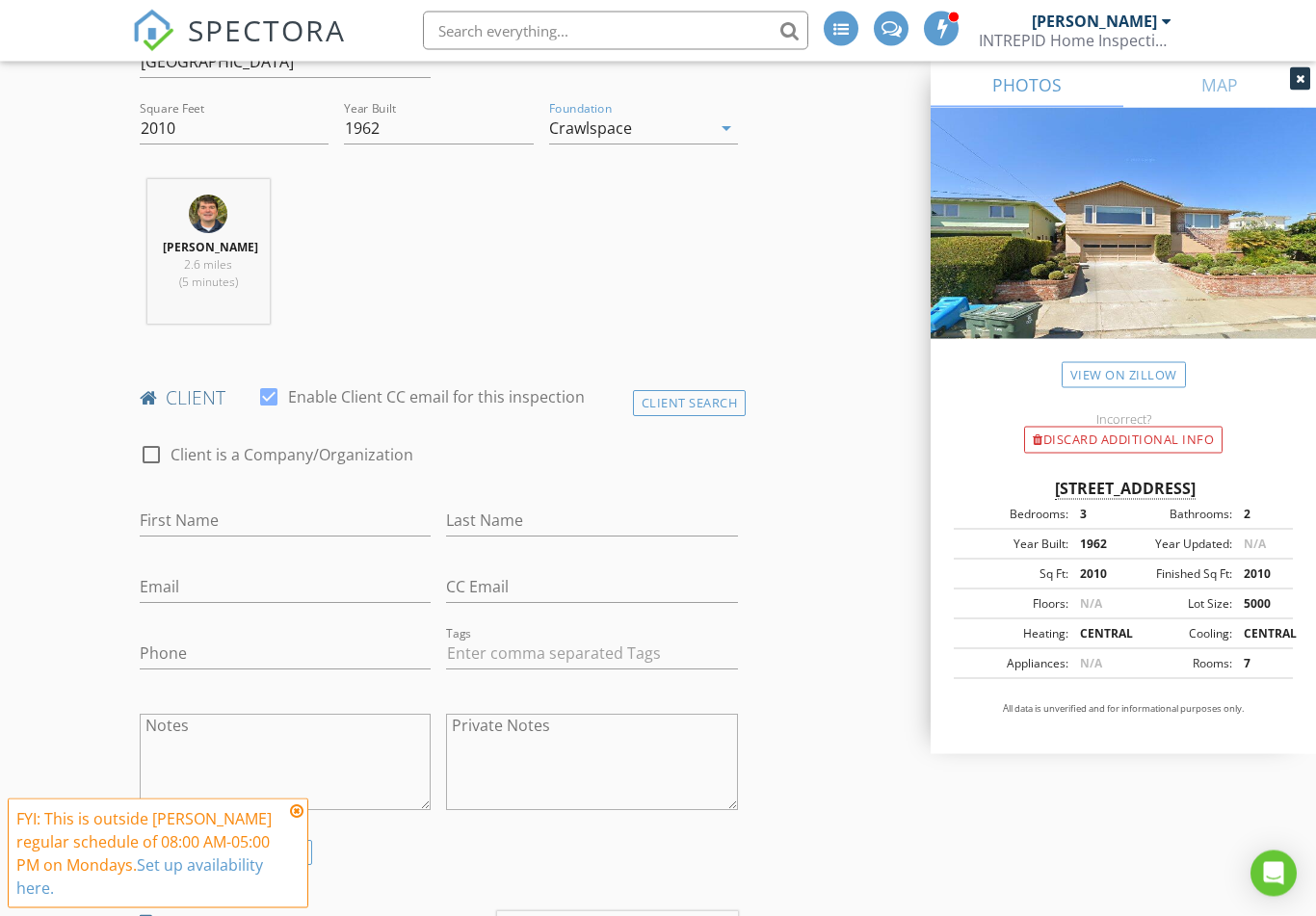 scroll, scrollTop: 667, scrollLeft: 0, axis: vertical 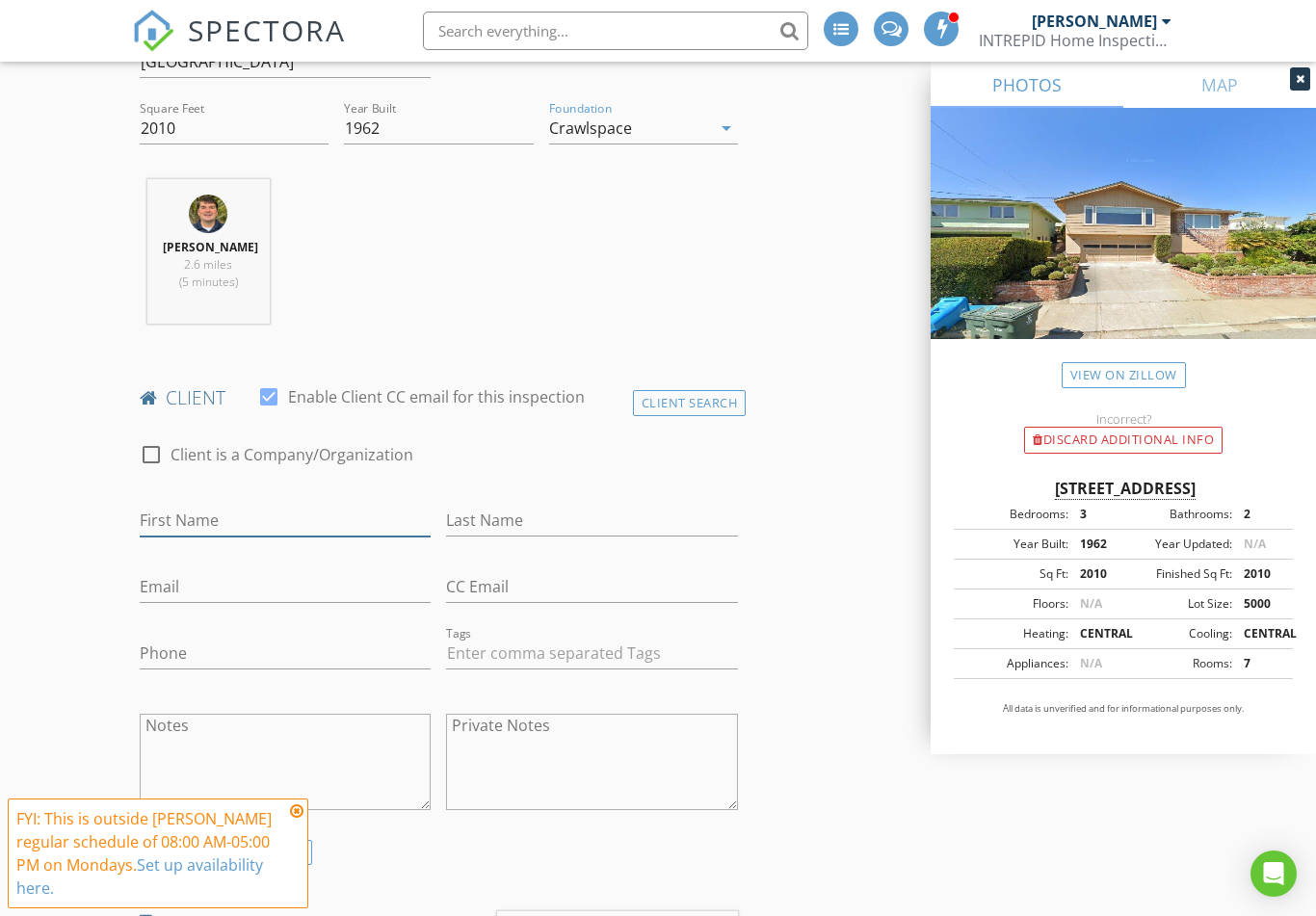 click on "First Name" at bounding box center [285, 520] 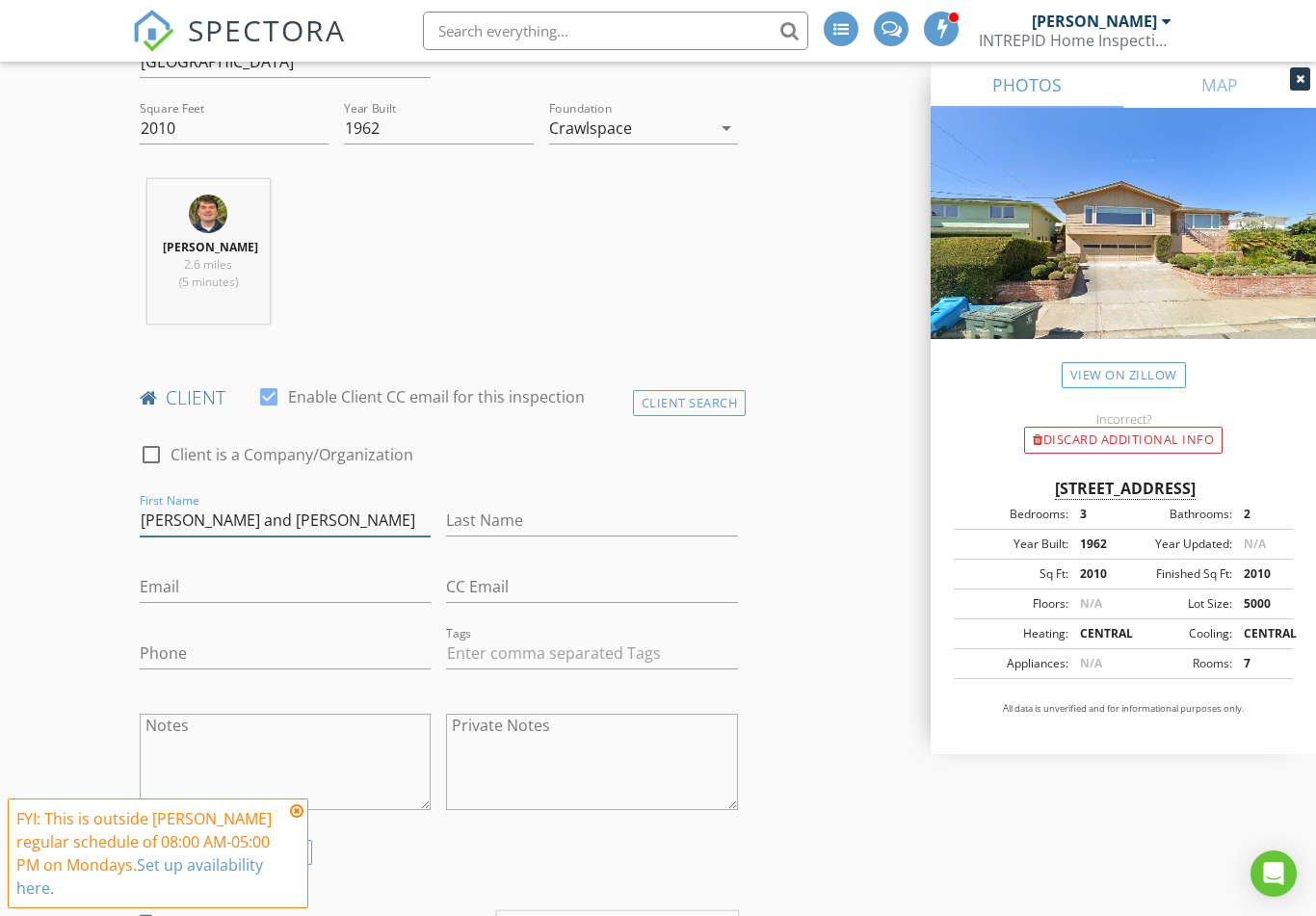 type on "[PERSON_NAME] and [PERSON_NAME]" 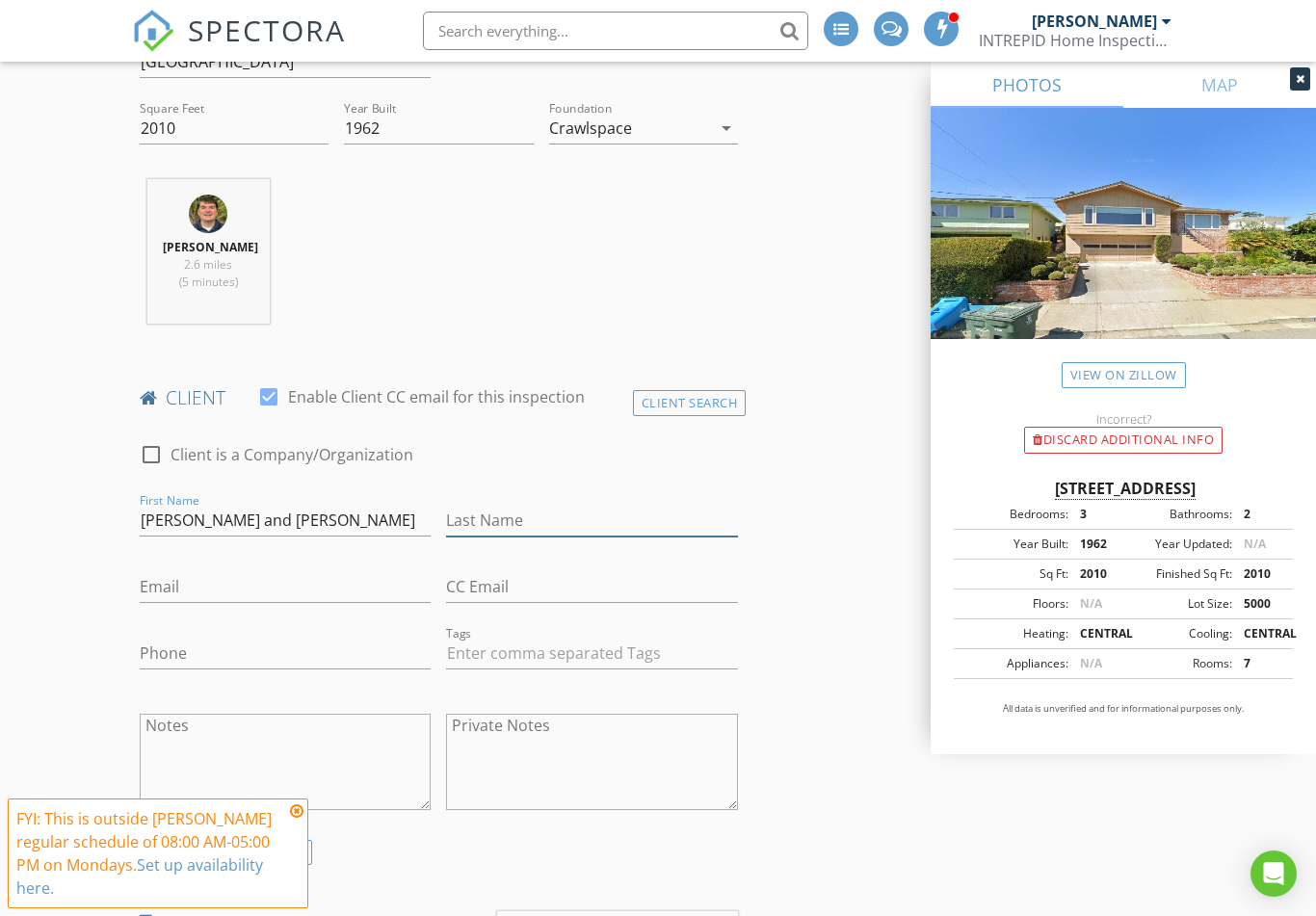click on "Last Name" at bounding box center [592, 520] 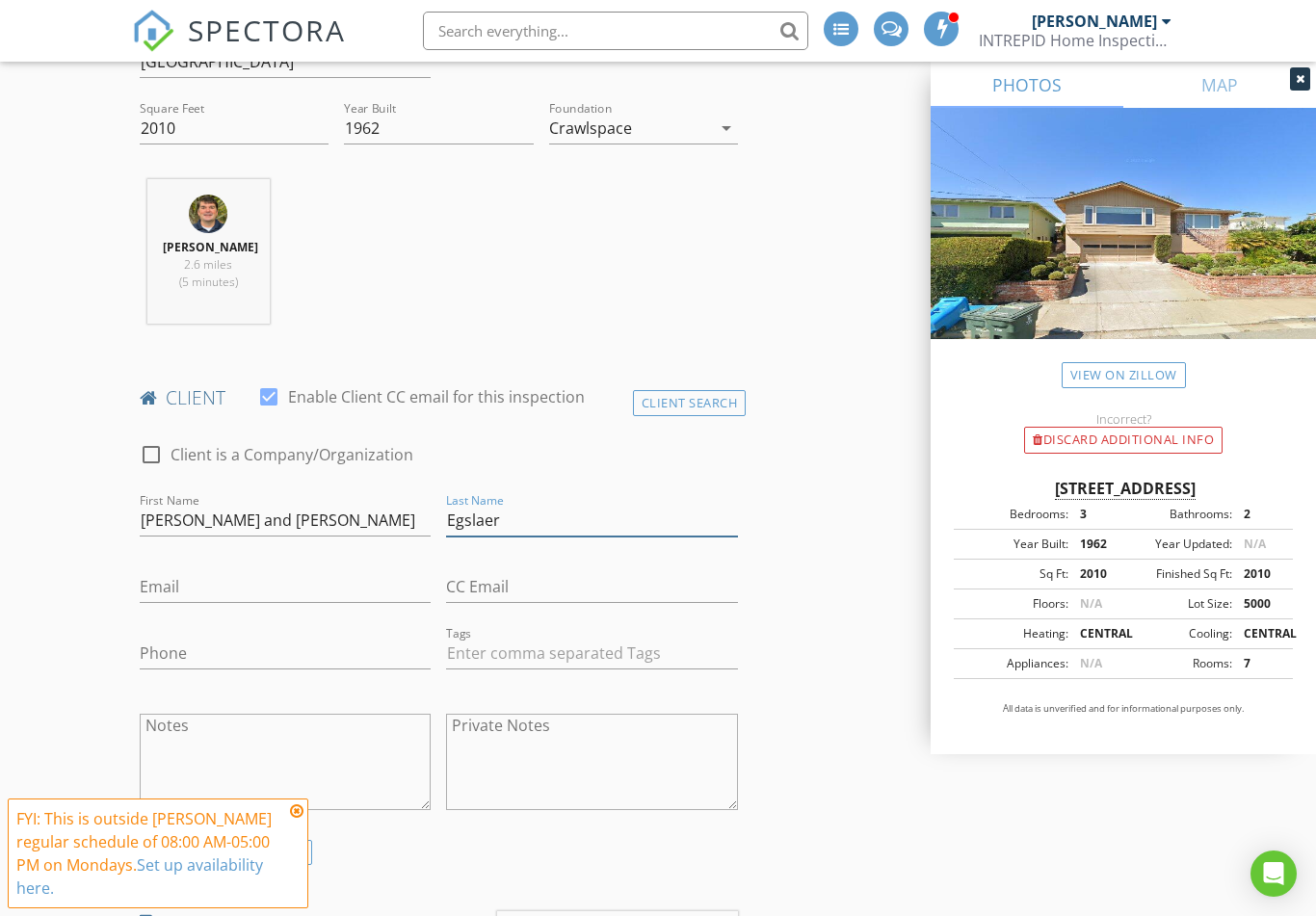 type on "Egslaer" 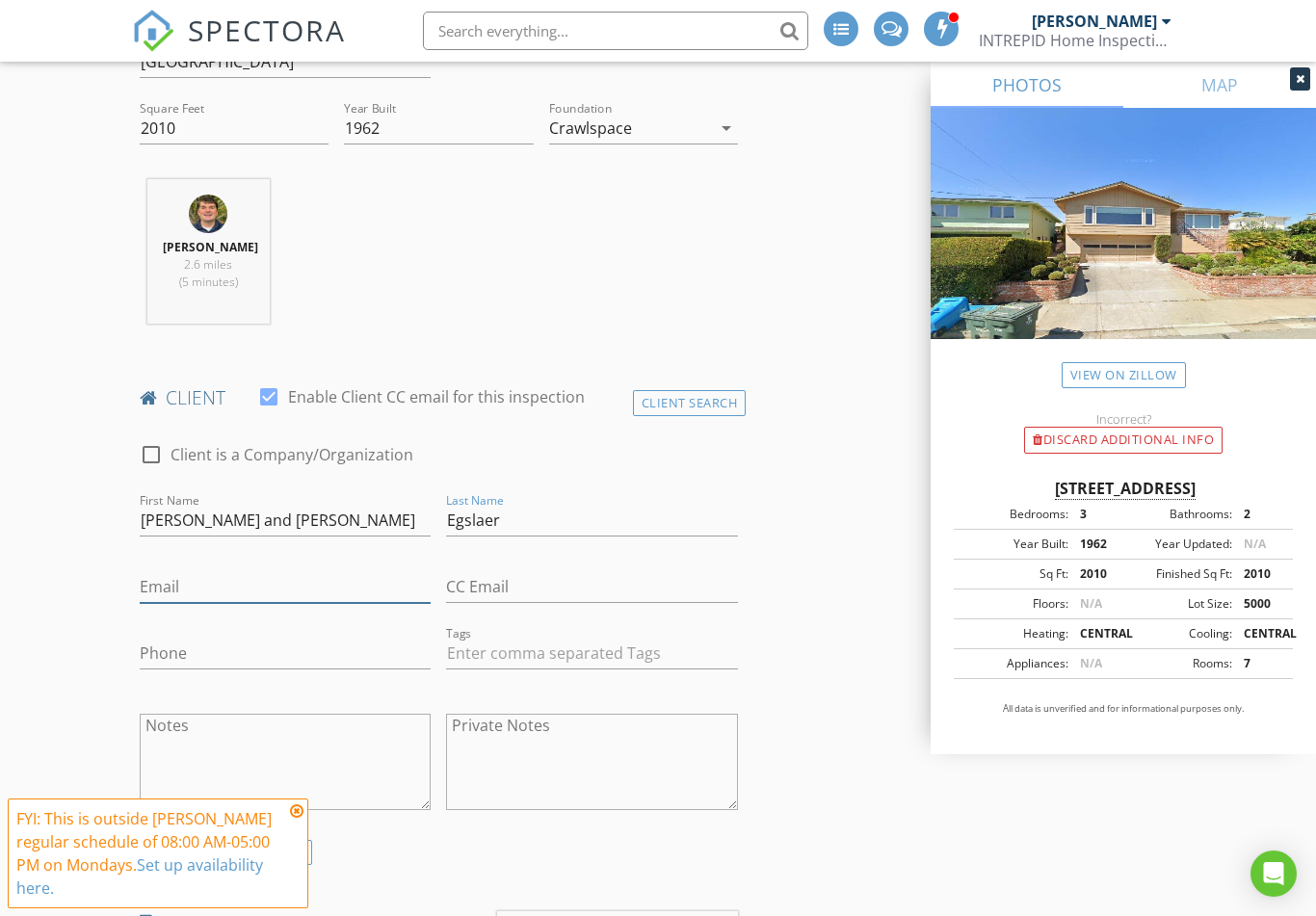 click on "Email" at bounding box center [285, 587] 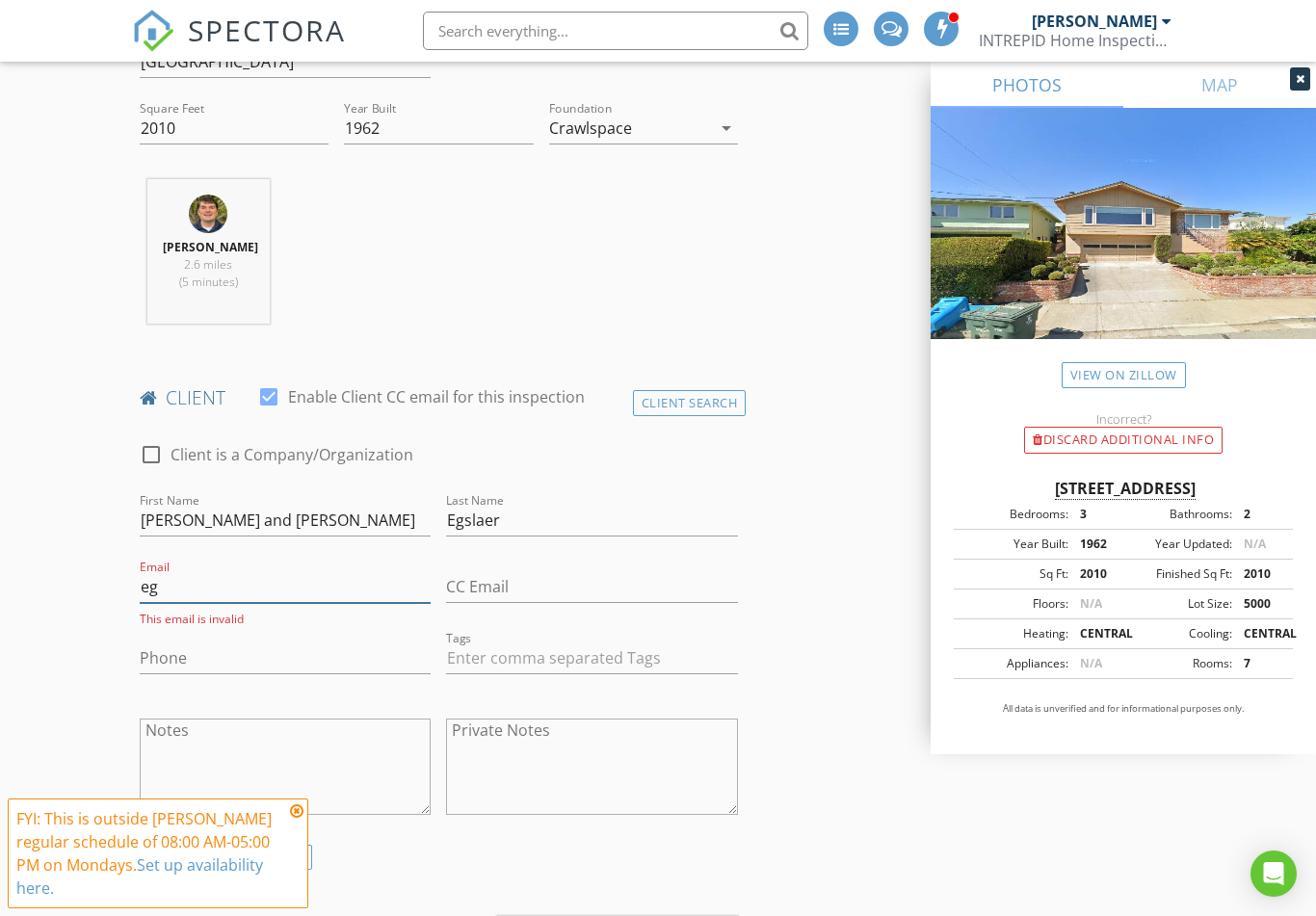 type on "eg" 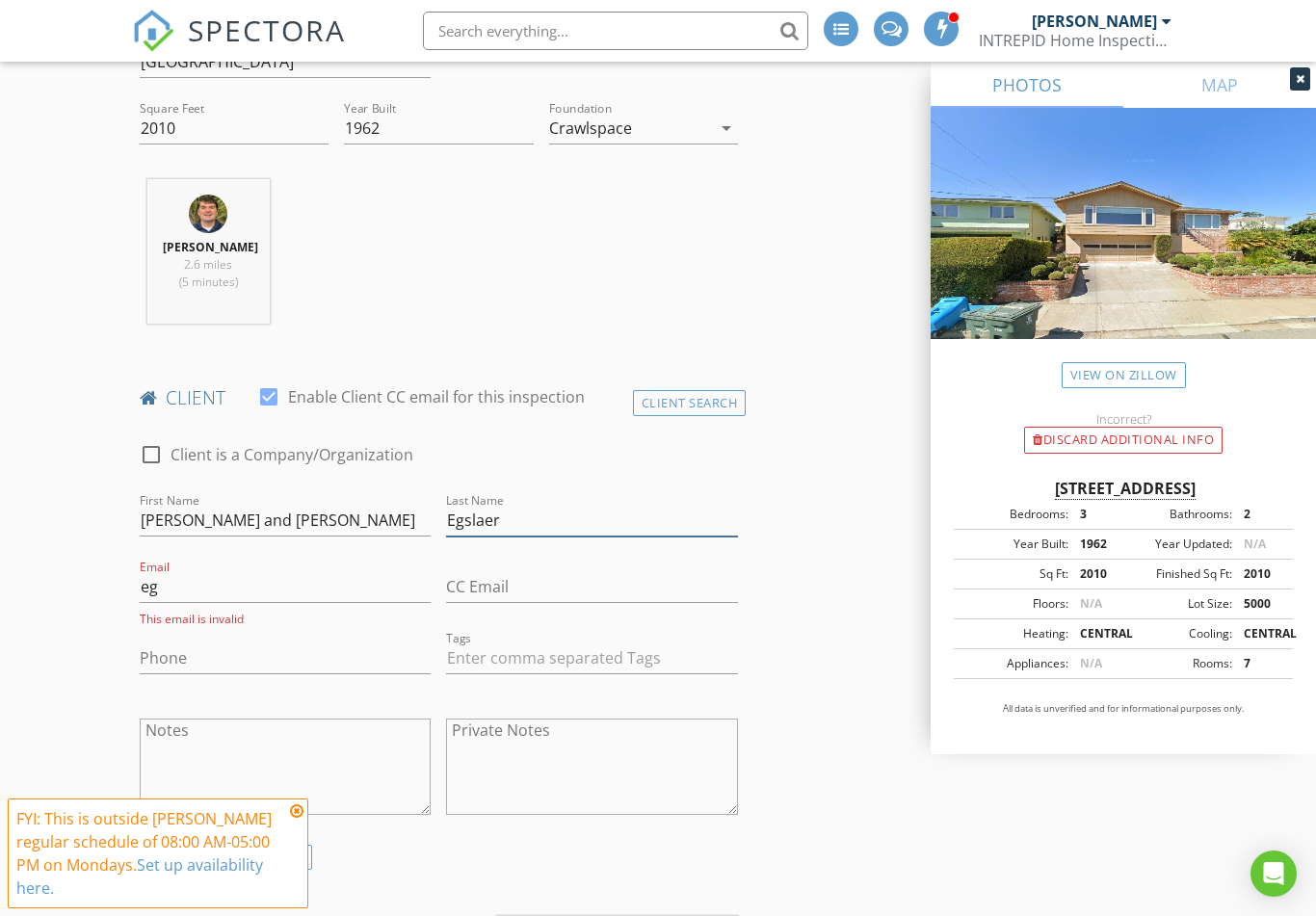 click on "Egslaer" at bounding box center (592, 520) 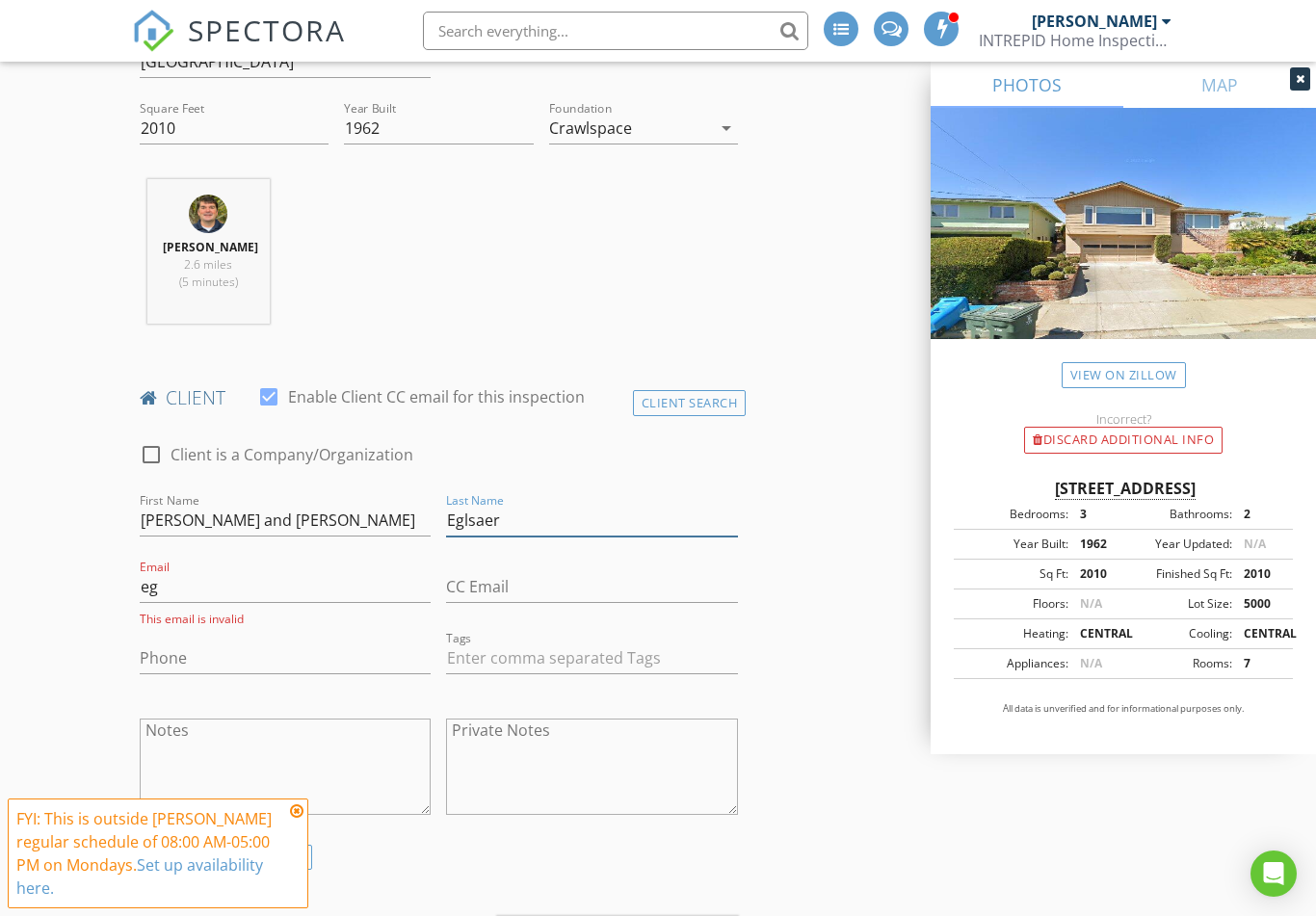 type on "Eglsaer" 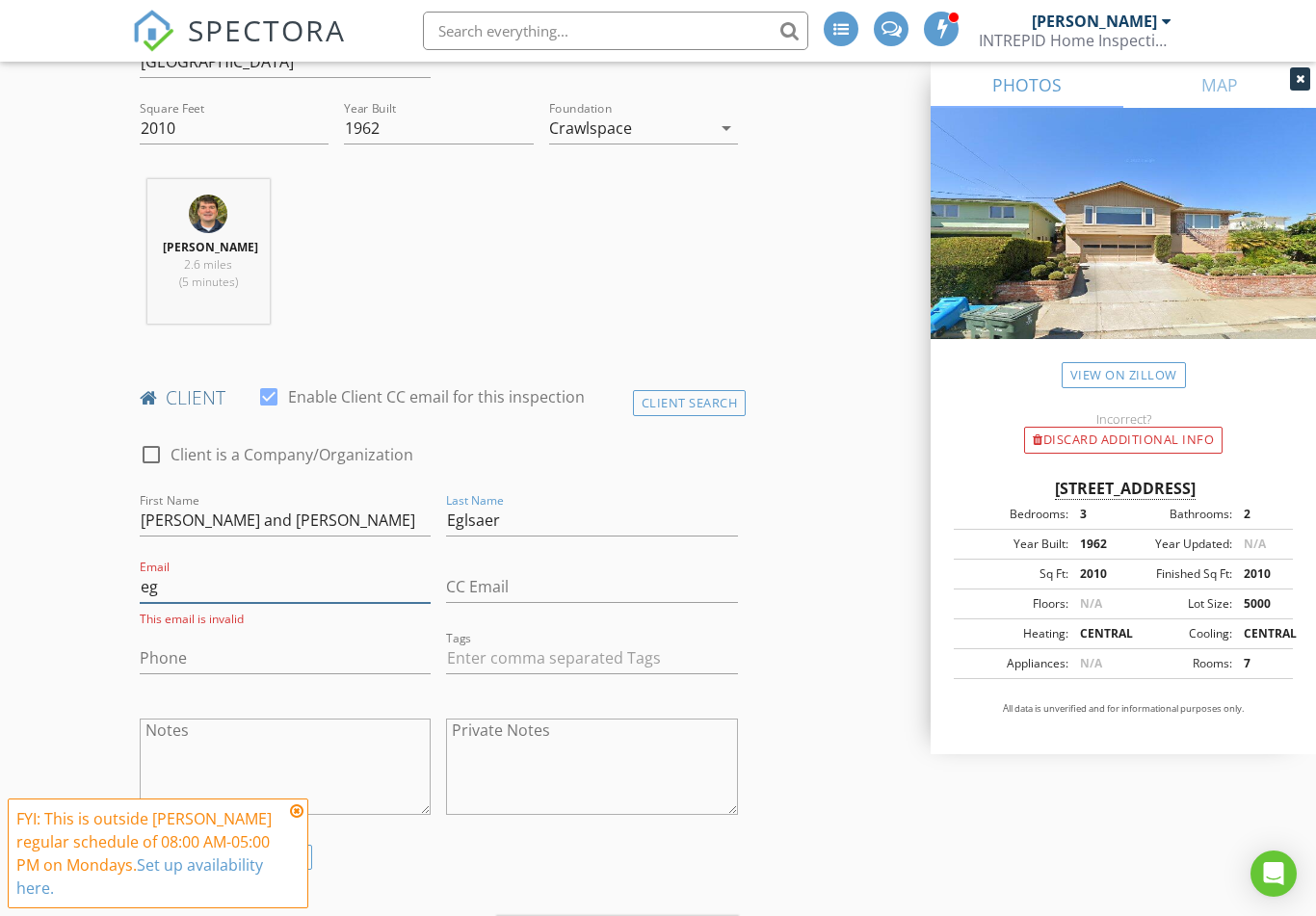 click on "eg" at bounding box center (285, 587) 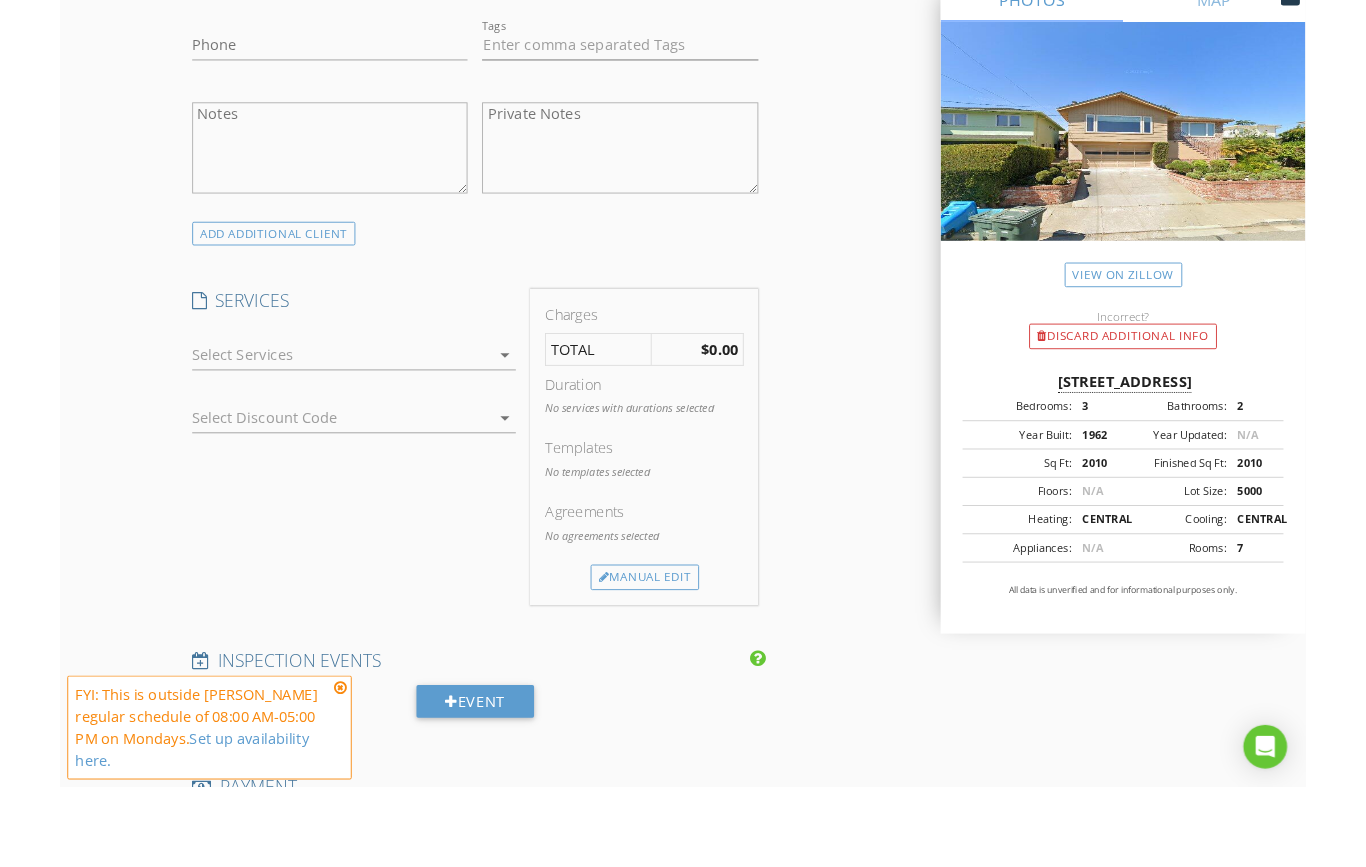 scroll, scrollTop: 1318, scrollLeft: 0, axis: vertical 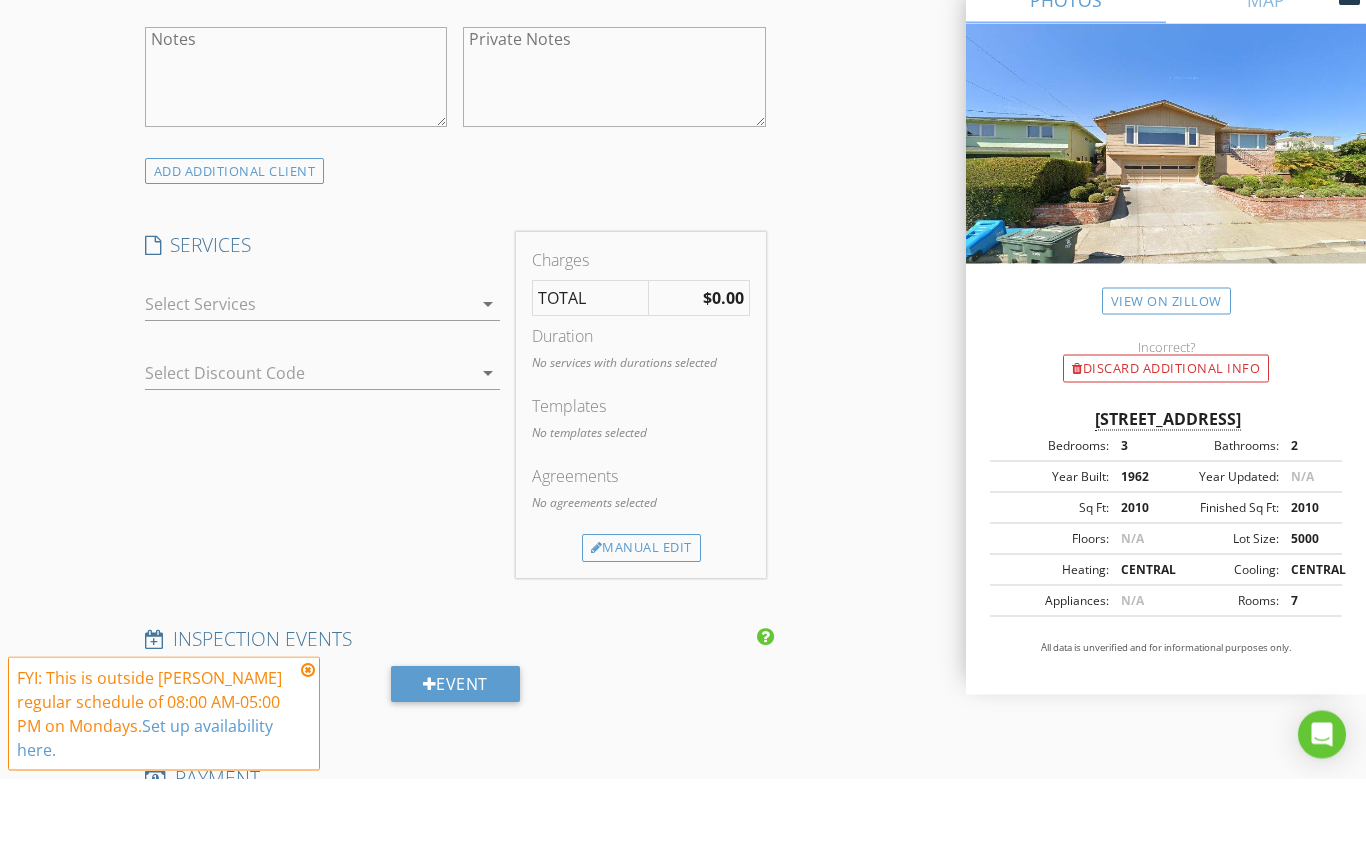 type on "[EMAIL_ADDRESS][DOMAIN_NAME]" 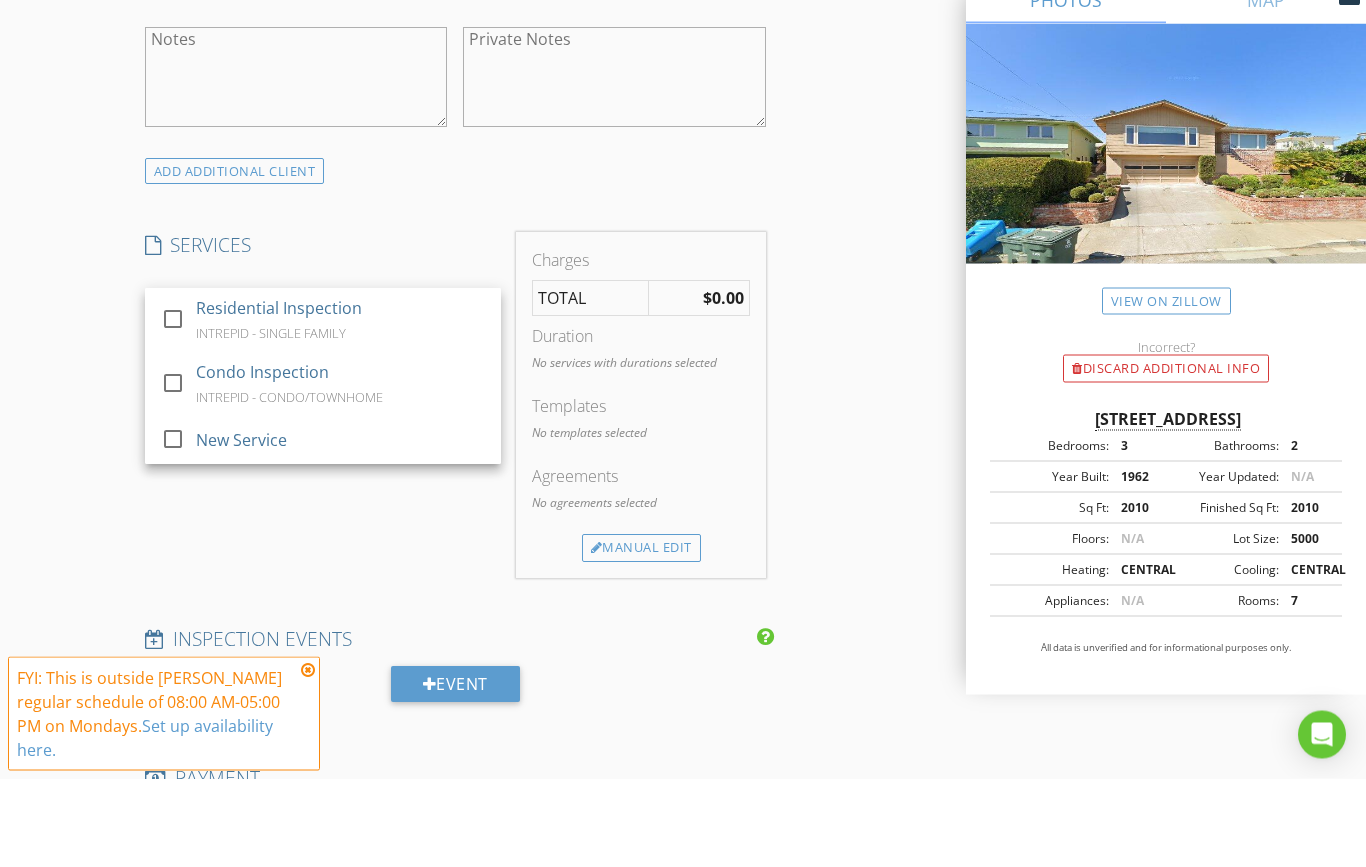 scroll, scrollTop: 1407, scrollLeft: 0, axis: vertical 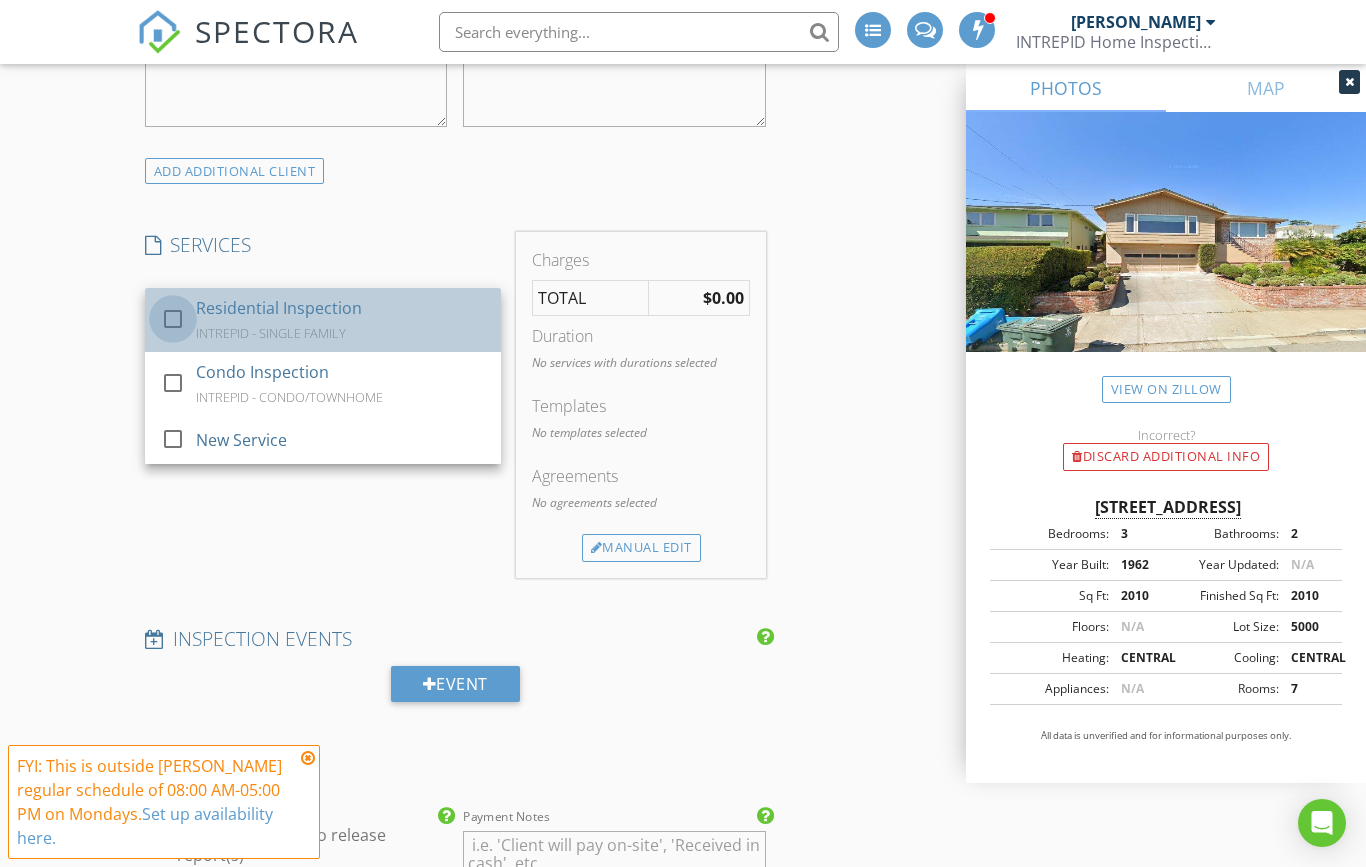 click at bounding box center [173, 319] 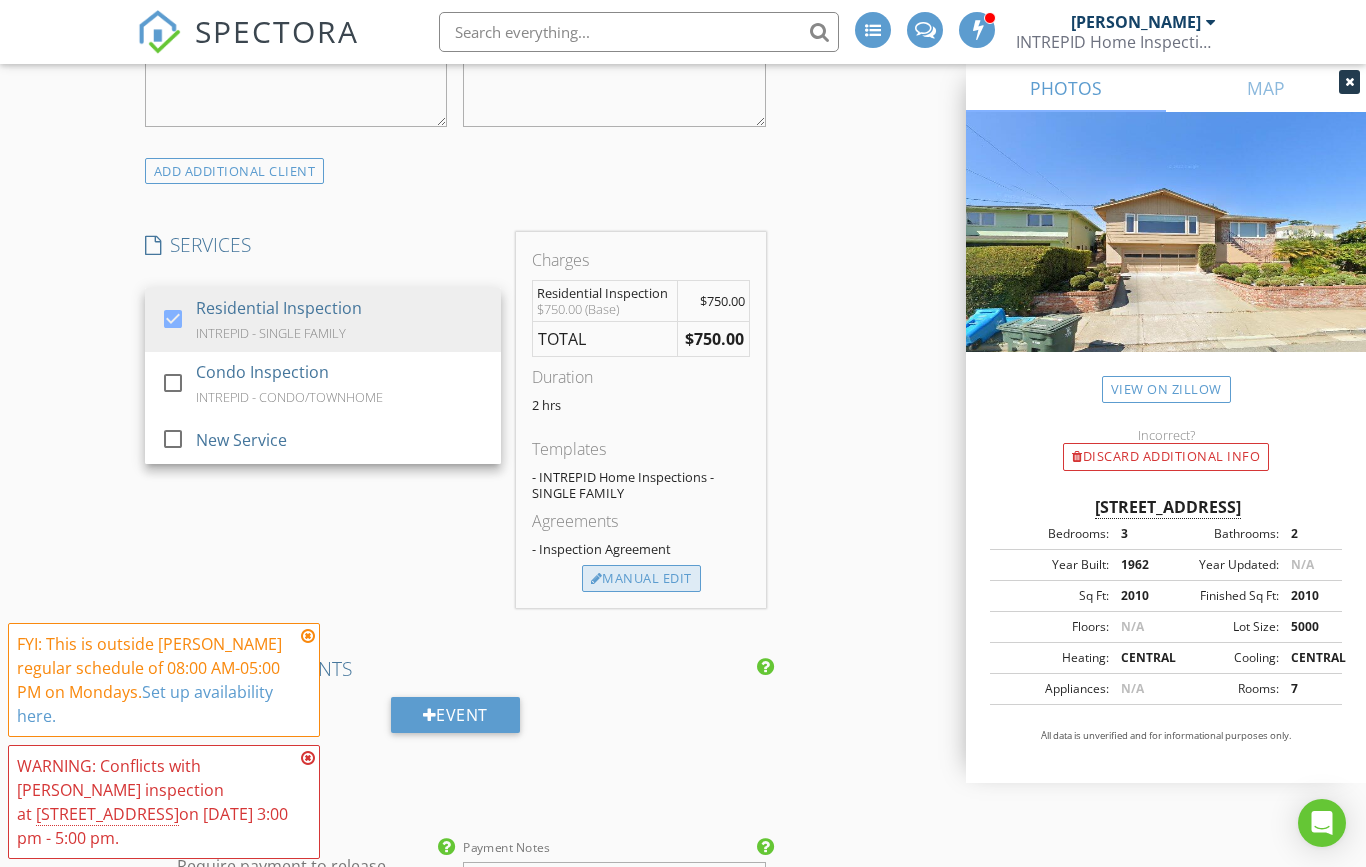 click on "Manual Edit" at bounding box center (641, 579) 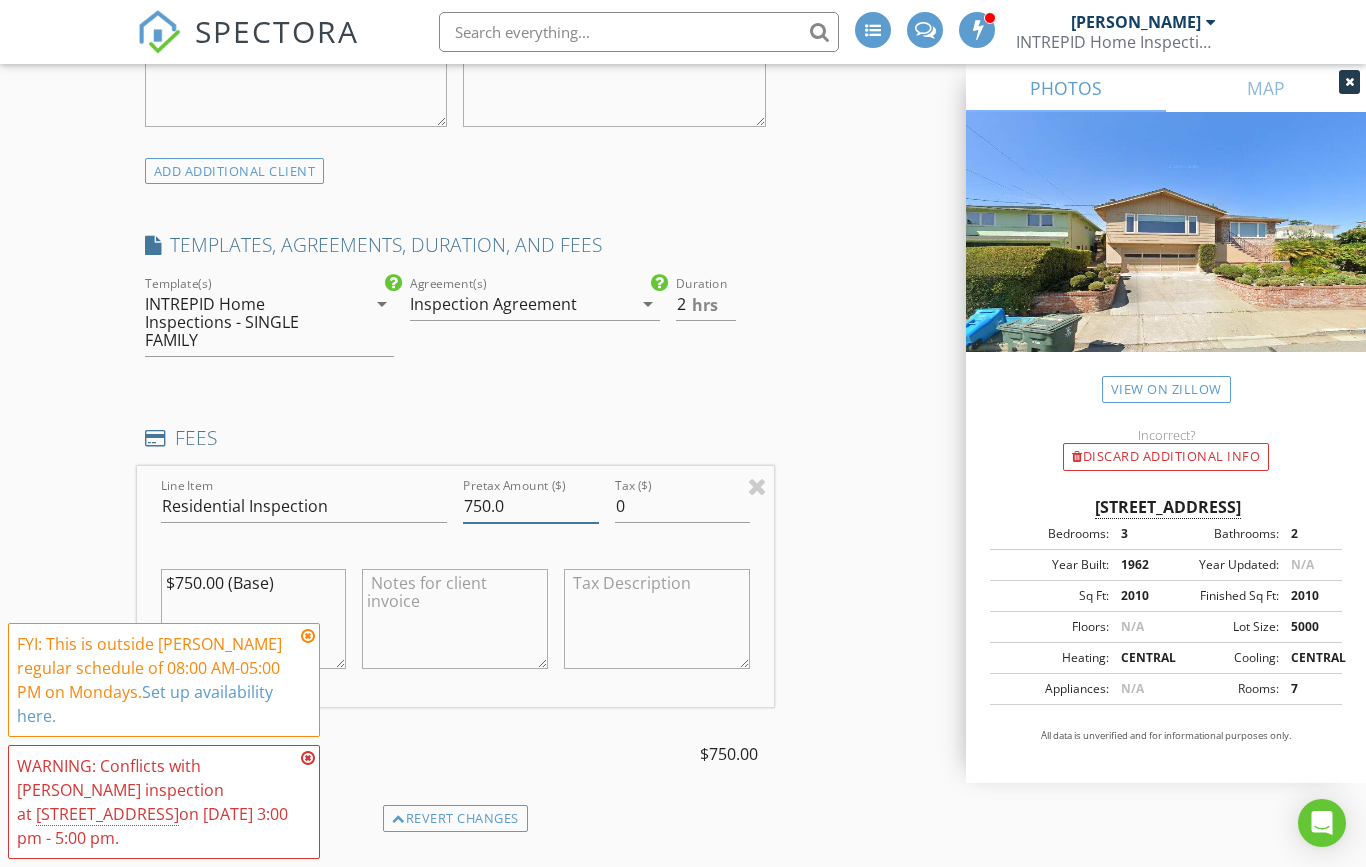 click on "750.0" at bounding box center (530, 506) 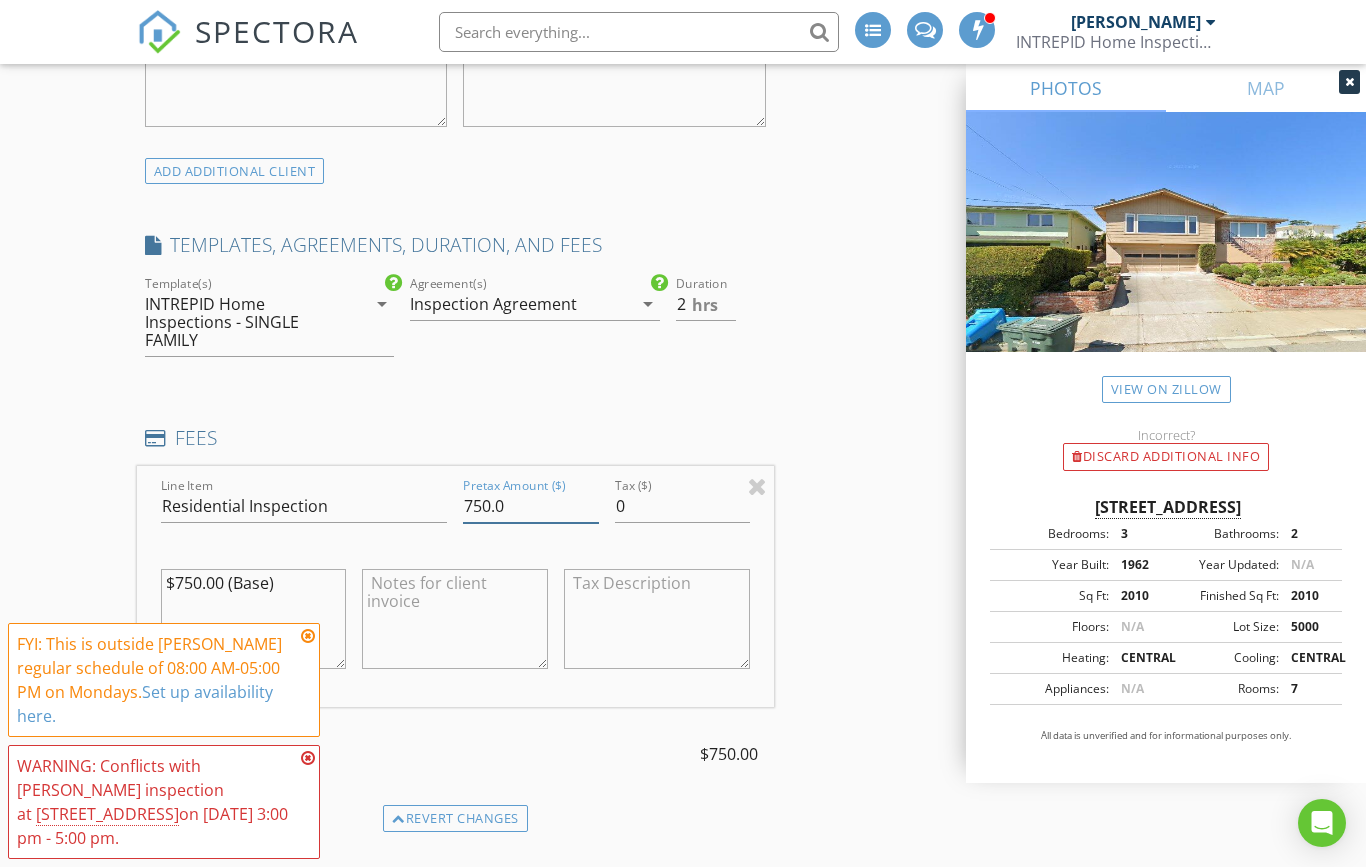 scroll, scrollTop: 1406, scrollLeft: 0, axis: vertical 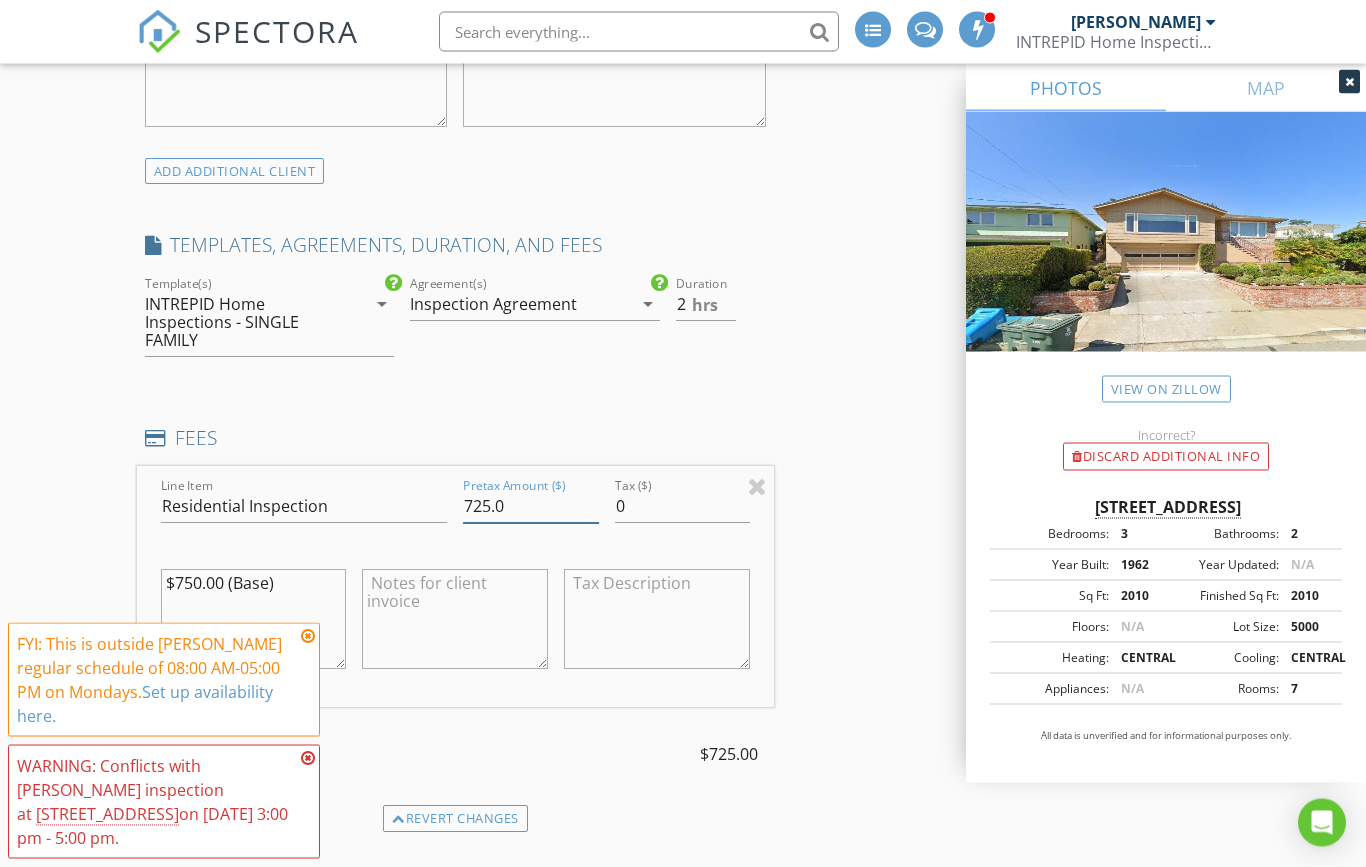 type on "725.0" 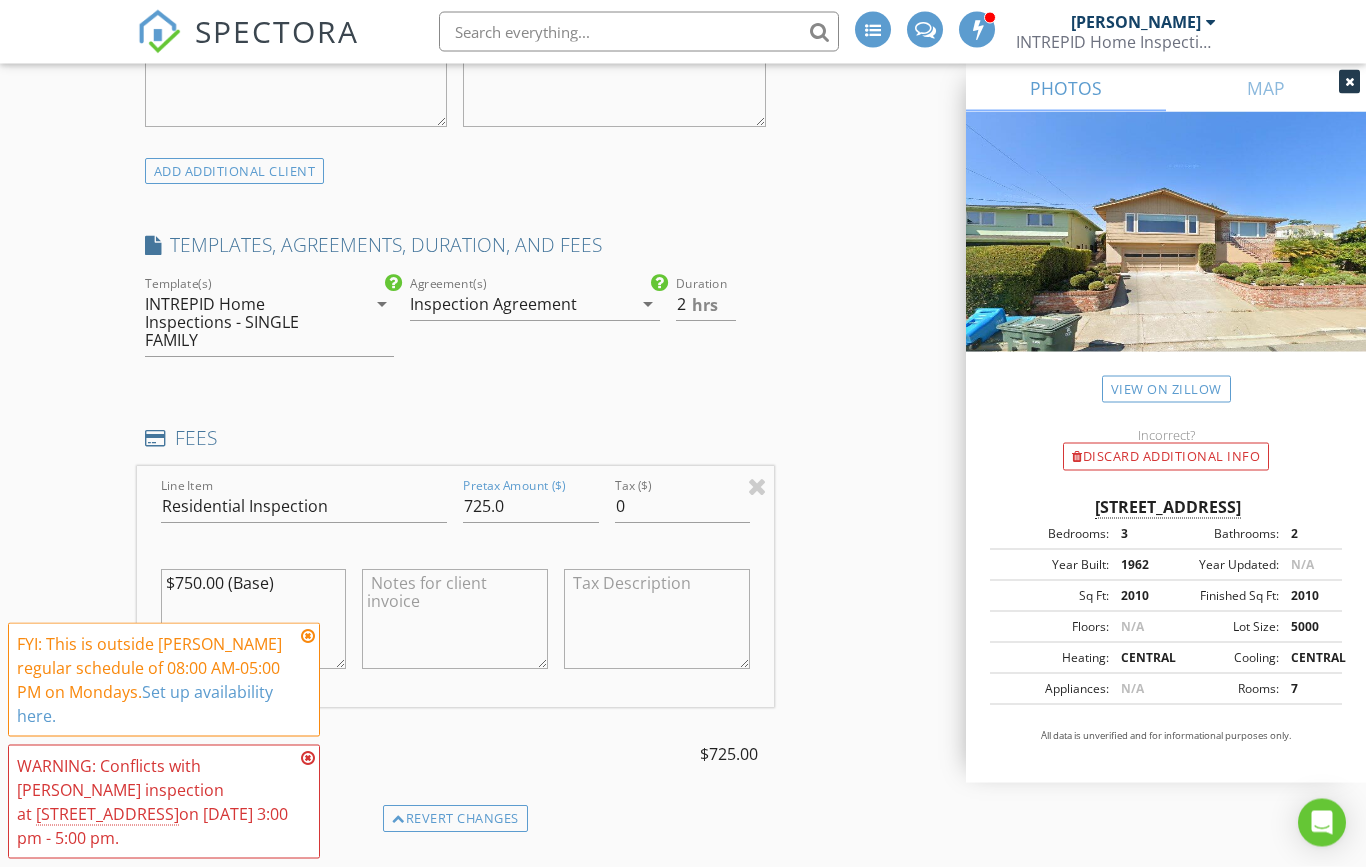 click on "$750.00 (Base)" at bounding box center (254, 620) 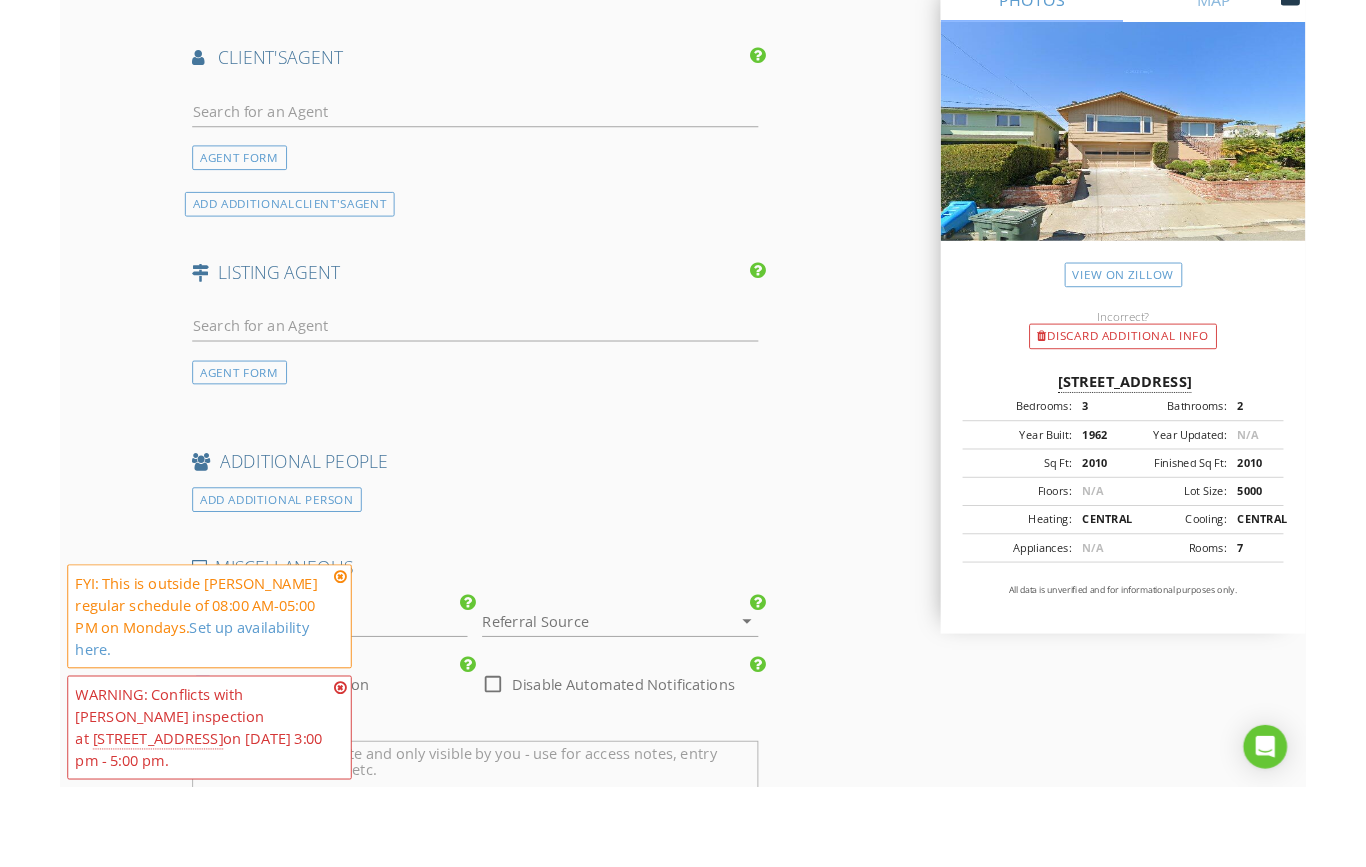 scroll, scrollTop: 2571, scrollLeft: 0, axis: vertical 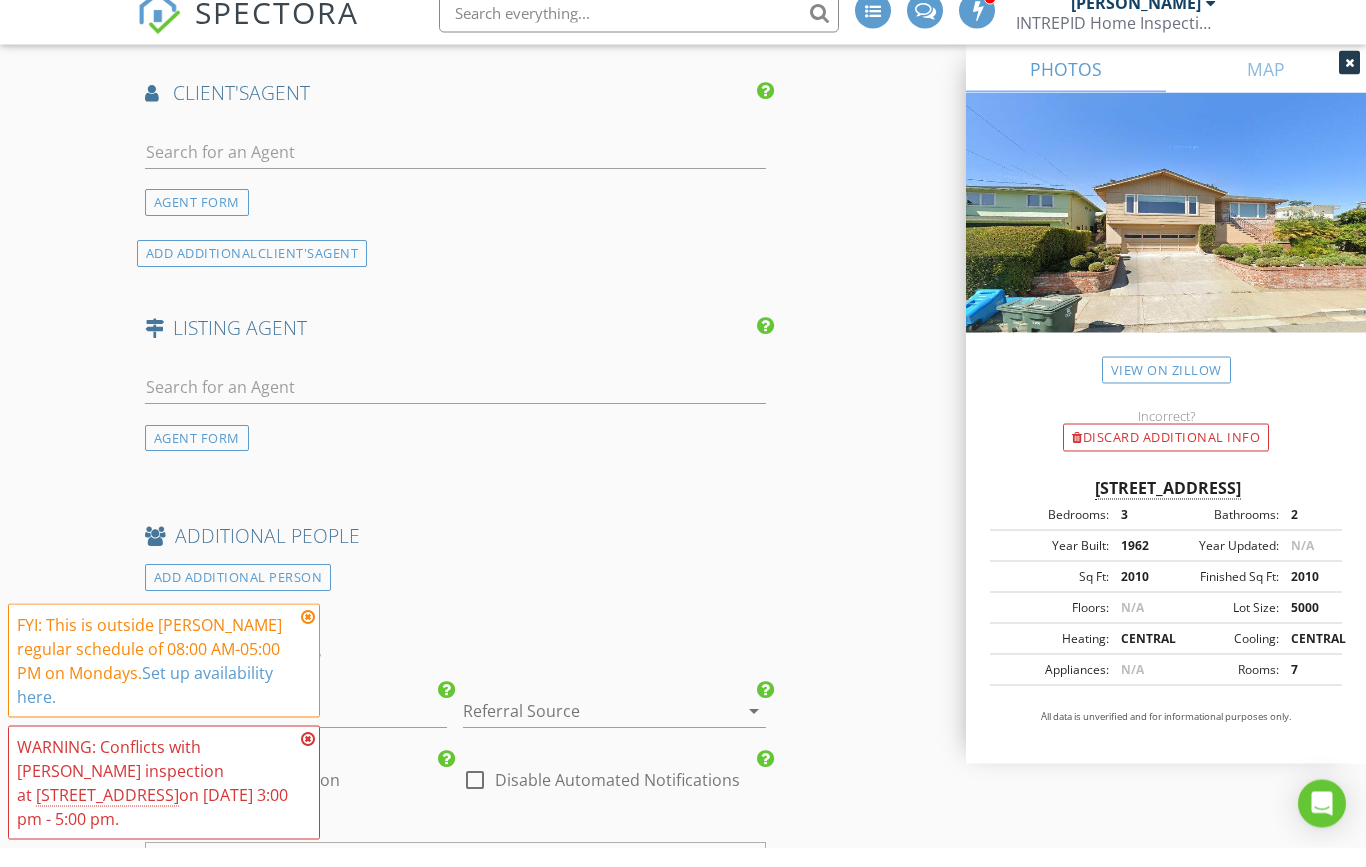 type on "$725.00 (Base)" 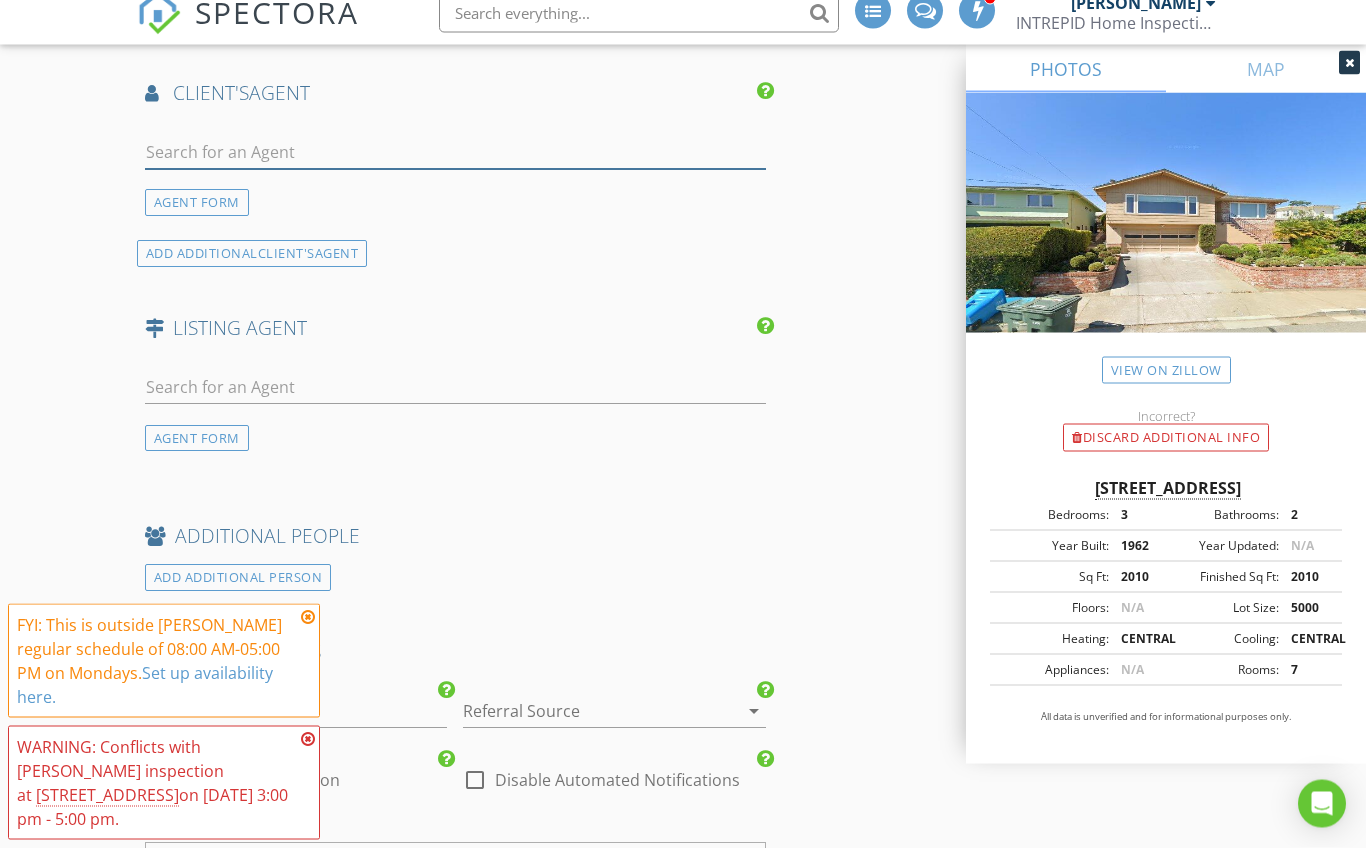 click at bounding box center (455, 172) 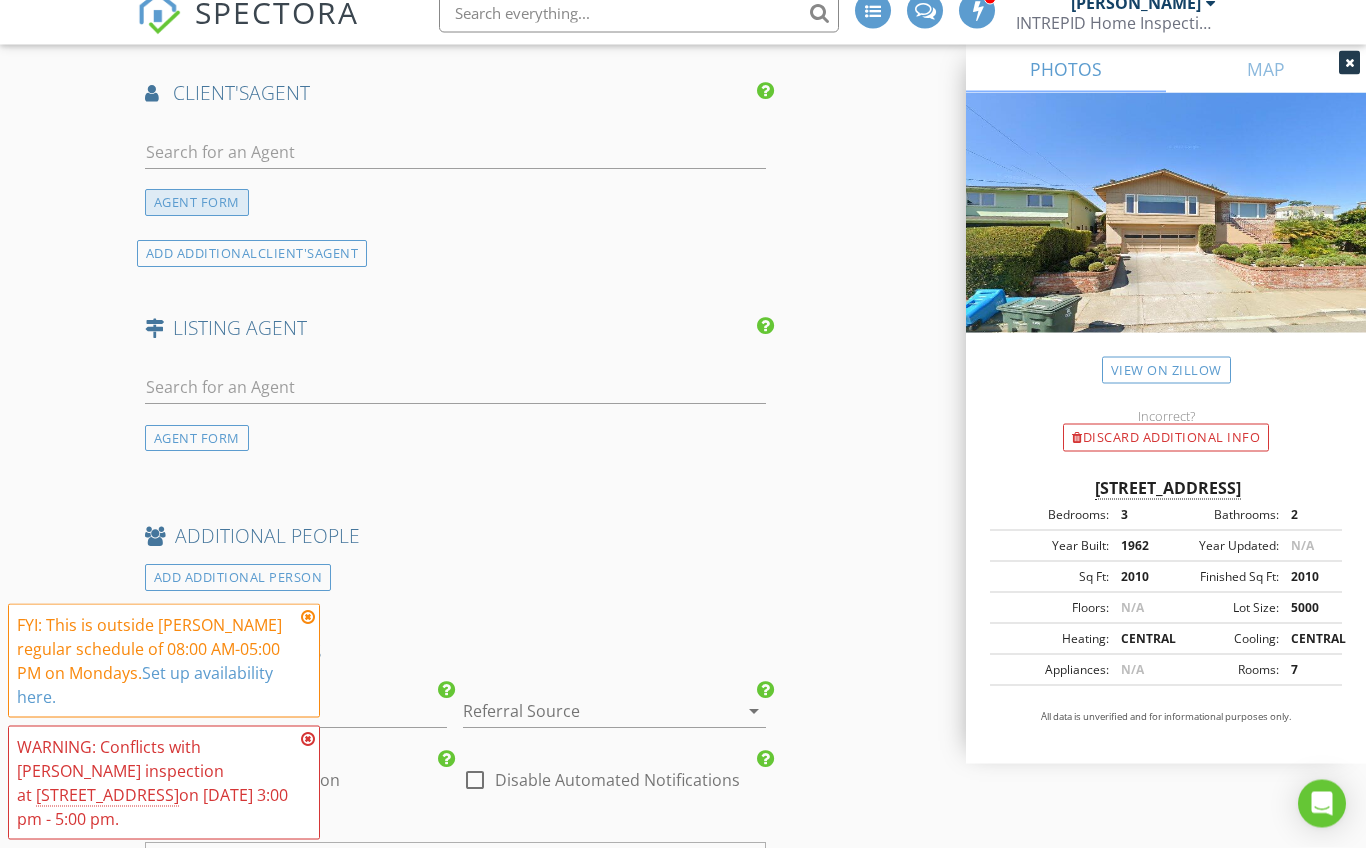click on "AGENT FORM" at bounding box center [197, 222] 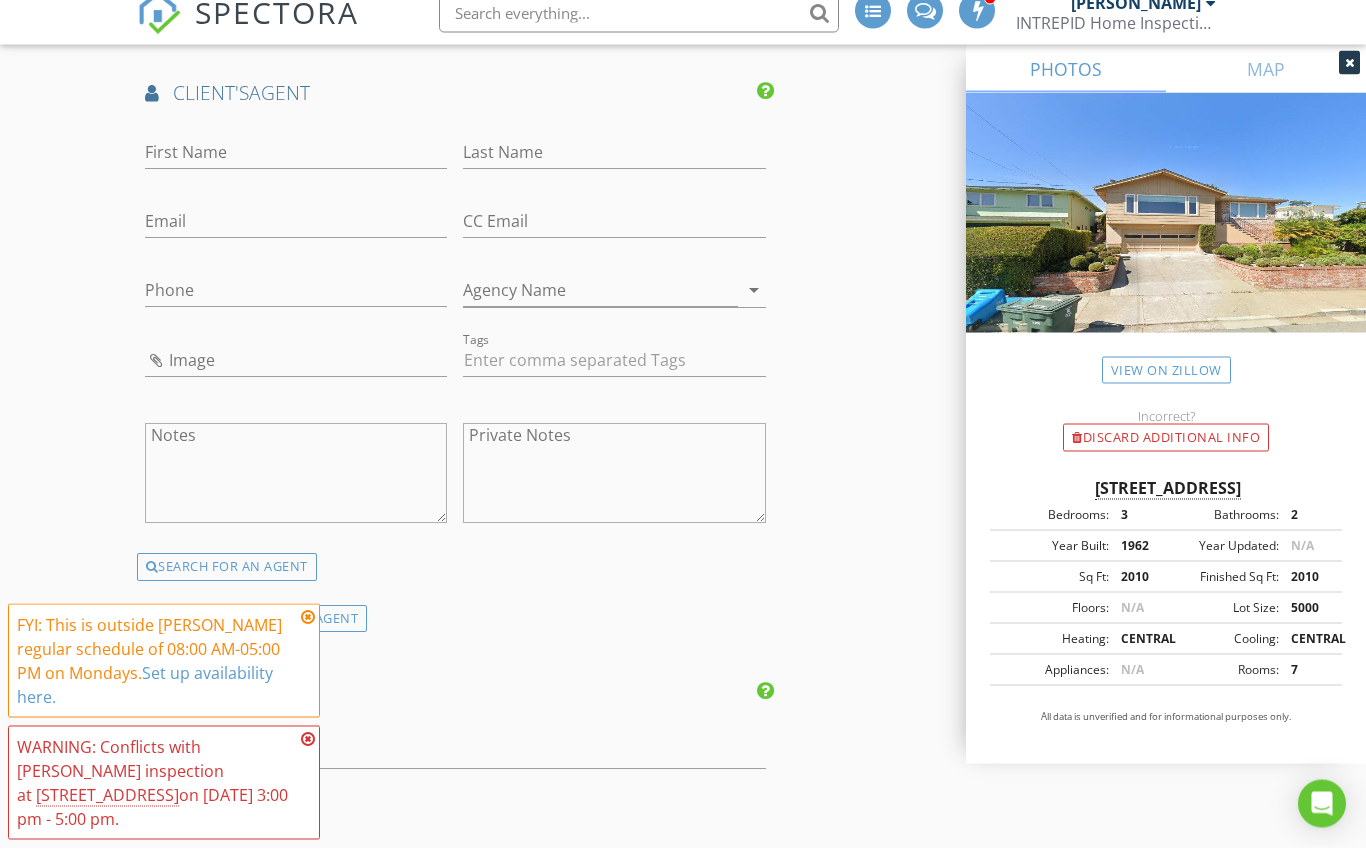 scroll, scrollTop: 2591, scrollLeft: 0, axis: vertical 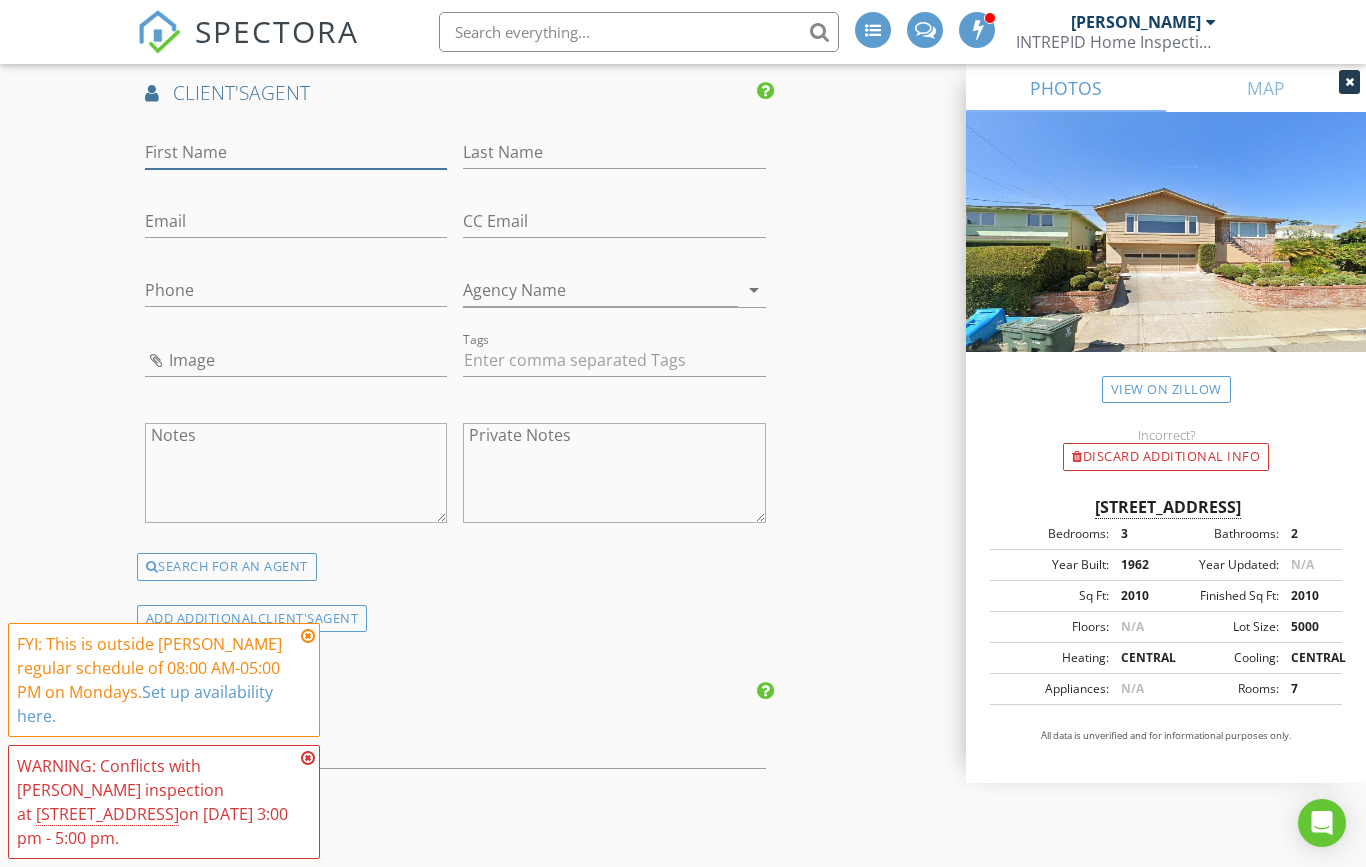 click on "First Name" at bounding box center (296, 152) 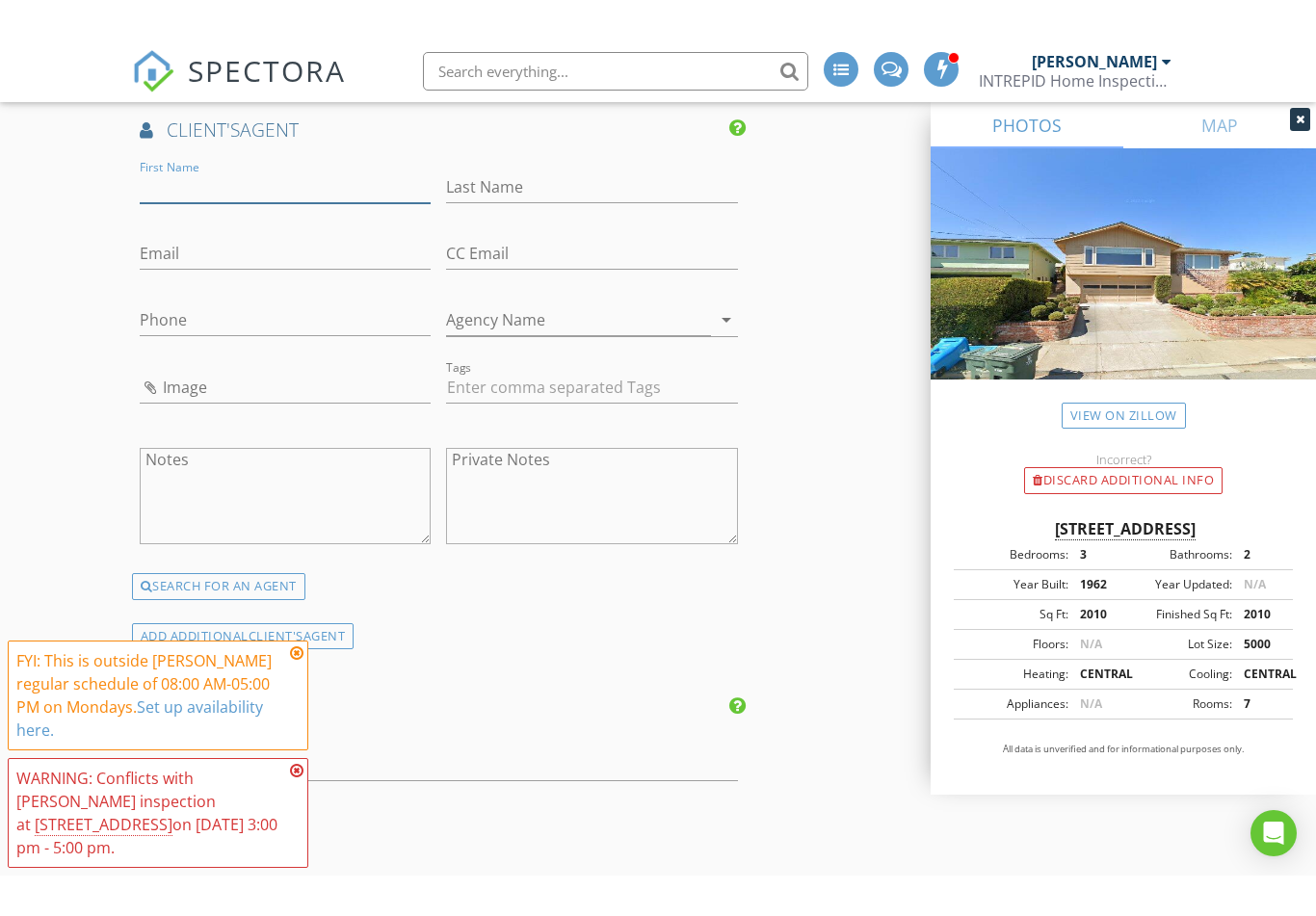 scroll, scrollTop: 2495, scrollLeft: 0, axis: vertical 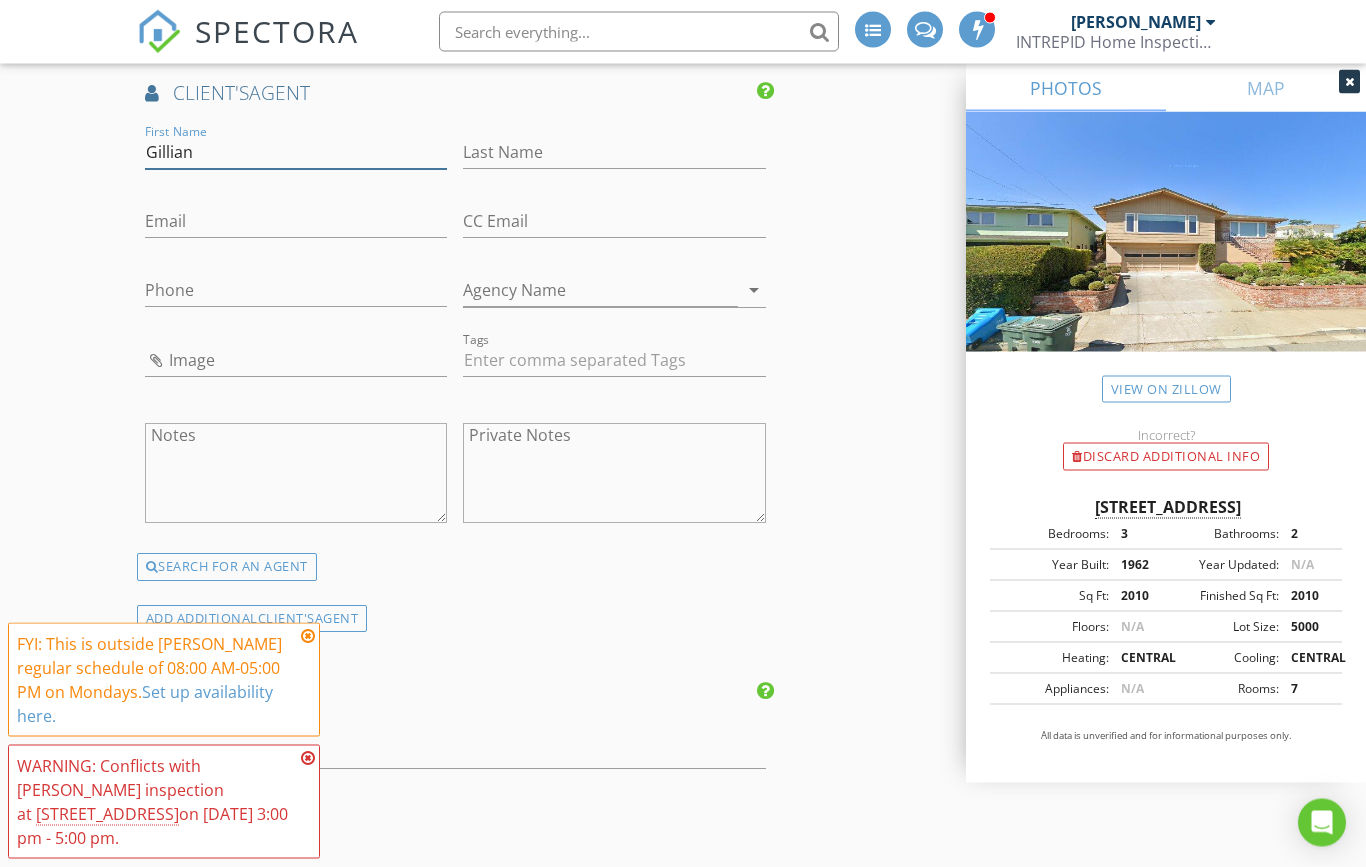 type on "Gillian" 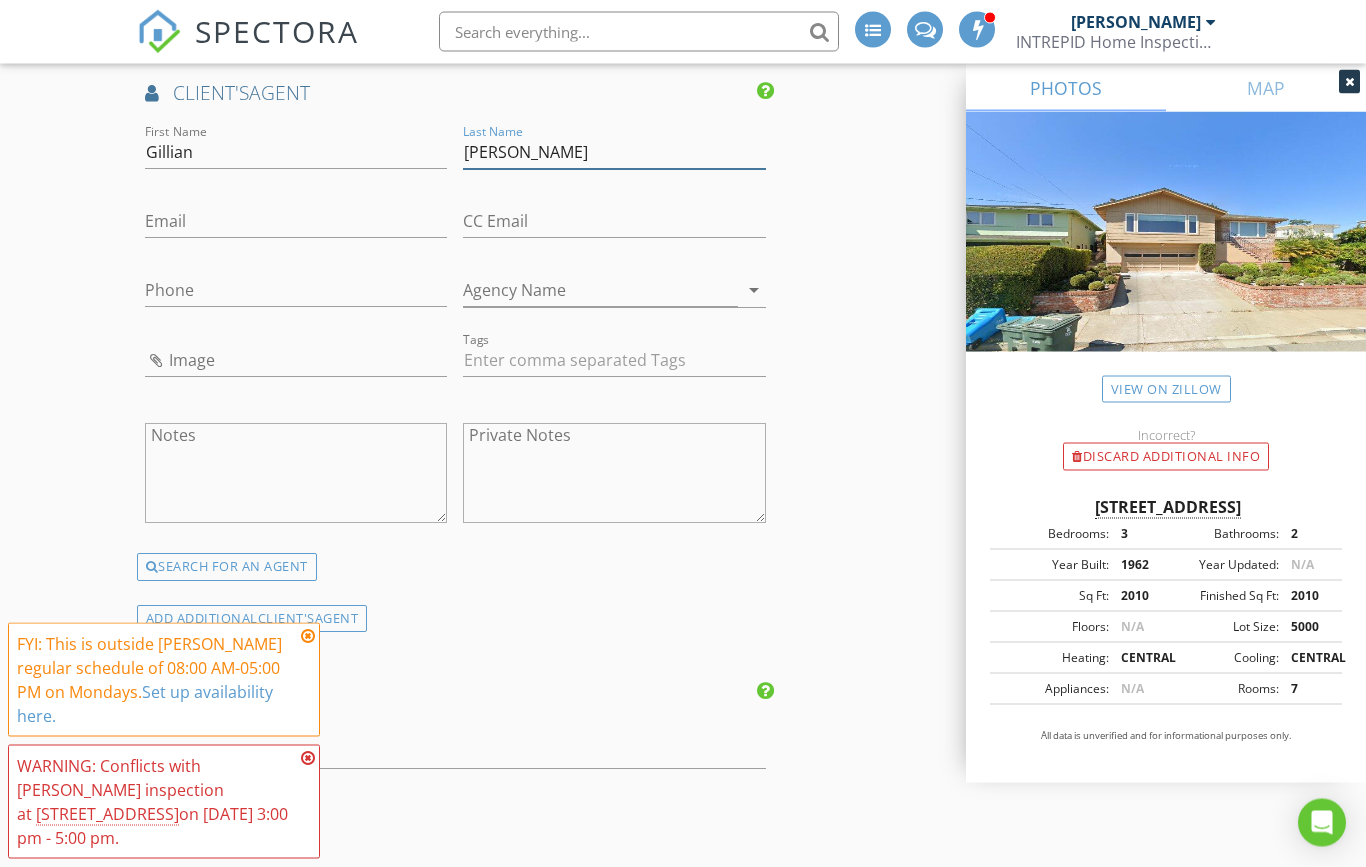 type on "[PERSON_NAME]" 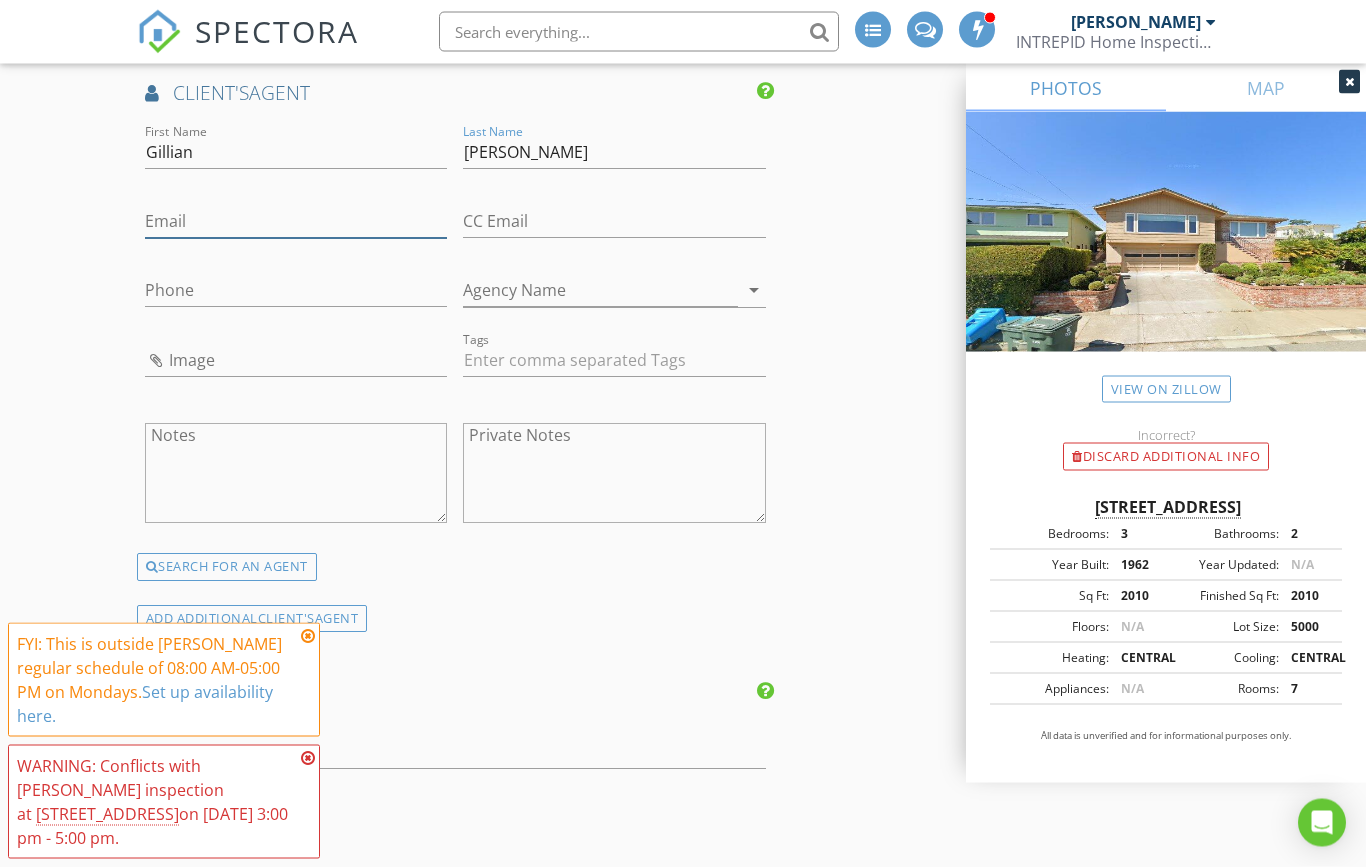 click on "Email" at bounding box center [296, 222] 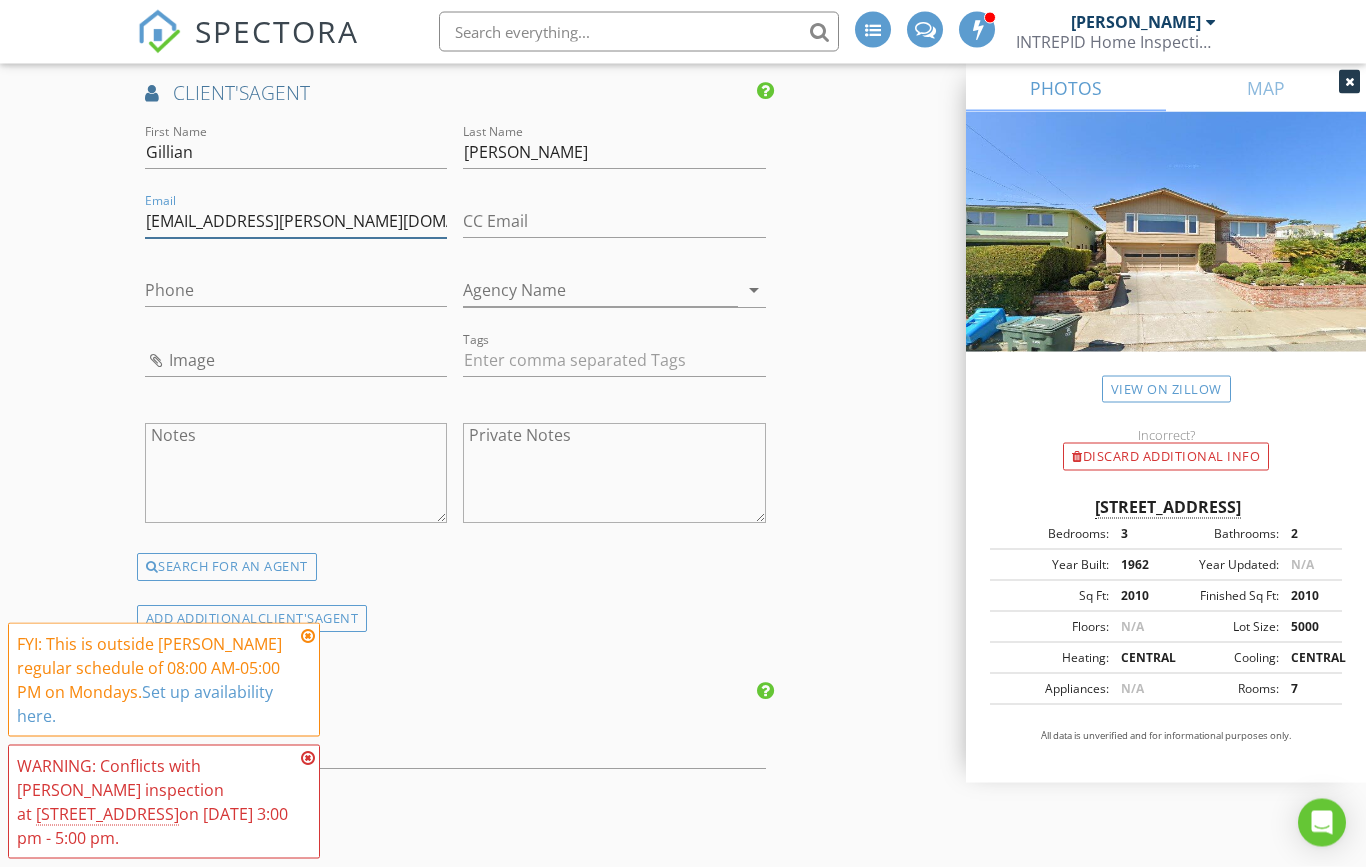 type on "[EMAIL_ADDRESS][PERSON_NAME][DOMAIN_NAME]" 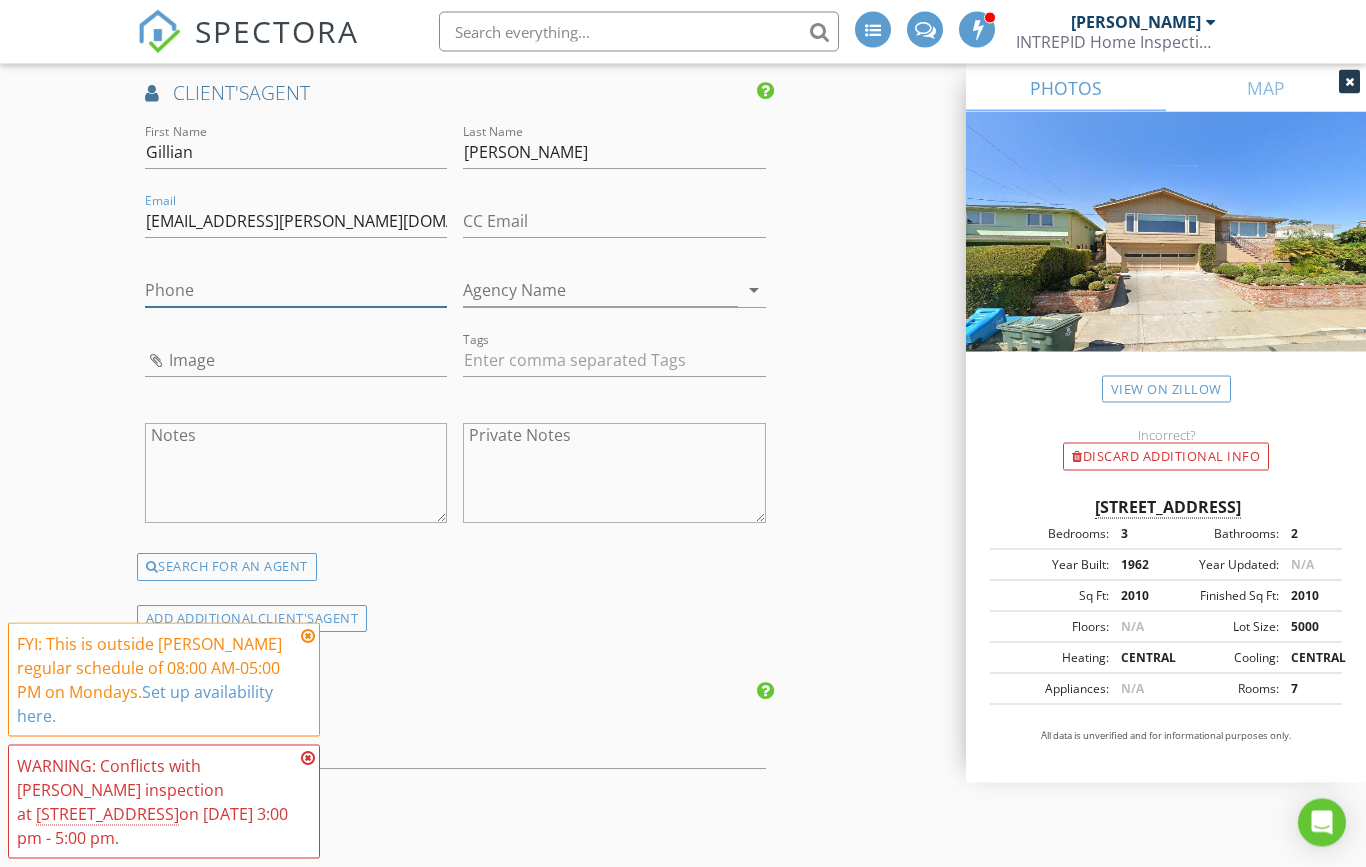 click on "Phone" at bounding box center (296, 291) 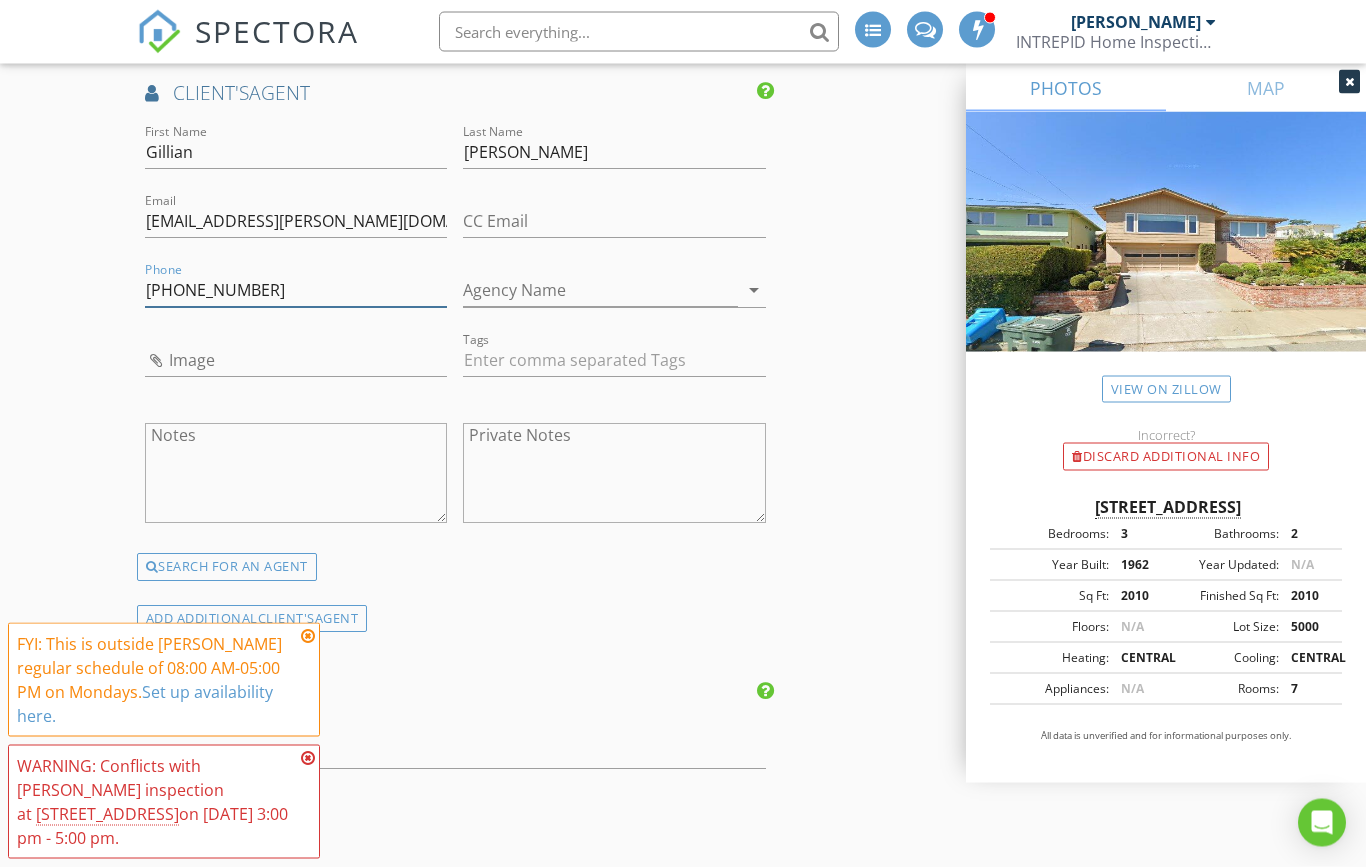 type on "[PHONE_NUMBER]" 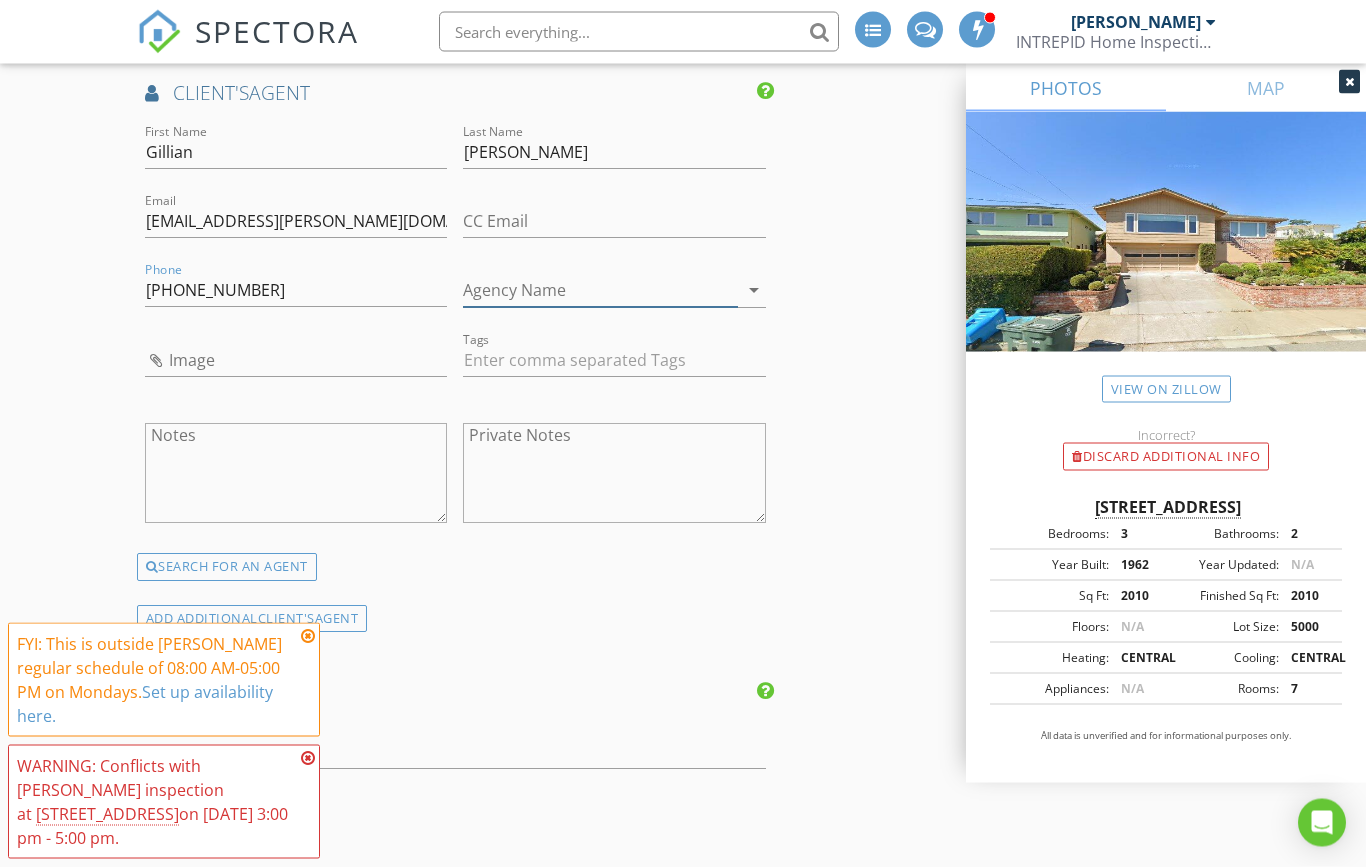 click on "Agency Name" at bounding box center (600, 291) 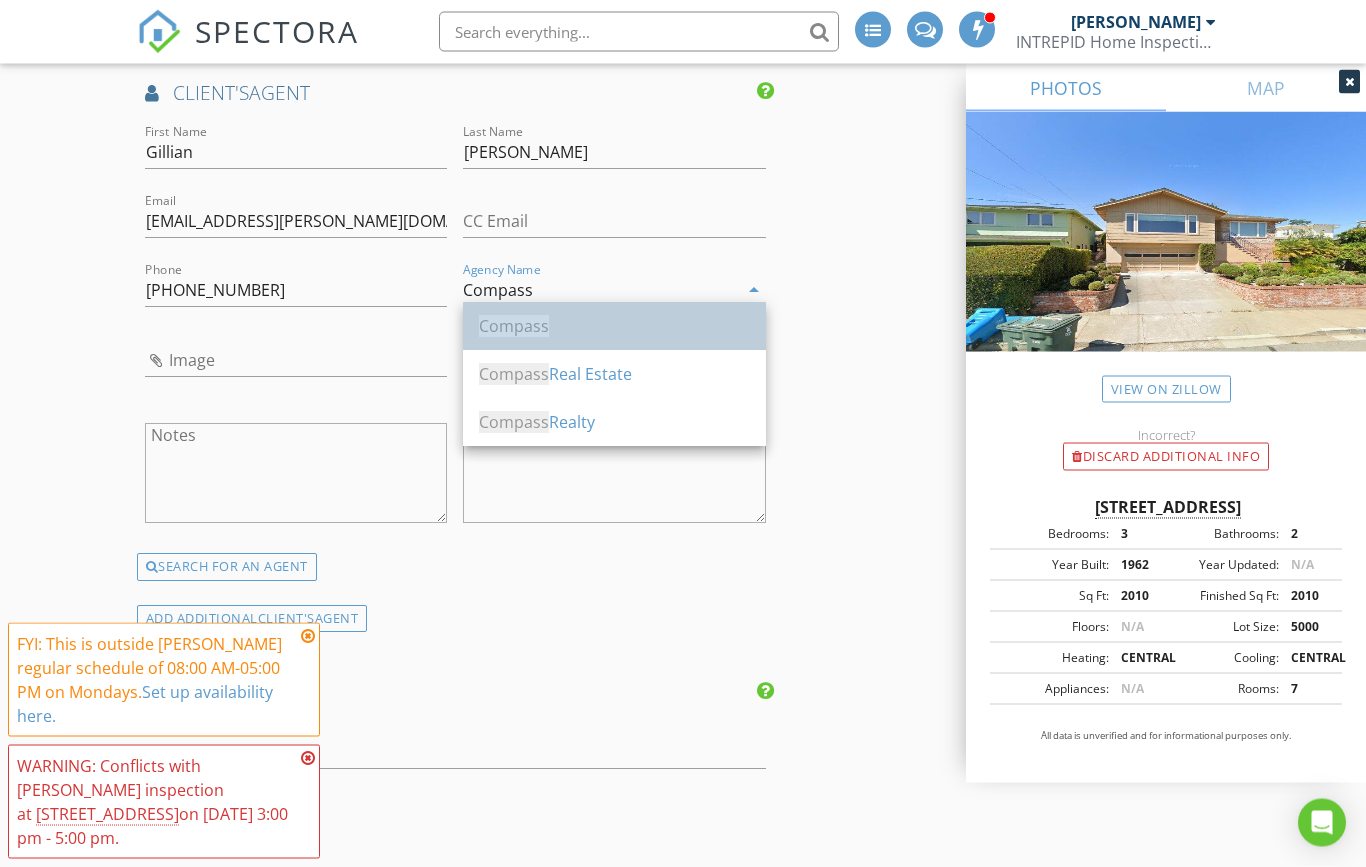 click on "Compass" at bounding box center [514, 327] 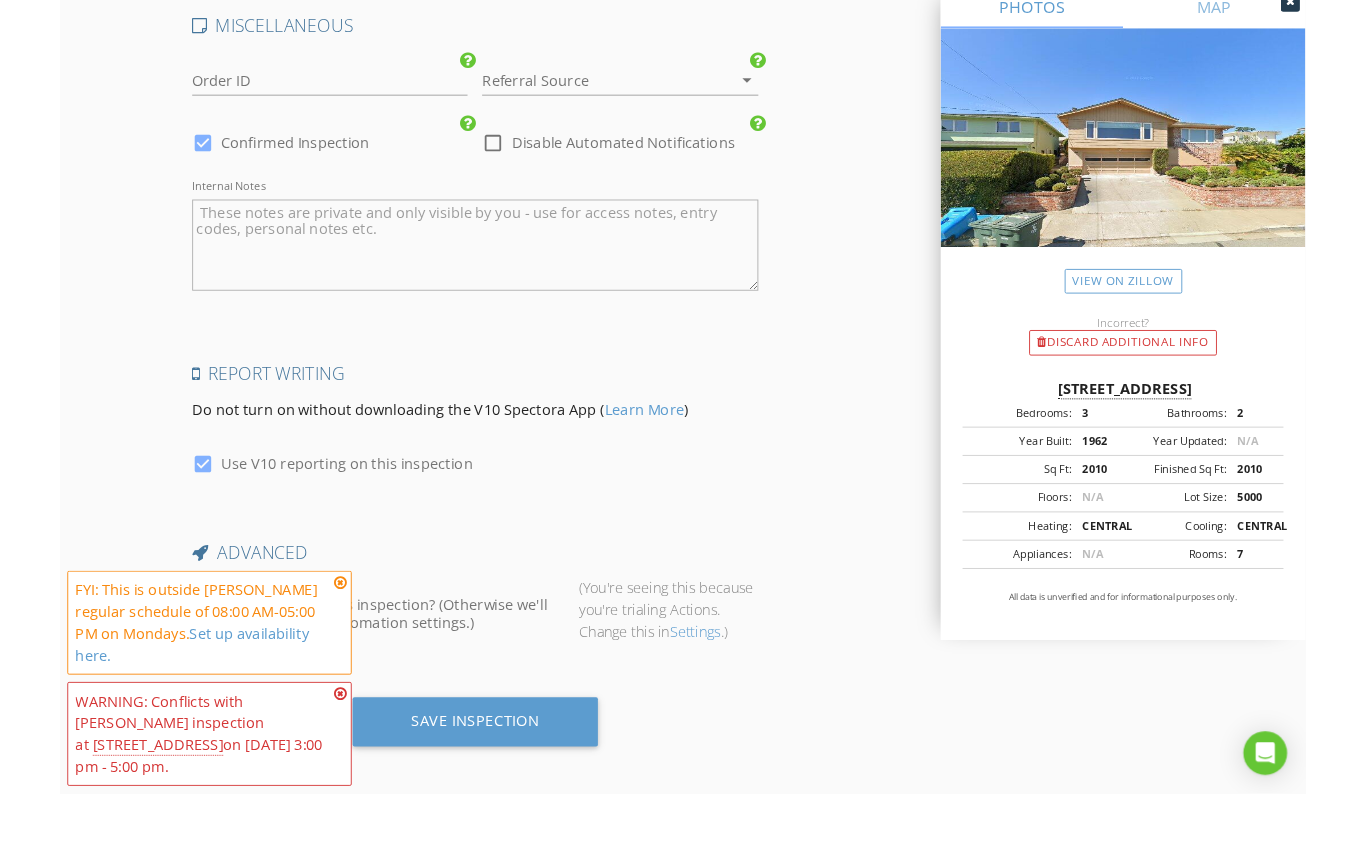 scroll, scrollTop: 3583, scrollLeft: 0, axis: vertical 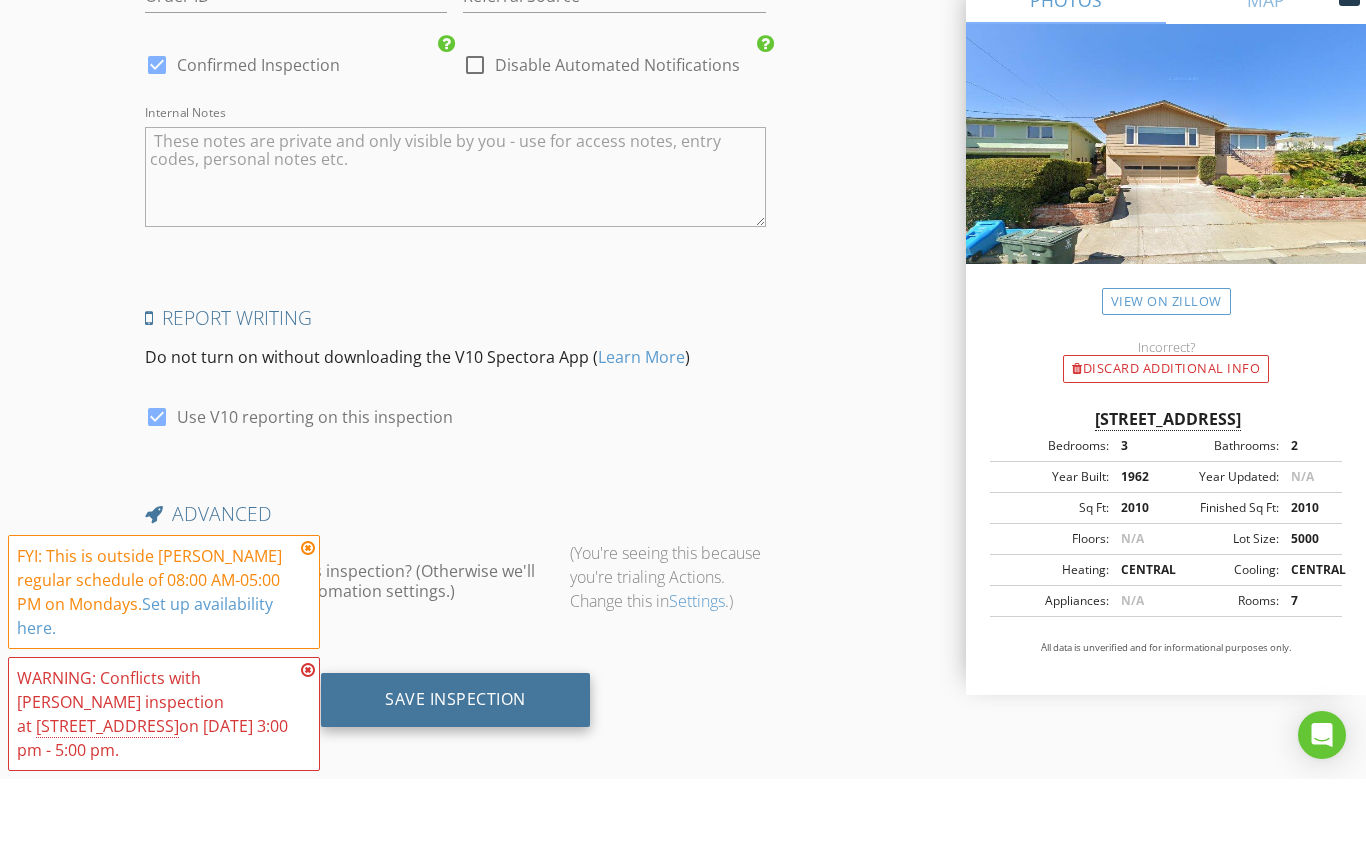 type on "Compass" 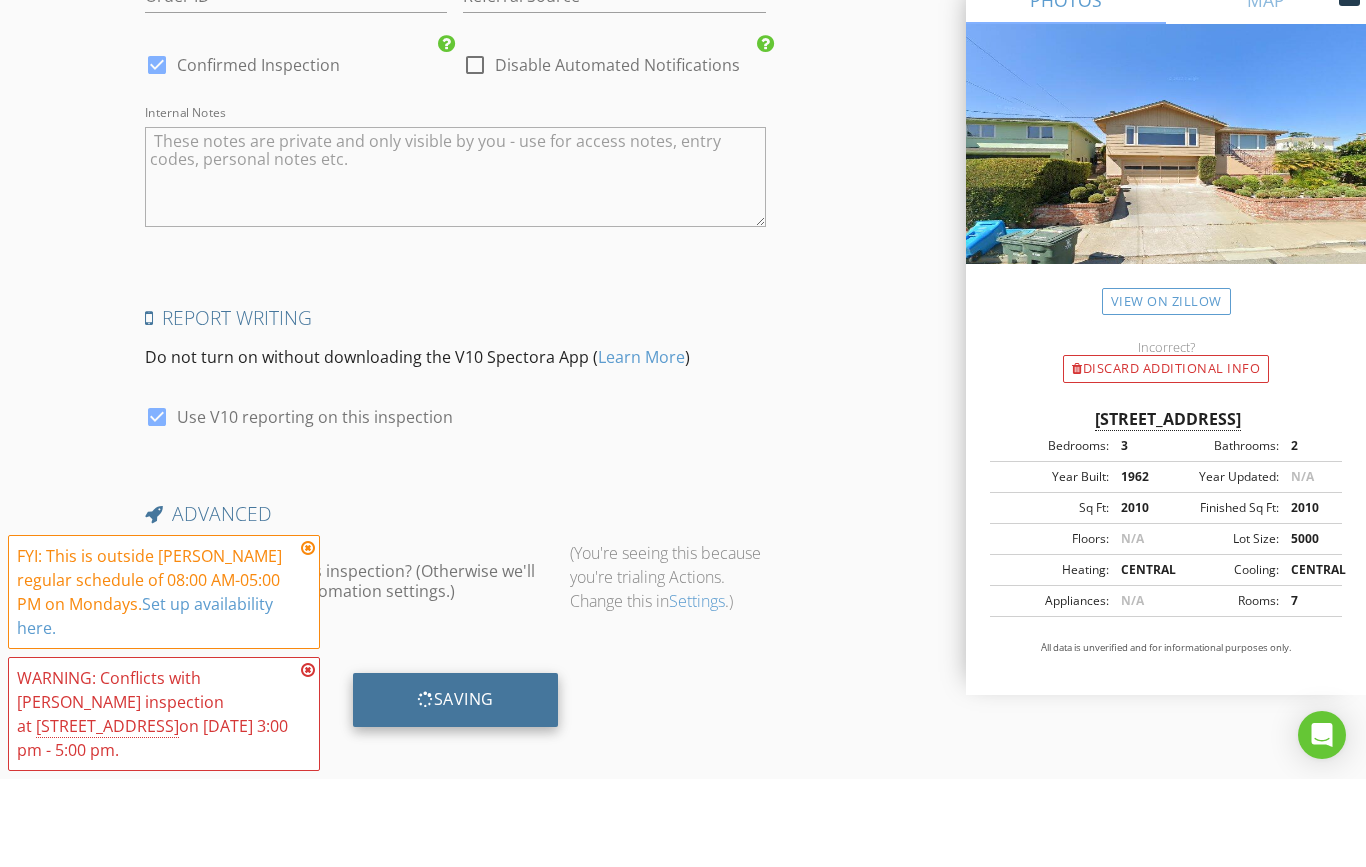 scroll, scrollTop: 3582, scrollLeft: 0, axis: vertical 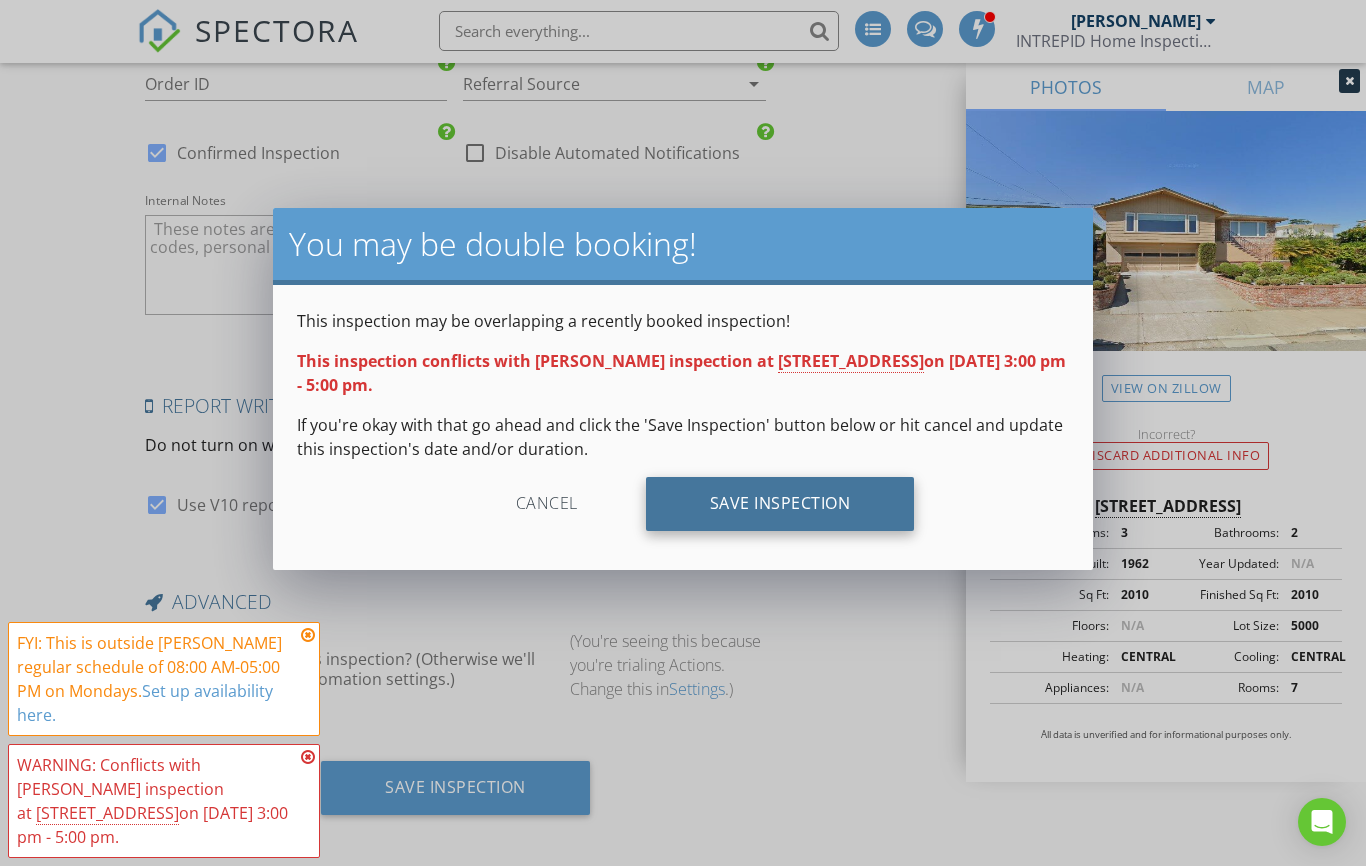 click on "Save Inspection" at bounding box center [780, 505] 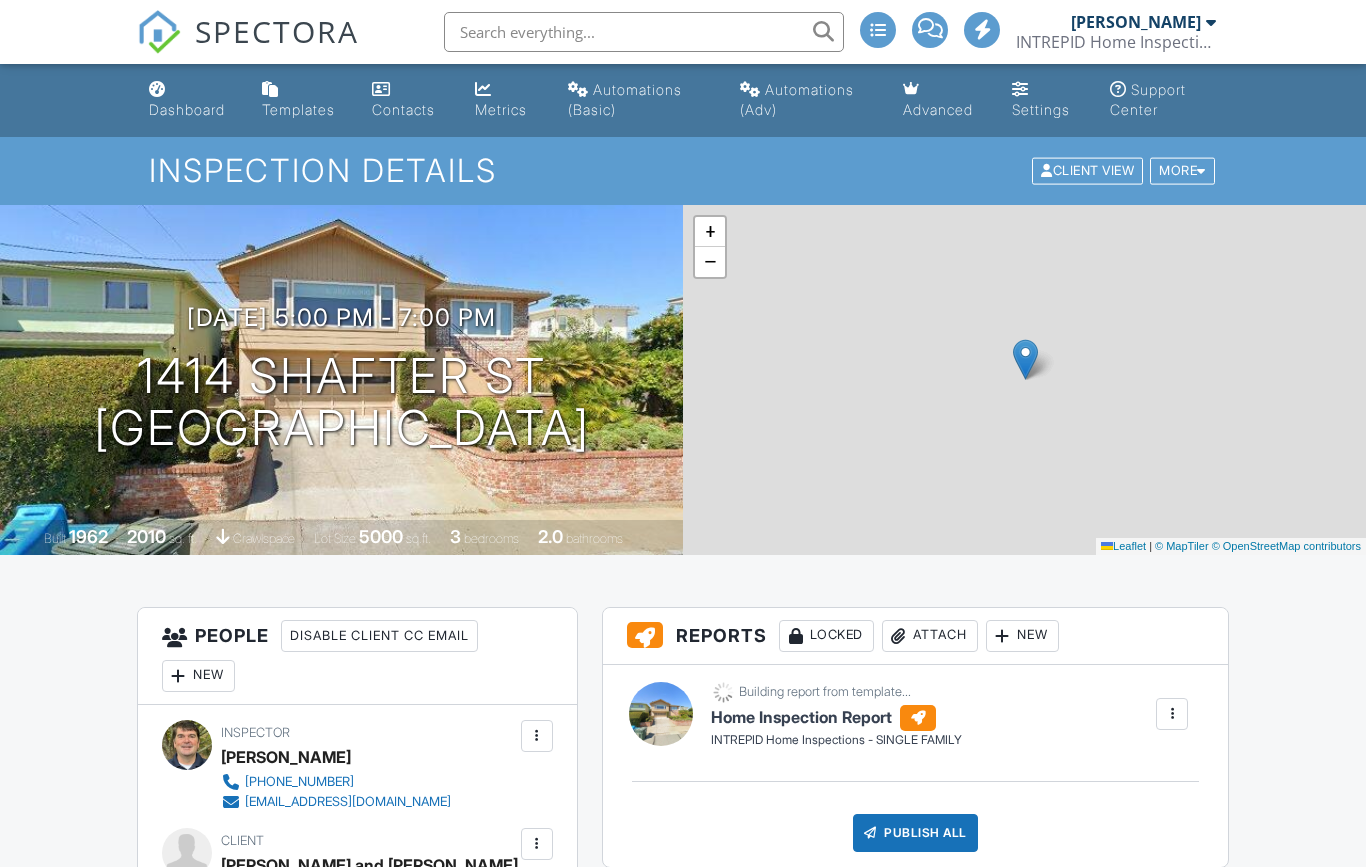 scroll, scrollTop: 0, scrollLeft: 0, axis: both 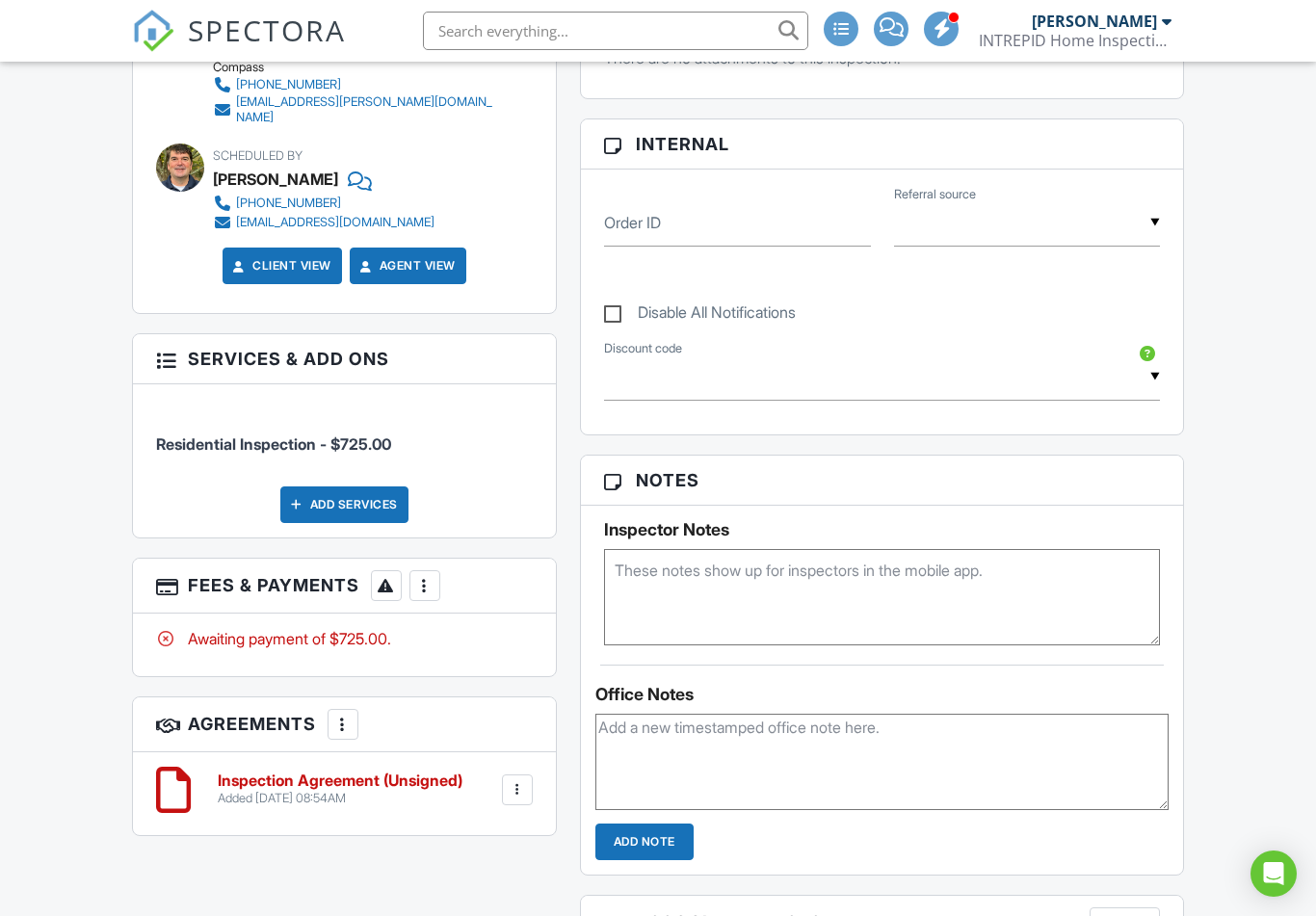 click at bounding box center (517, 790) 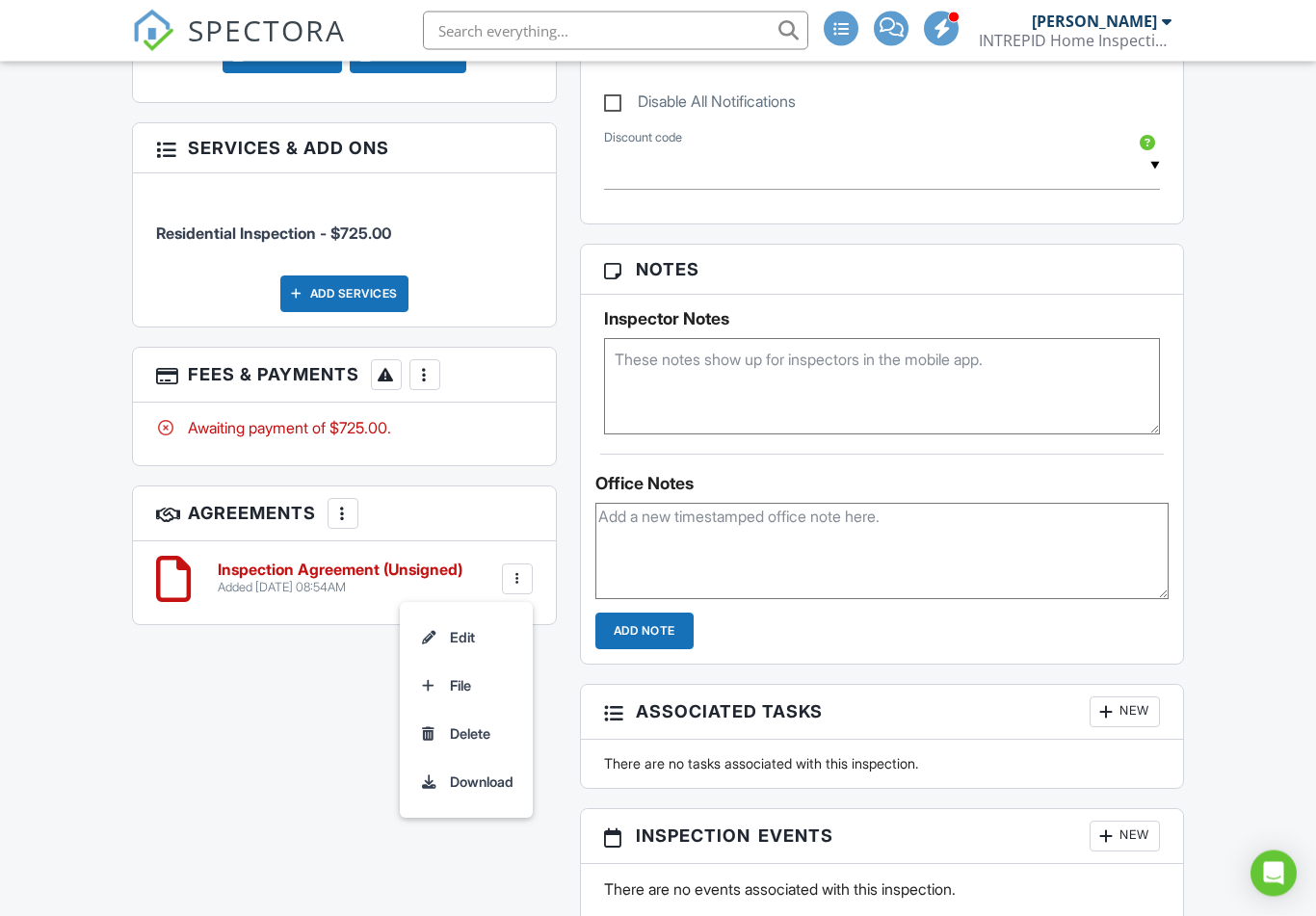 scroll, scrollTop: 1085, scrollLeft: 0, axis: vertical 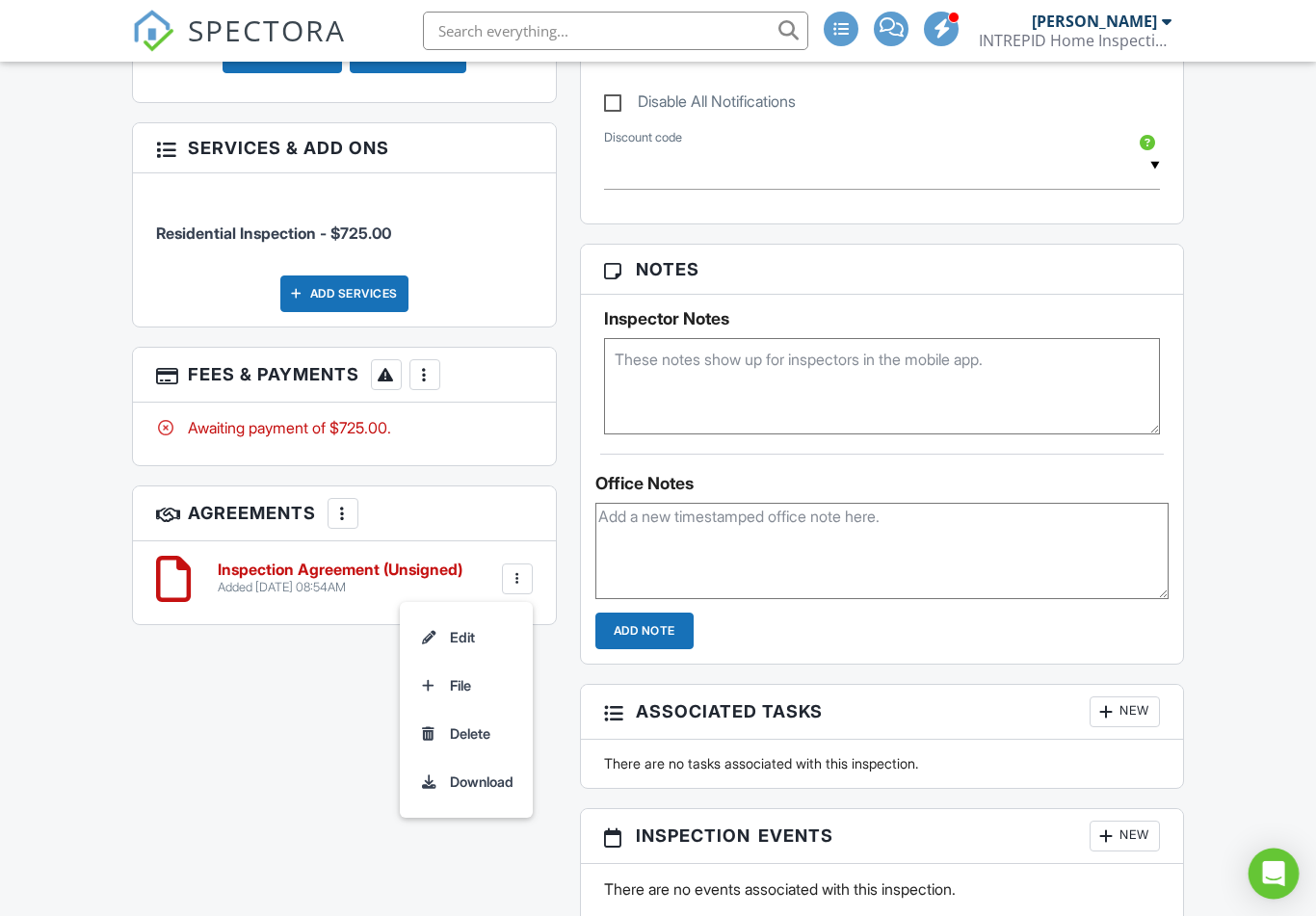 click 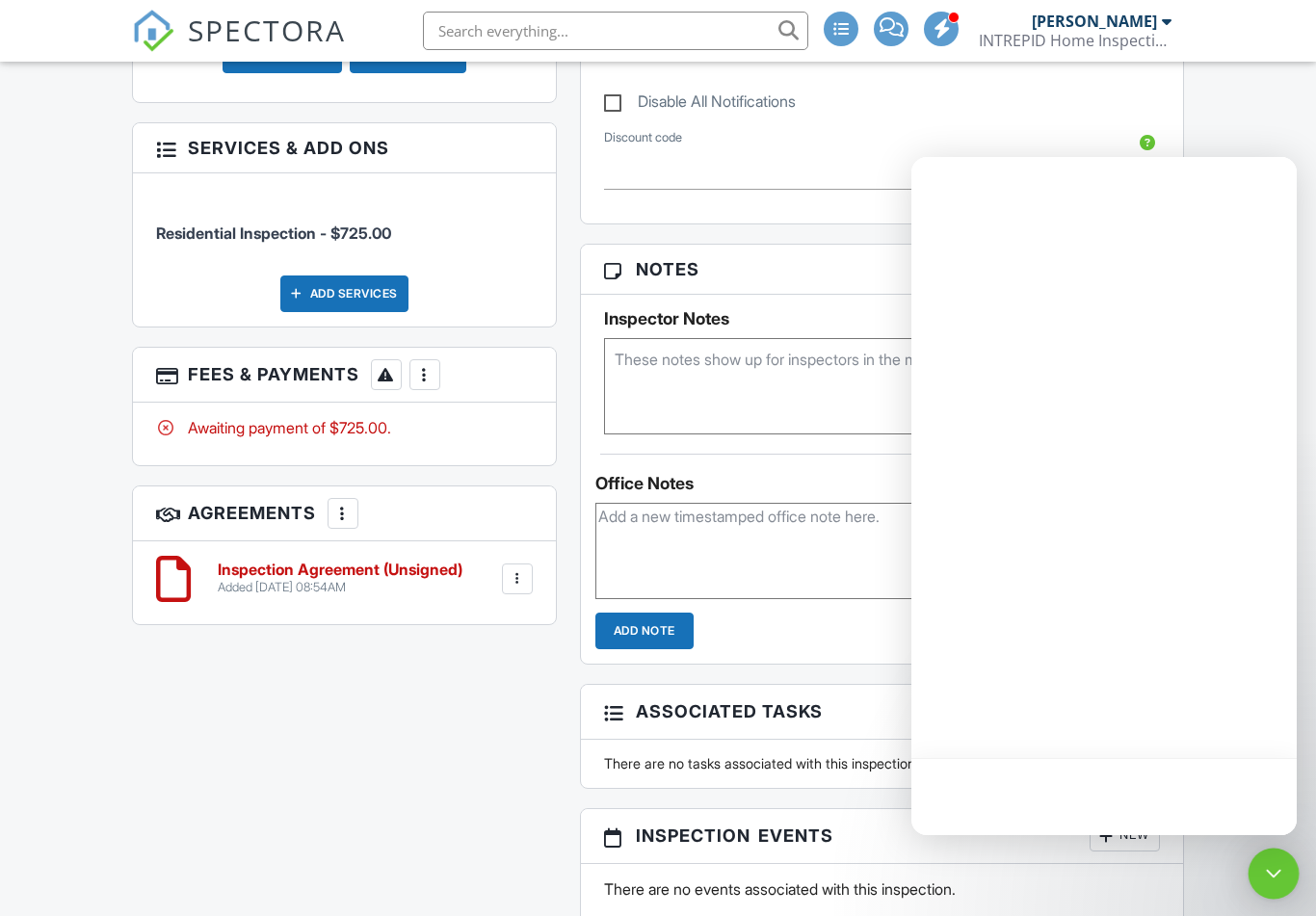scroll, scrollTop: 0, scrollLeft: 0, axis: both 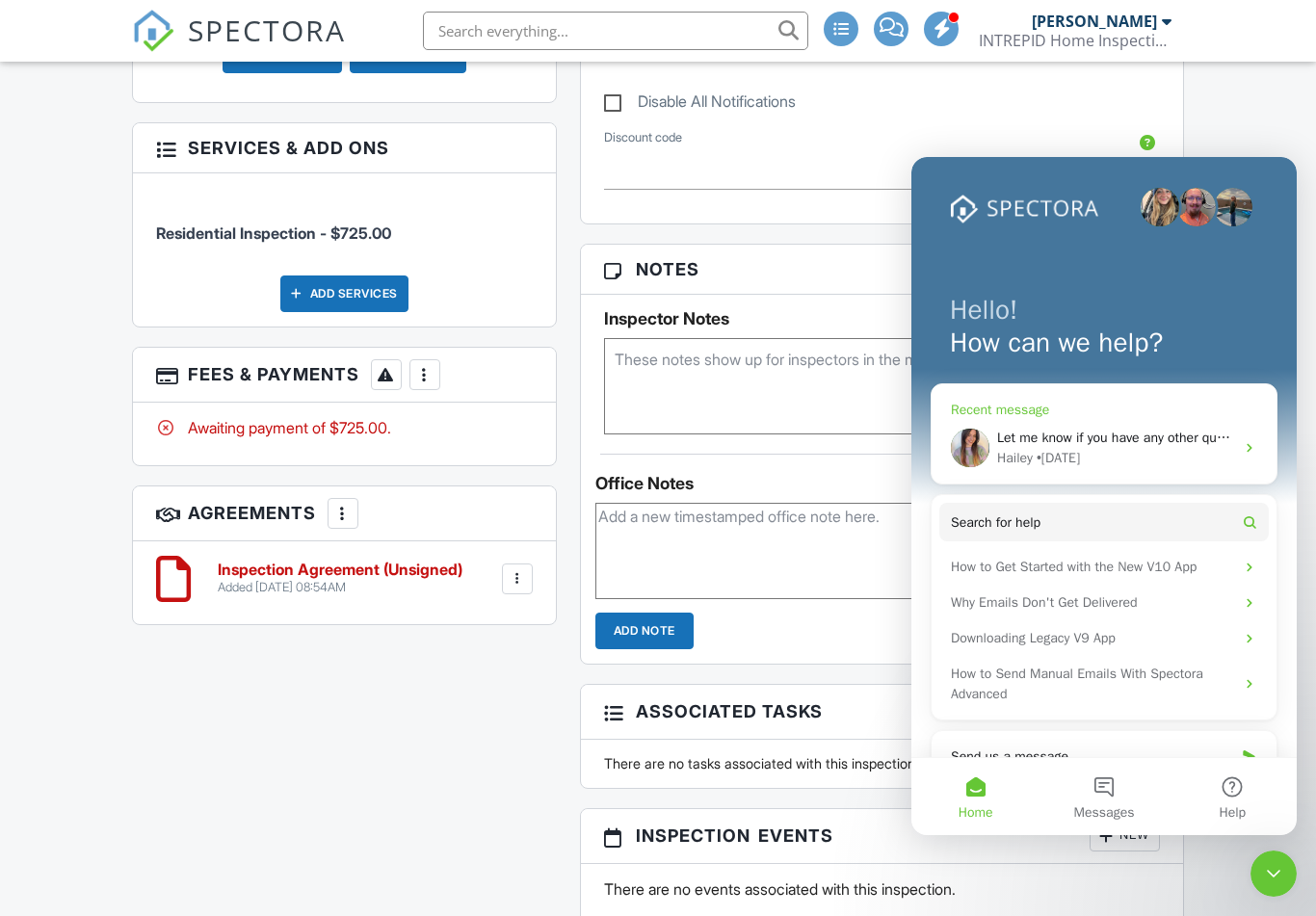 click on "Let me know if you have any other questions, or if there is anything else that I can help you with! 👍" at bounding box center (1116, 437) 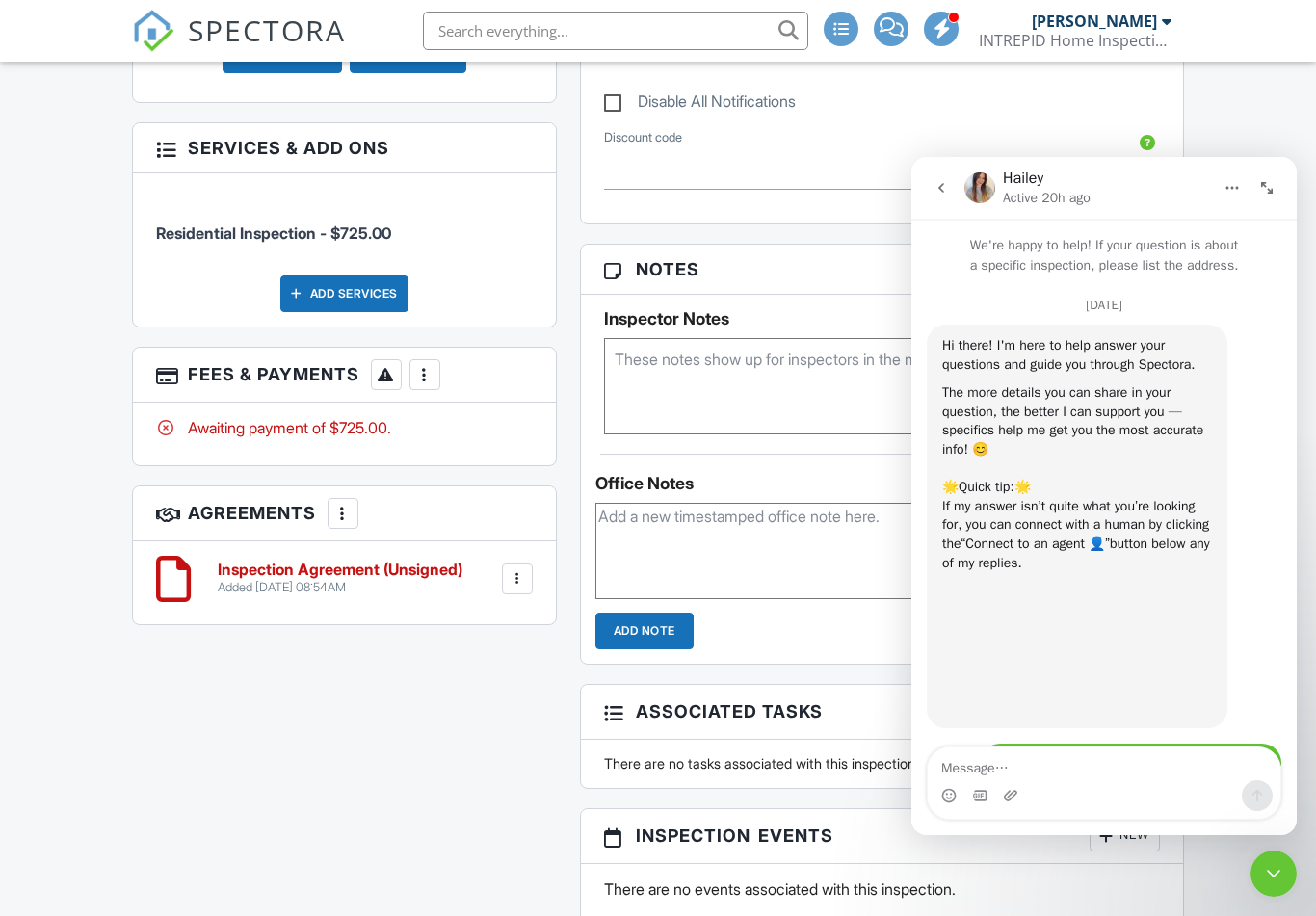 scroll, scrollTop: 934, scrollLeft: 0, axis: vertical 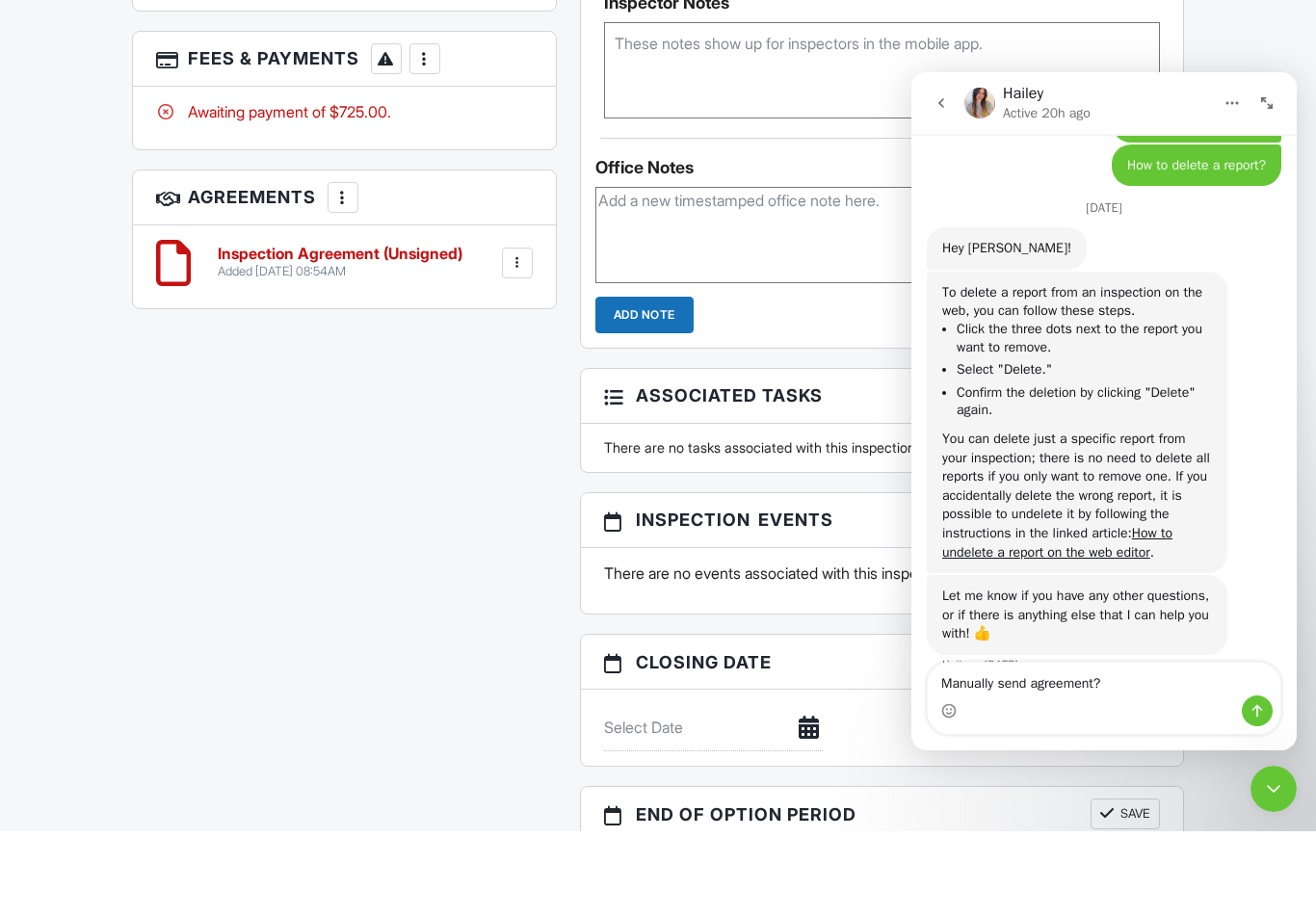 type on "Manually send agreement?" 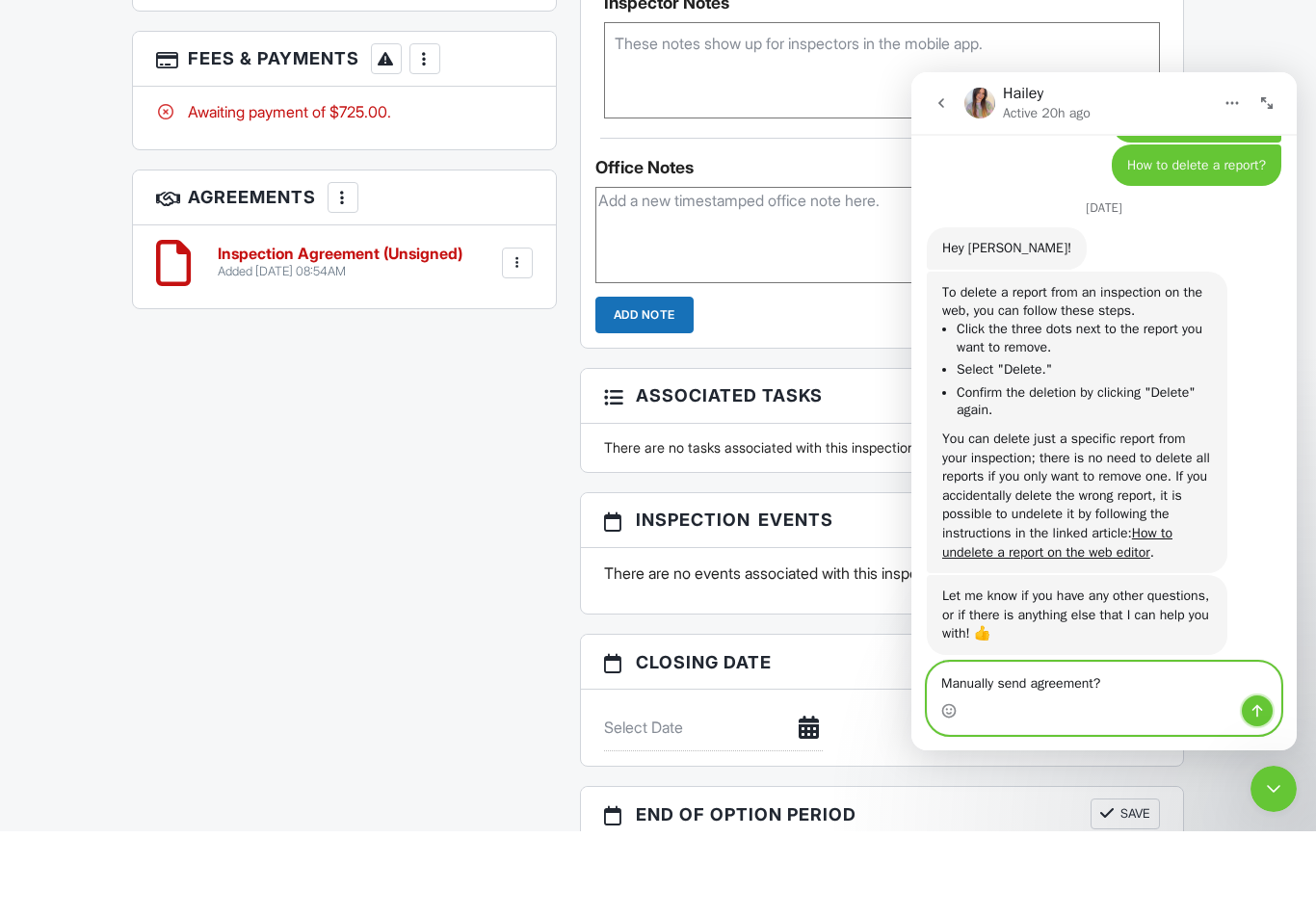 click at bounding box center (1257, 711) 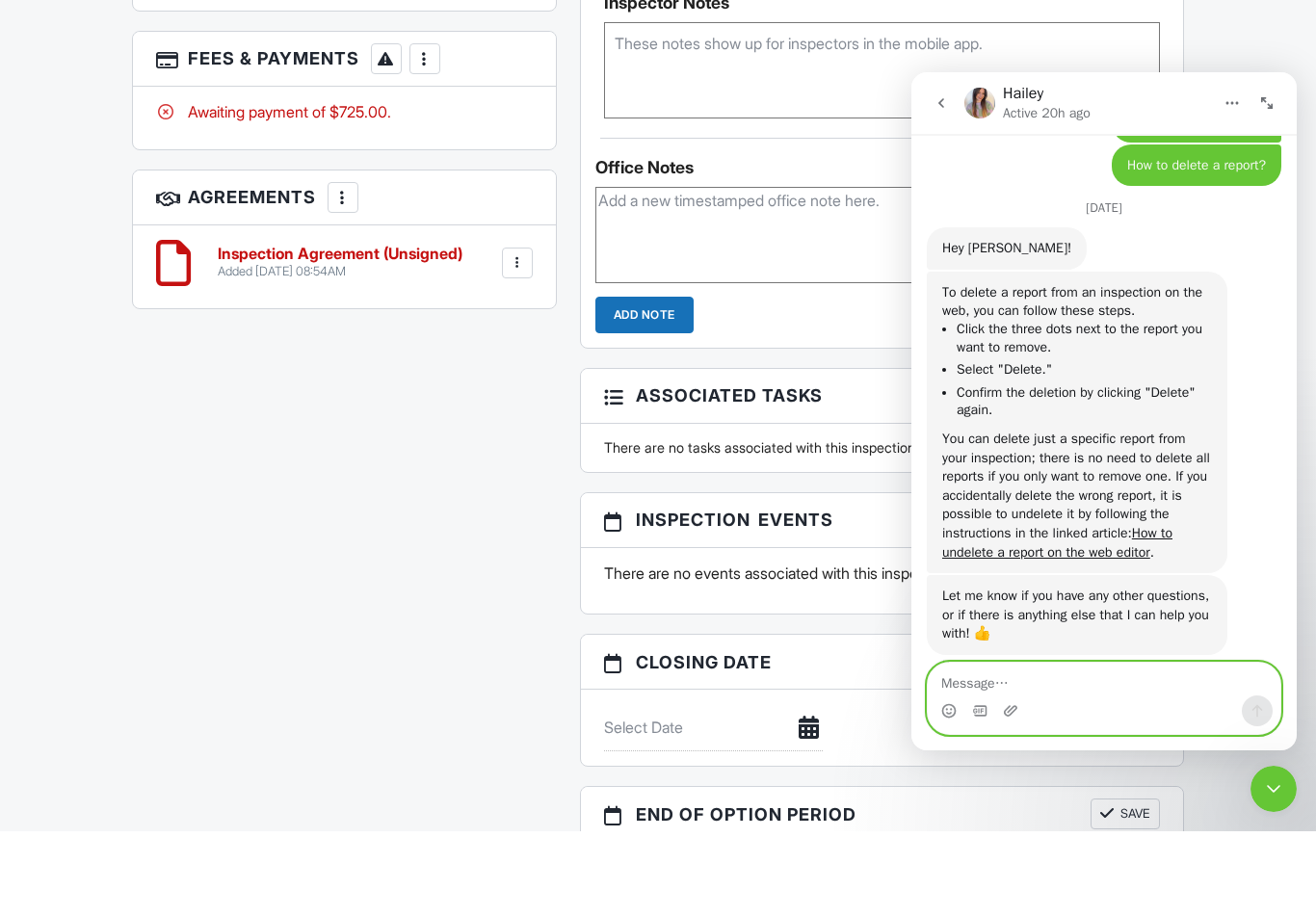 scroll, scrollTop: 8965, scrollLeft: 0, axis: vertical 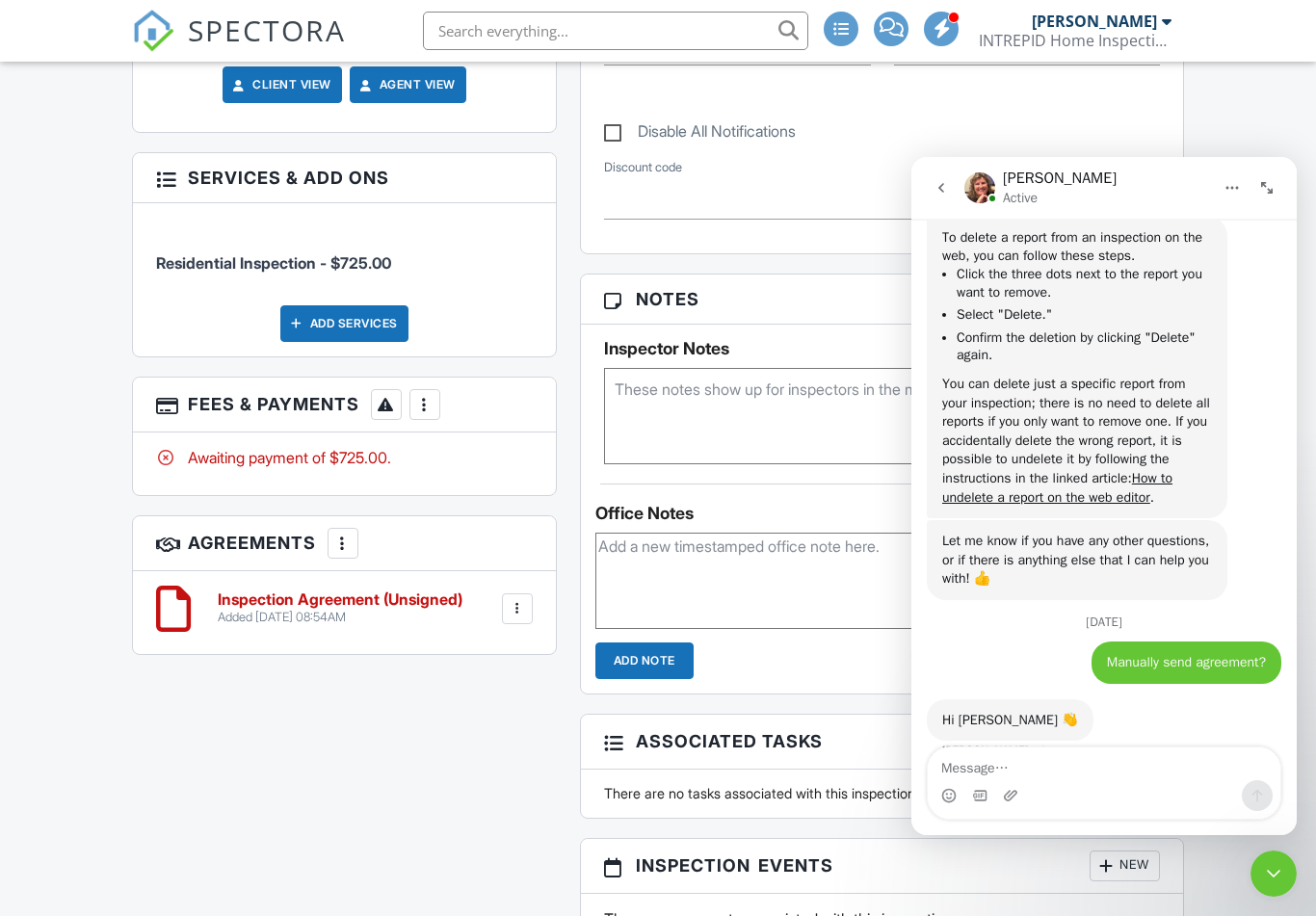 click at bounding box center [343, 543] 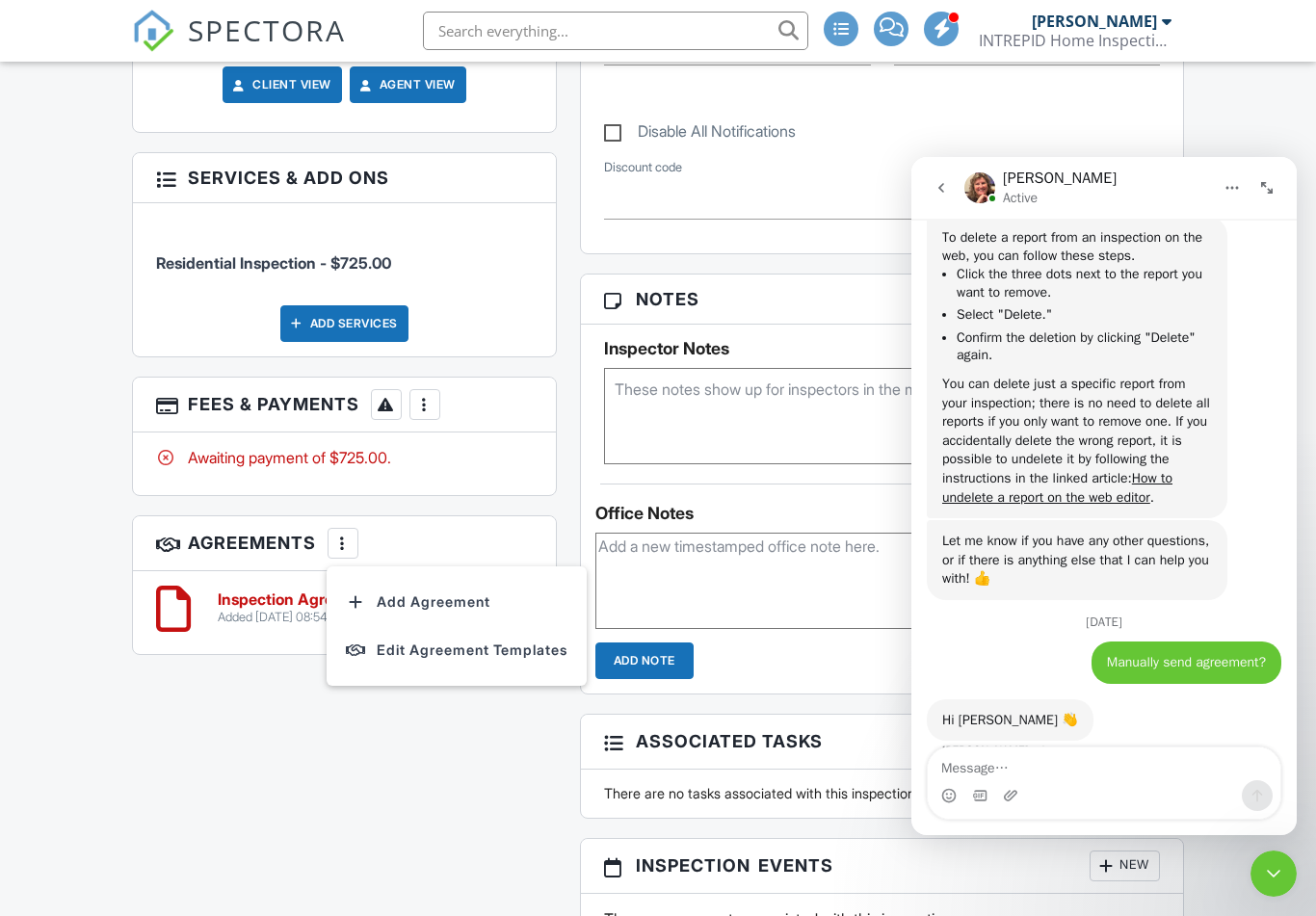 click on "All emails and texts are disabled for this inspection!
All emails and texts have been disabled for this inspection. This may have happened due to someone manually disabling them or this inspection being unconfirmed when it was scheduled. To re-enable emails and texts for this inspection, click the button below.
Turn on emails and texts
Turn on and Requeue Notifications
Reports
Locked
Attach
New
Home Inspection Report
INTREPID Home Inspections - SINGLE FAMILY
Edit
View
Home Inspection Report
INTREPID Home Inspections - SINGLE FAMILY
Building report from template...
Quick Publish
Copy
[GEOGRAPHIC_DATA]
Publish All
Checking report completion
Publish report?
Before publishing from the web, click "Preview/Publish" in the Report Editor to save your changes ( don't know where that is?
Cancel
Publish" at bounding box center (658, 407) 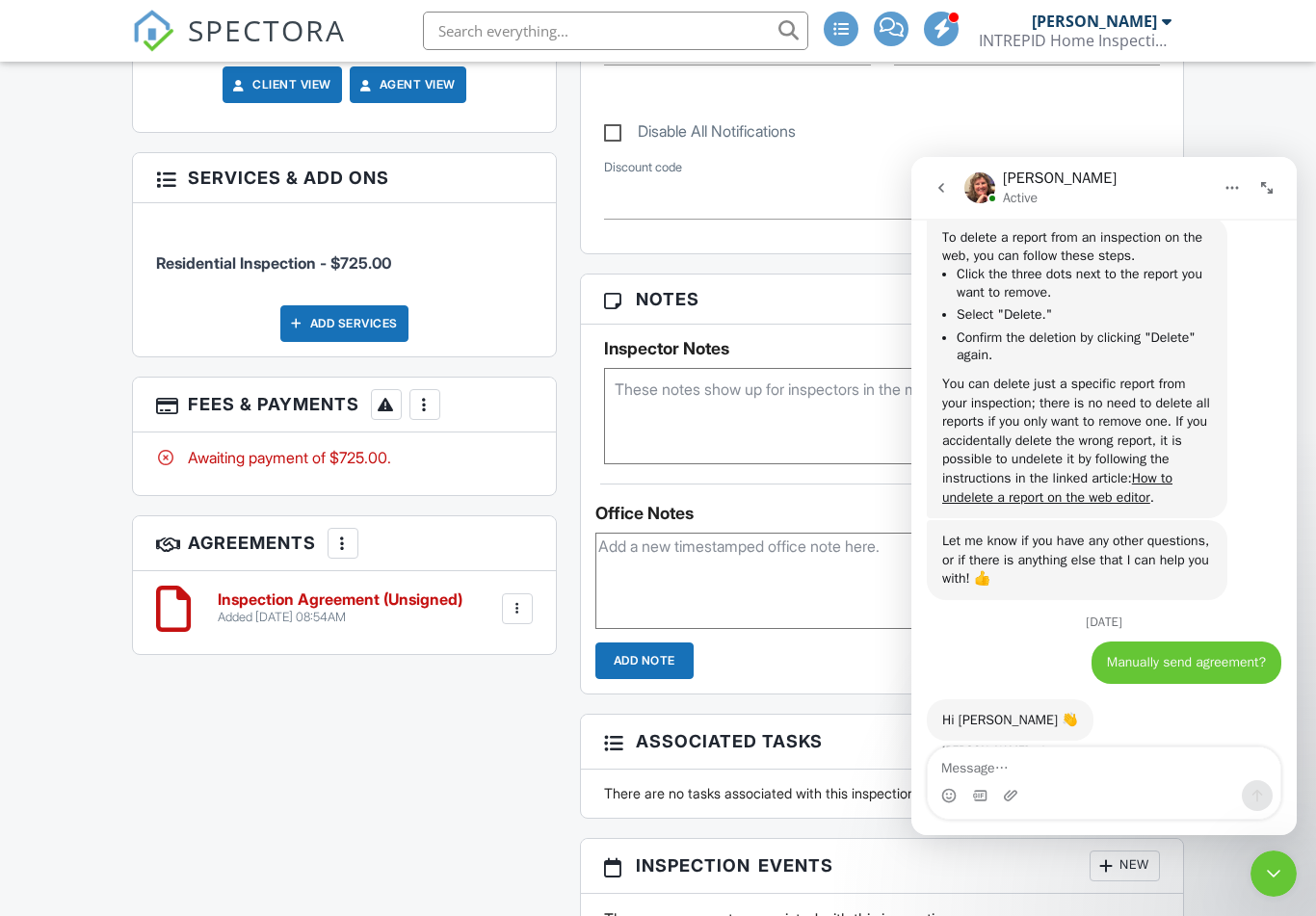 click at bounding box center [517, 609] 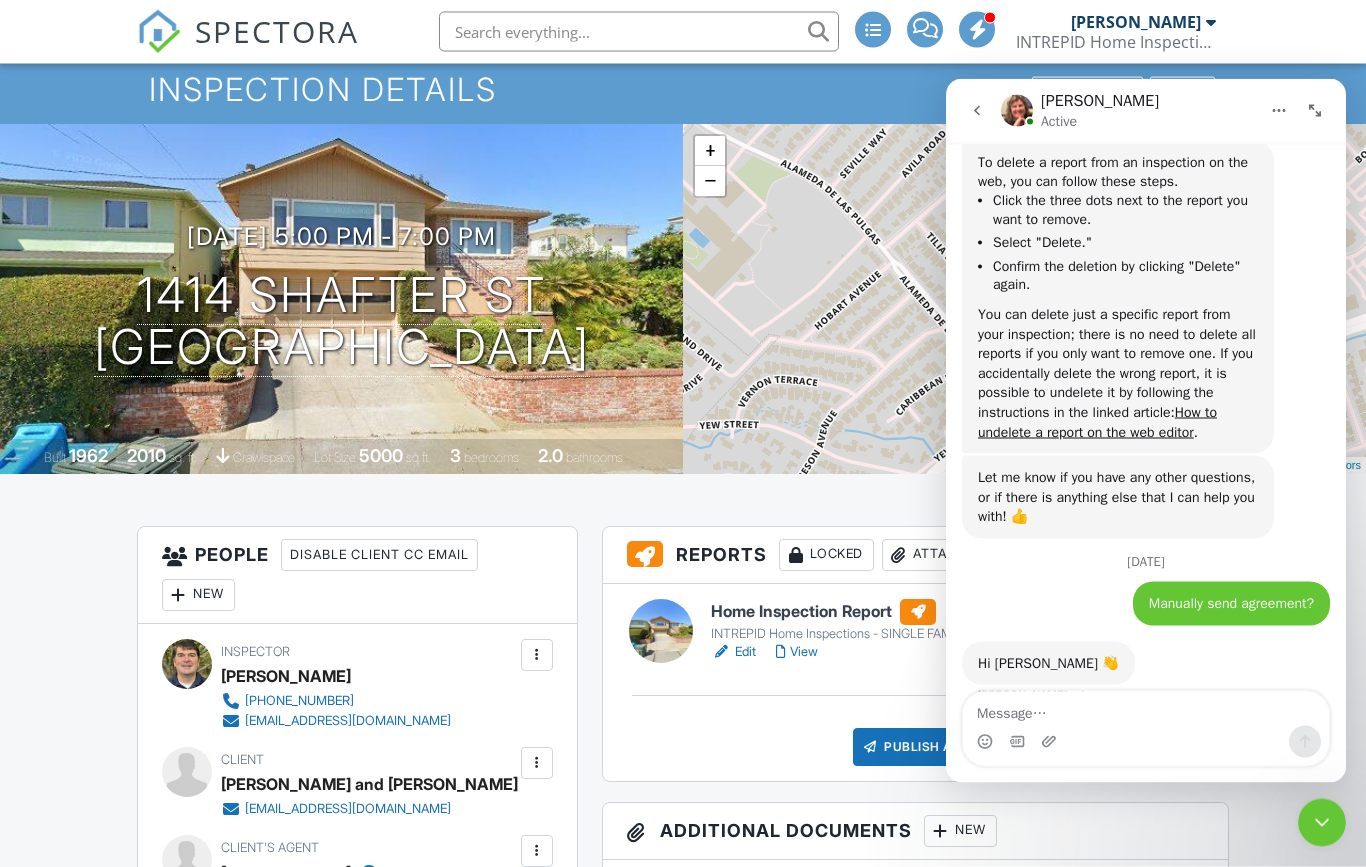scroll, scrollTop: 0, scrollLeft: 0, axis: both 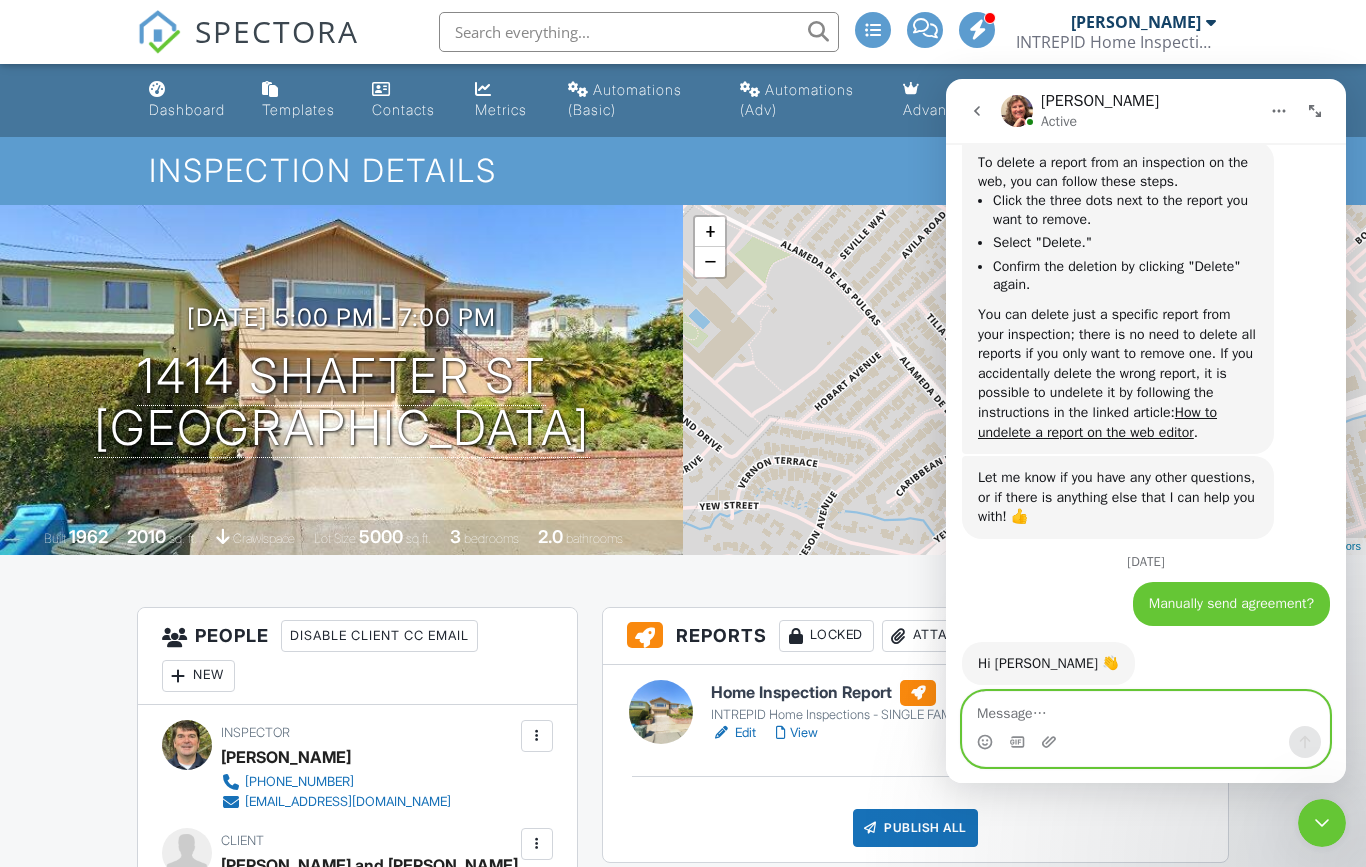 click at bounding box center [1146, 709] 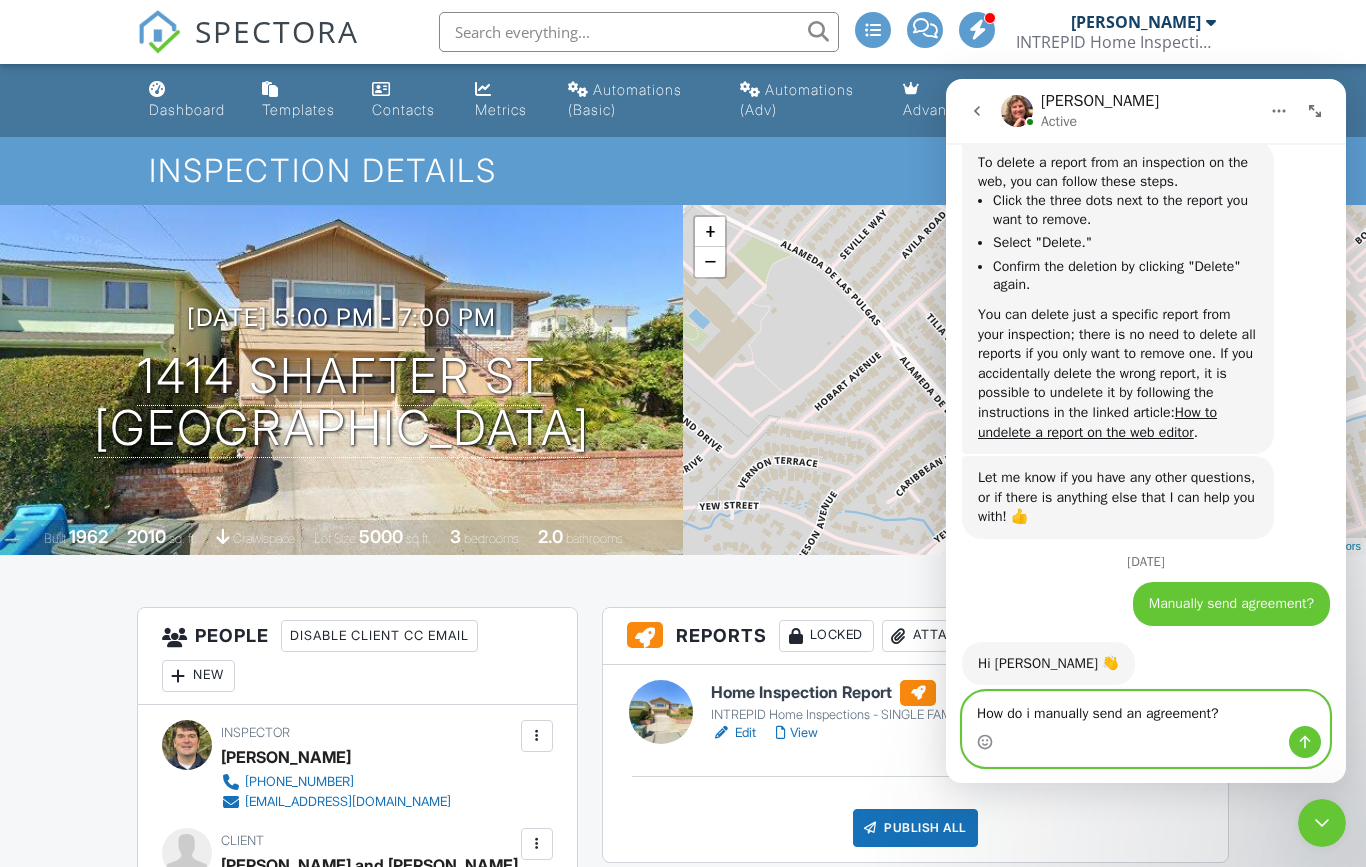 type on "How do i manually send an agreement?" 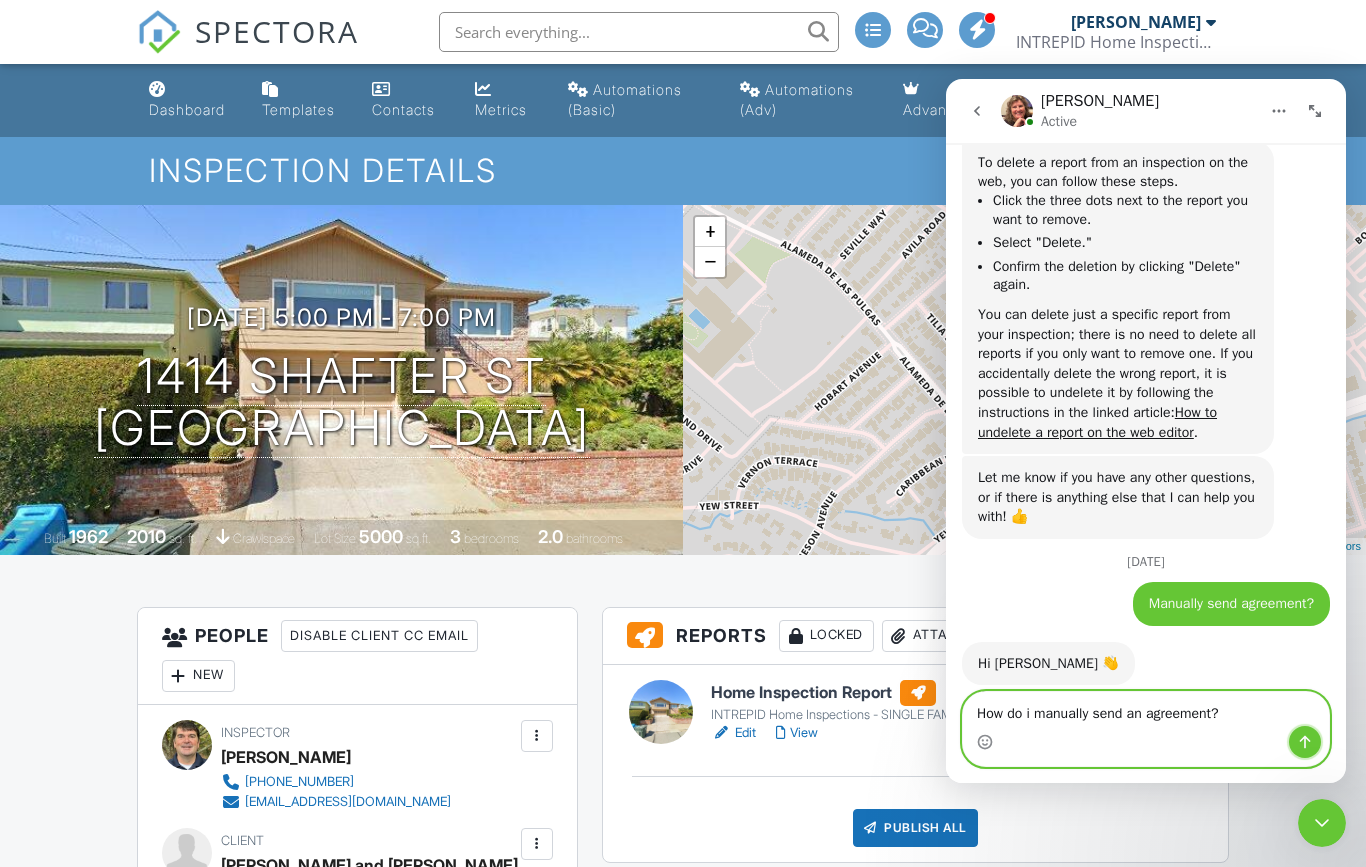 click at bounding box center (1305, 742) 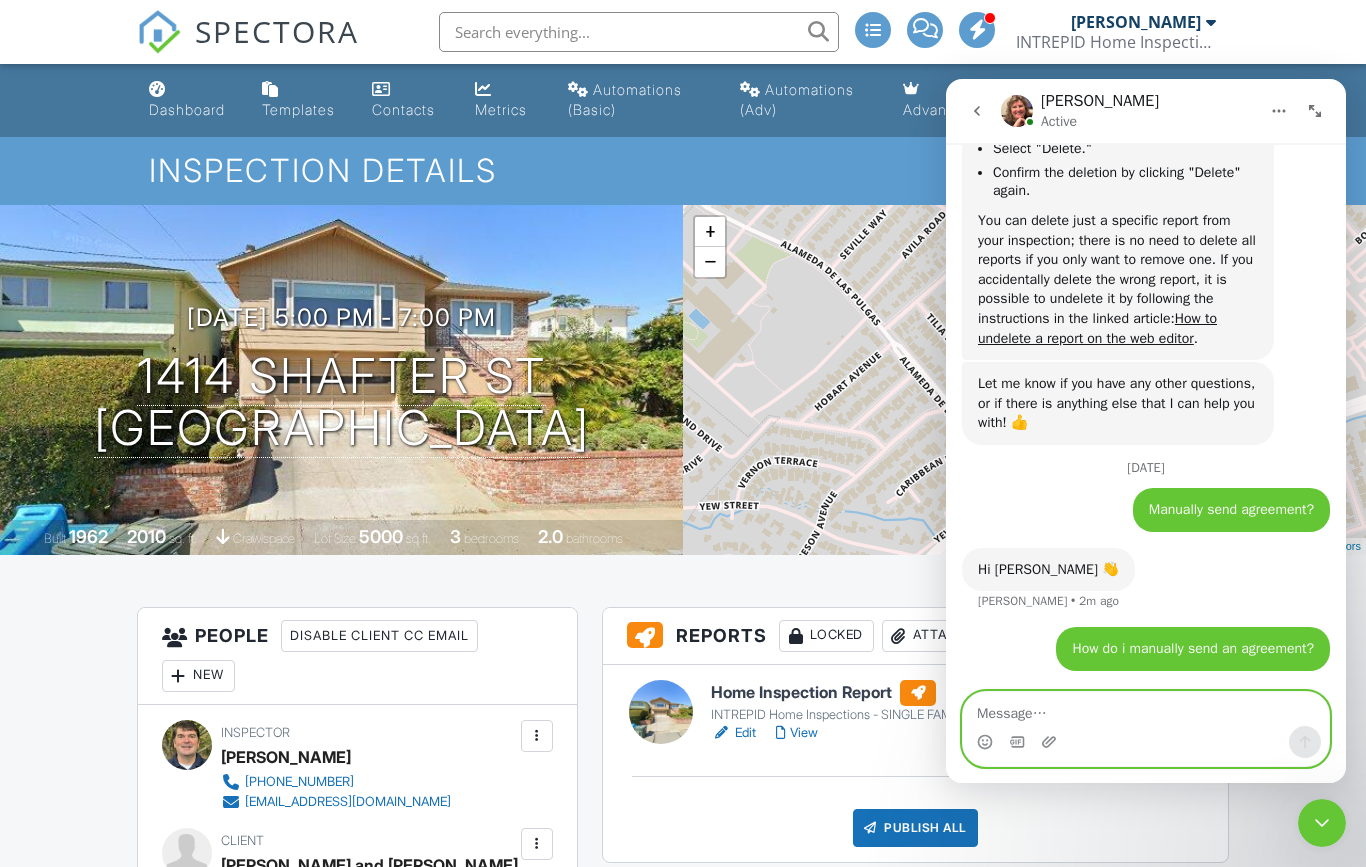 scroll, scrollTop: 9596, scrollLeft: 0, axis: vertical 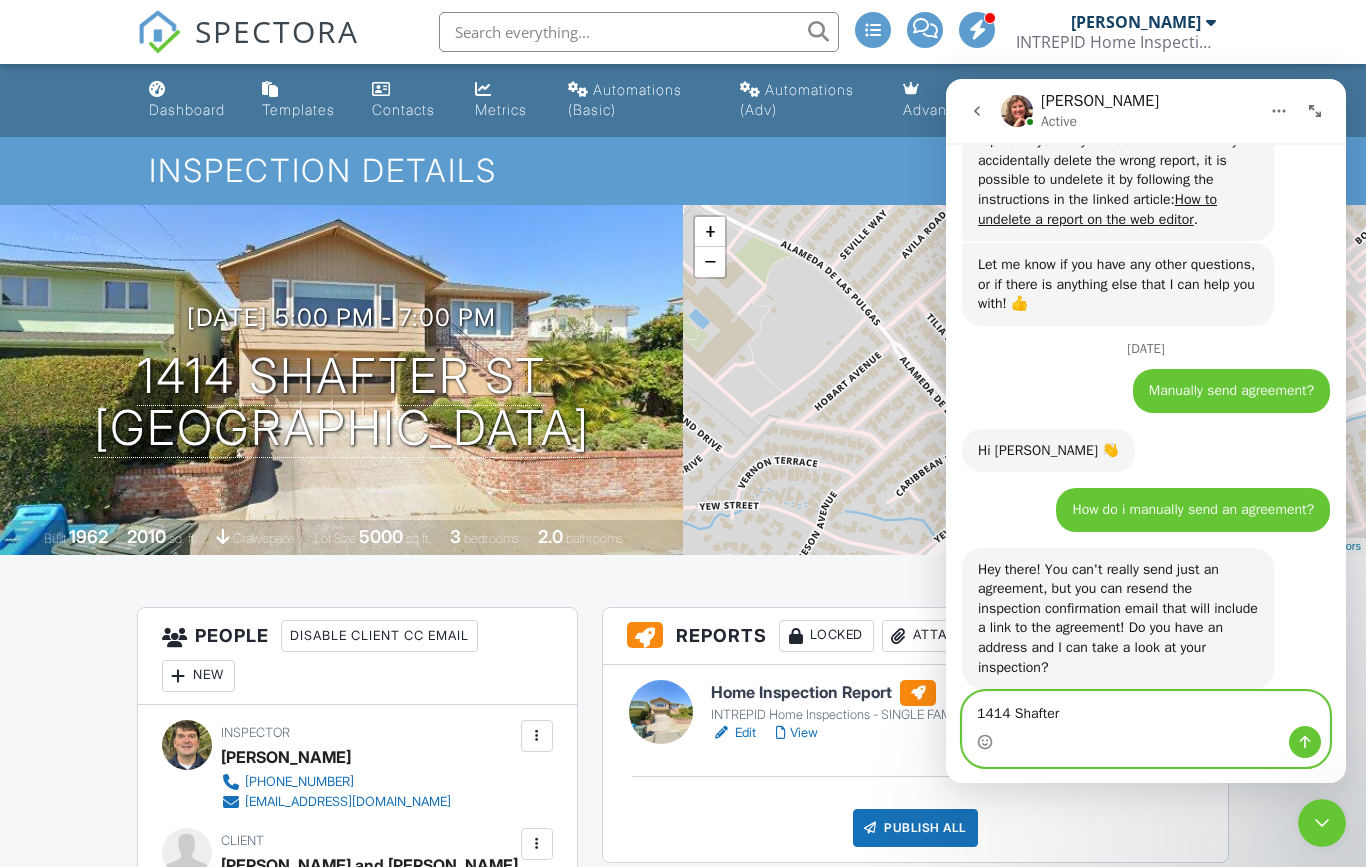 type on "1414 Shafter" 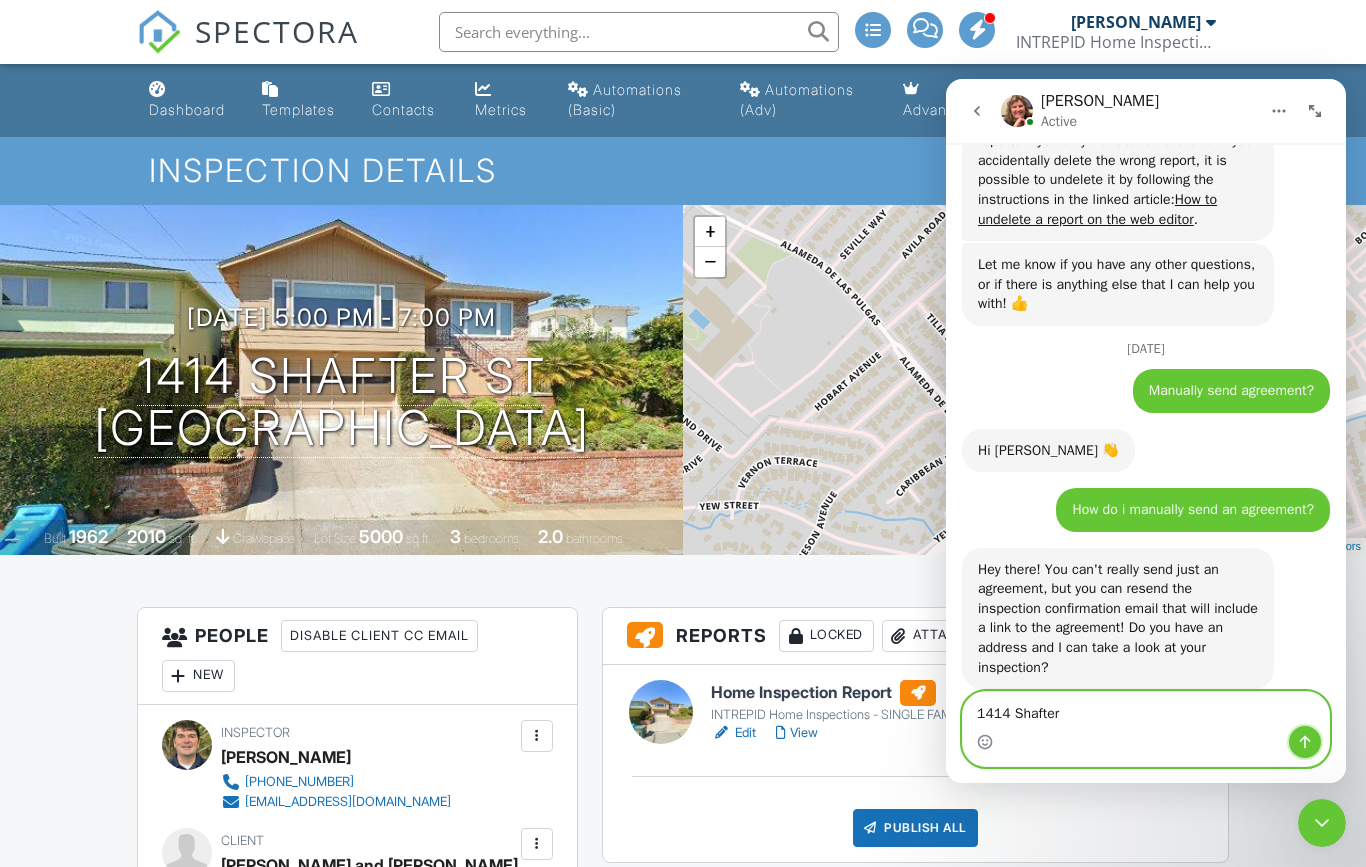 click at bounding box center [1305, 742] 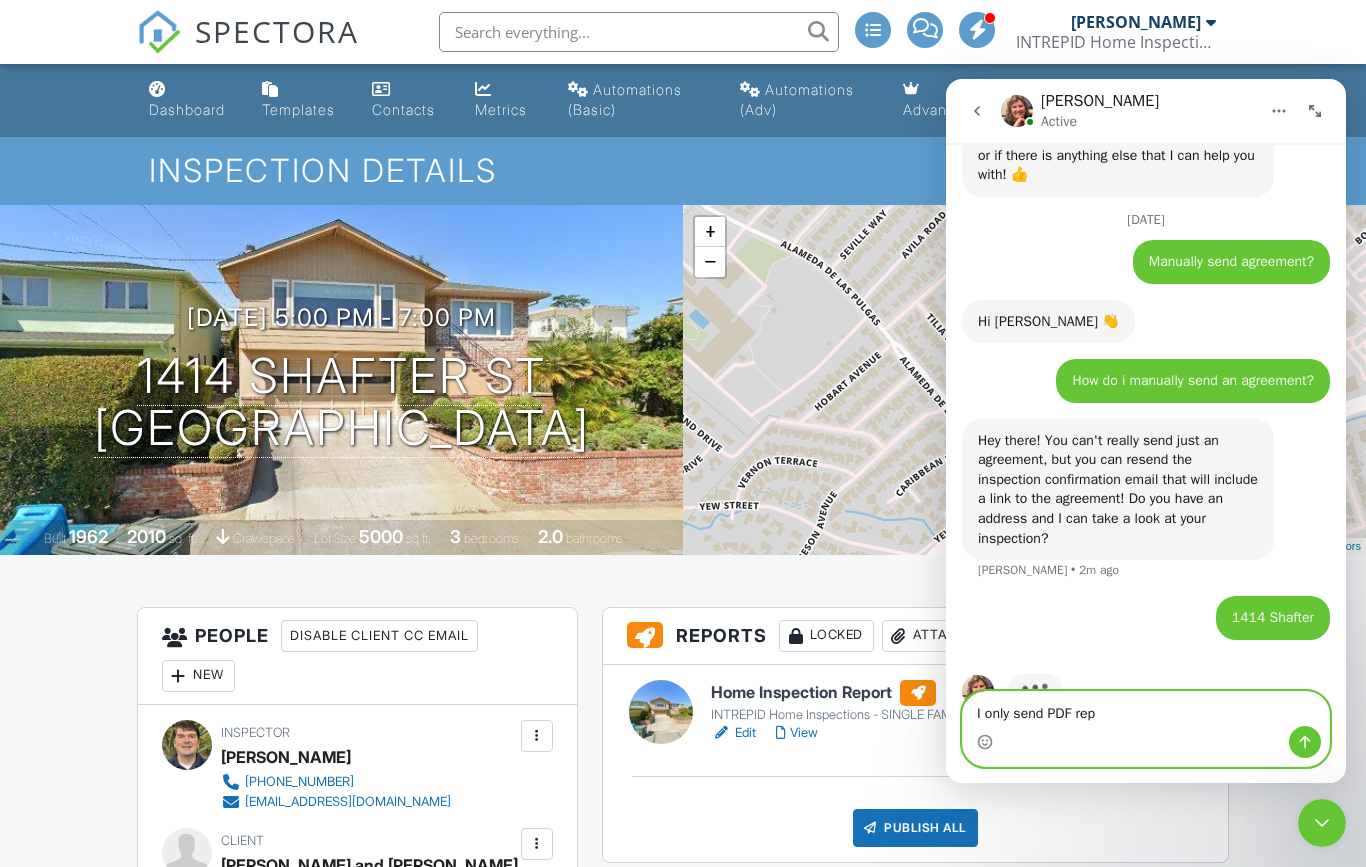 scroll, scrollTop: 9809, scrollLeft: 0, axis: vertical 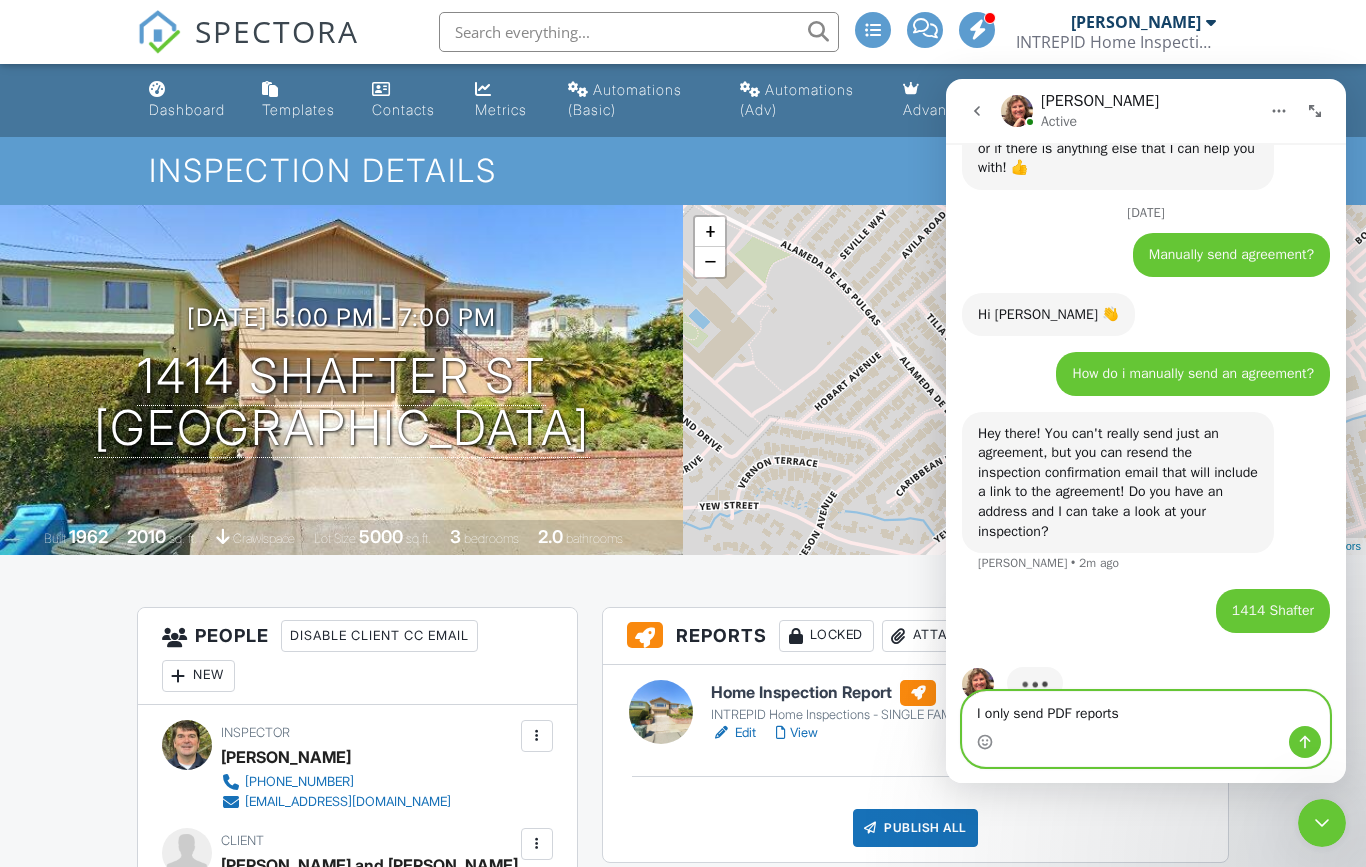 type on "I only send PDF reports" 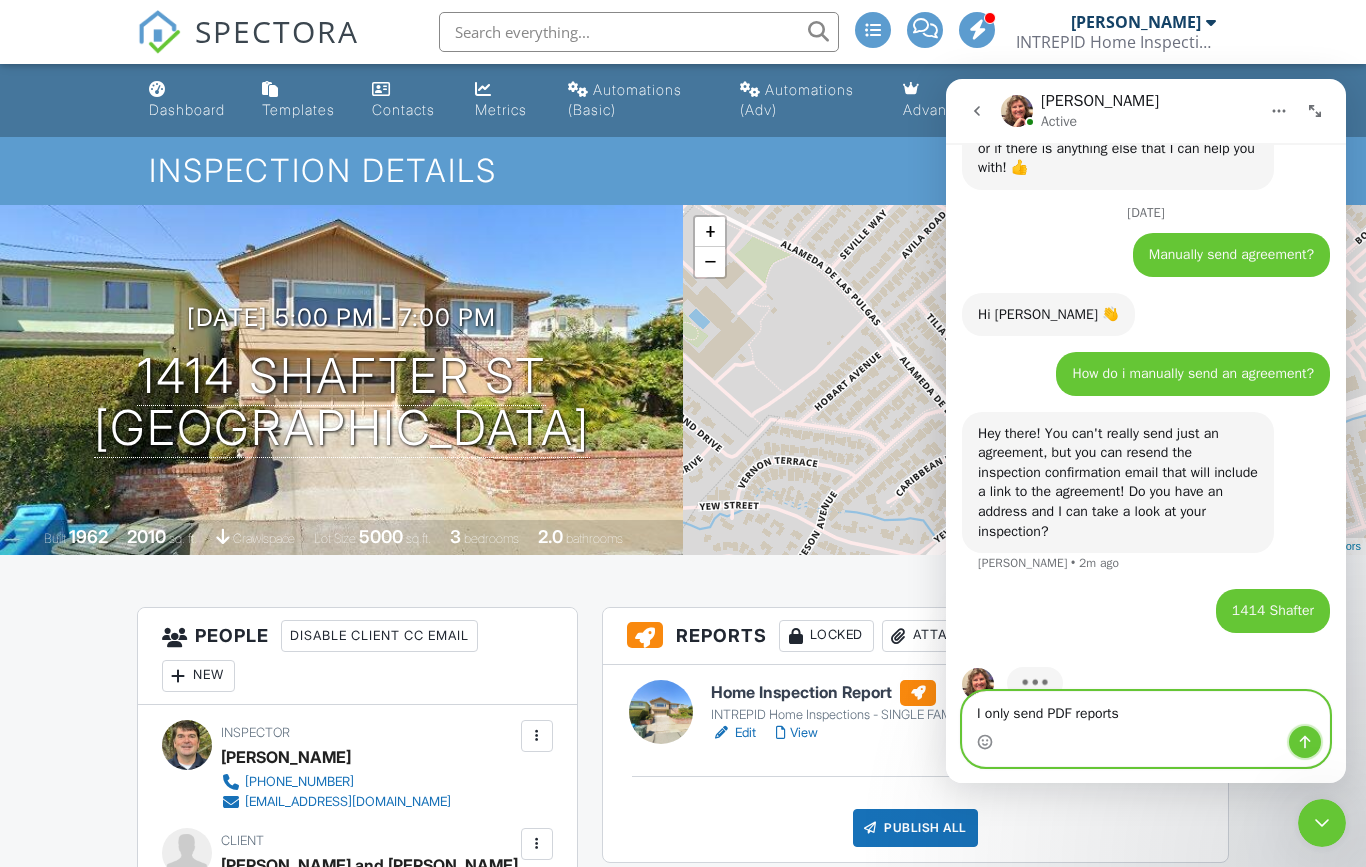 click 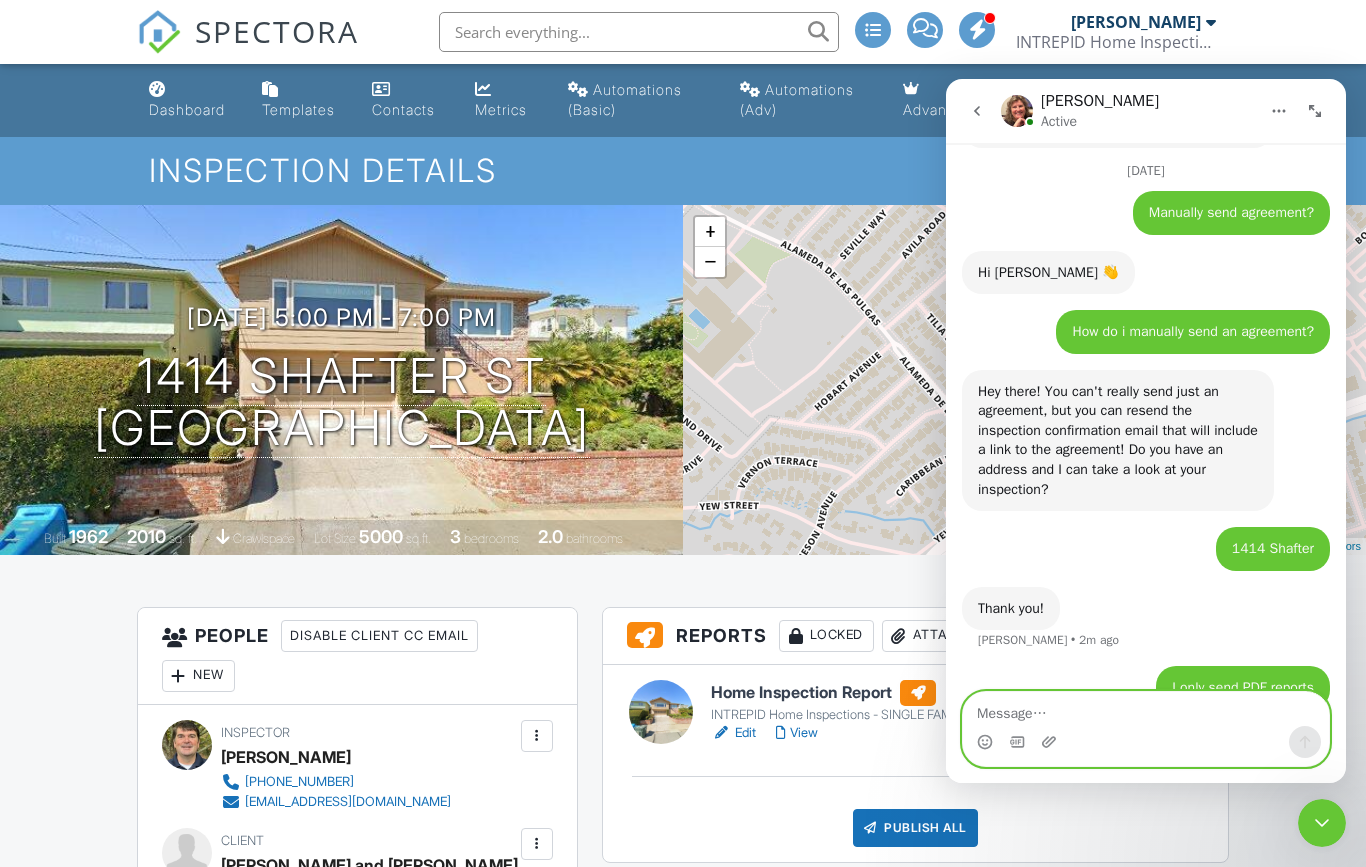 scroll, scrollTop: 9850, scrollLeft: 0, axis: vertical 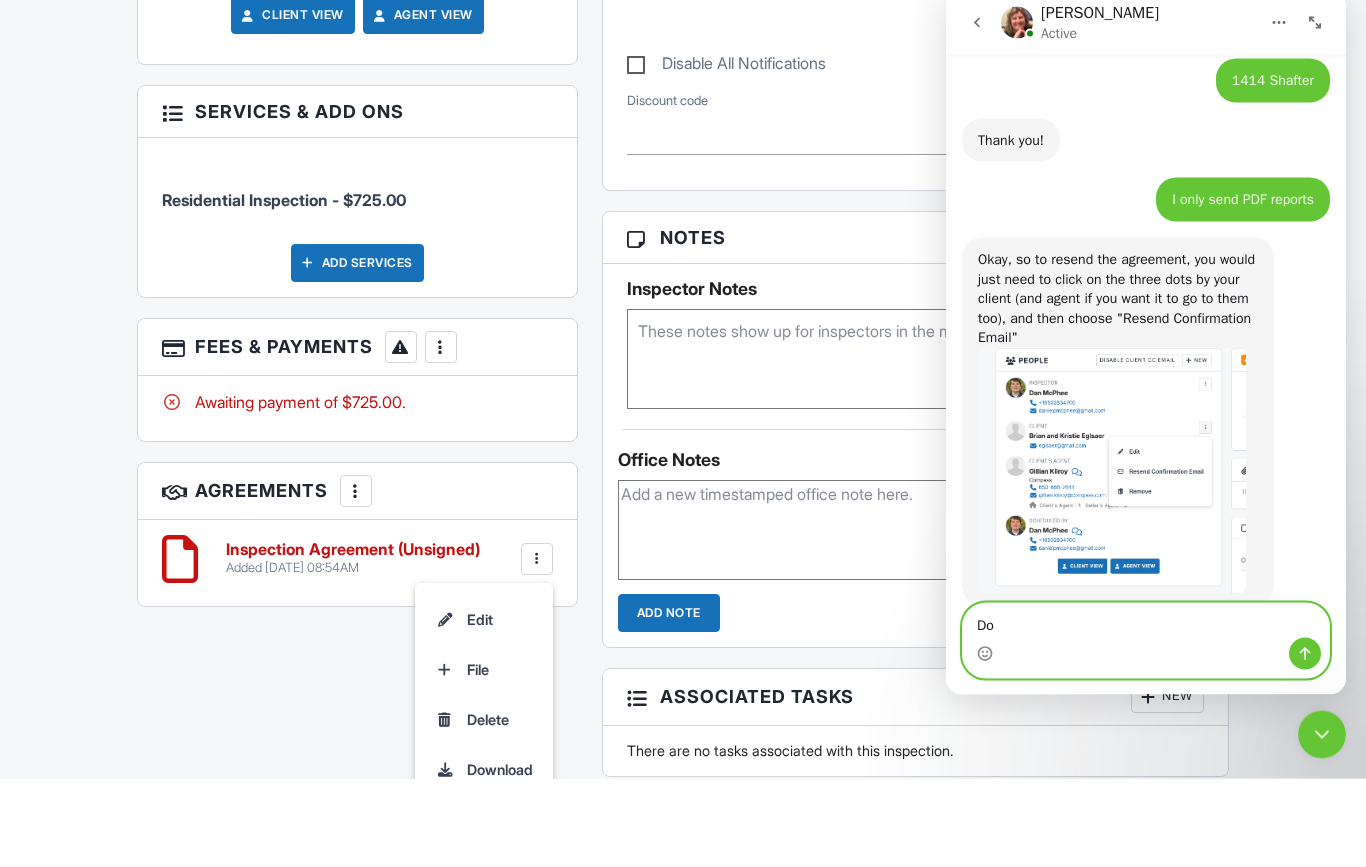 type on "D" 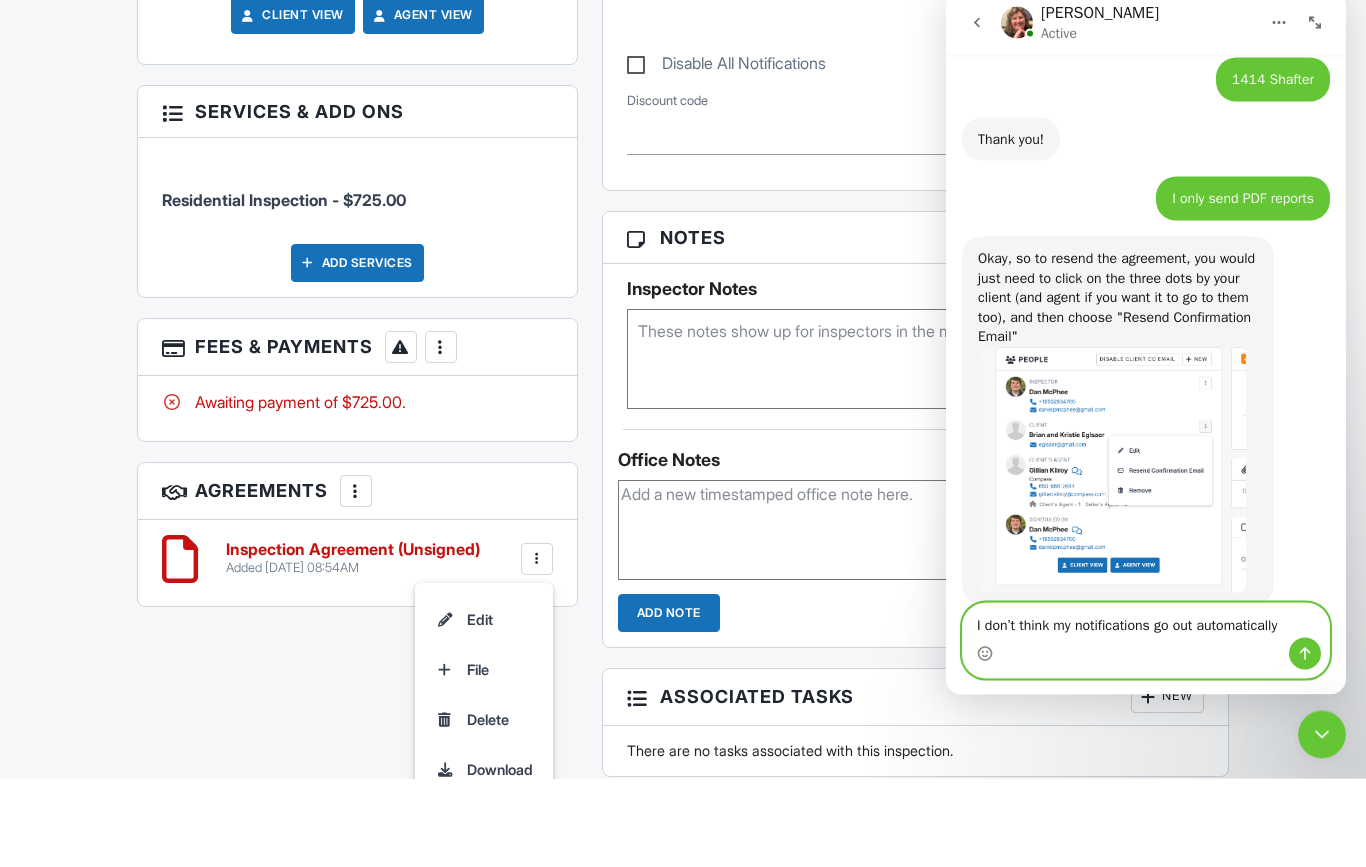 scroll, scrollTop: 10231, scrollLeft: 0, axis: vertical 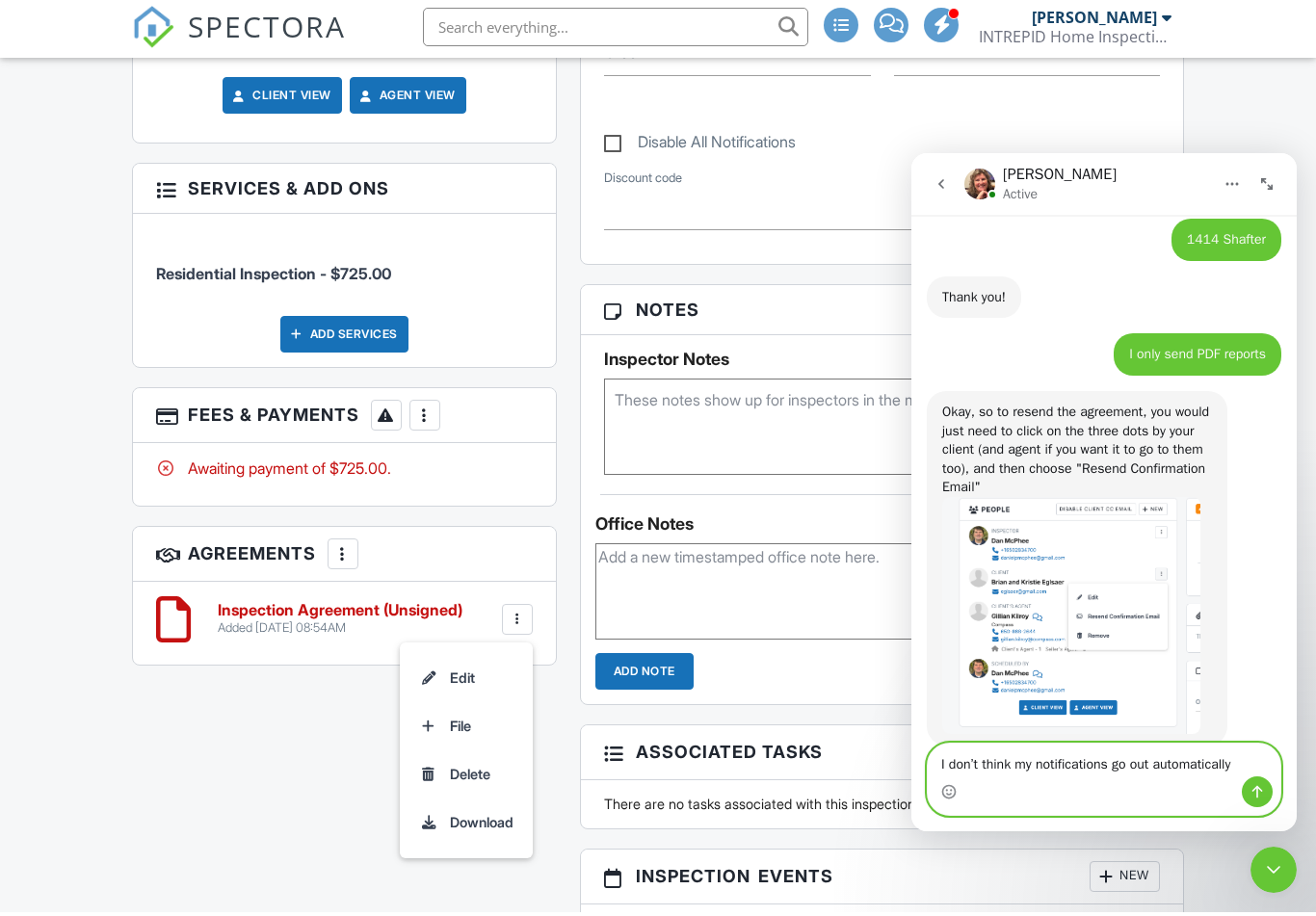 type on "I don’t think my notifications go out automatically" 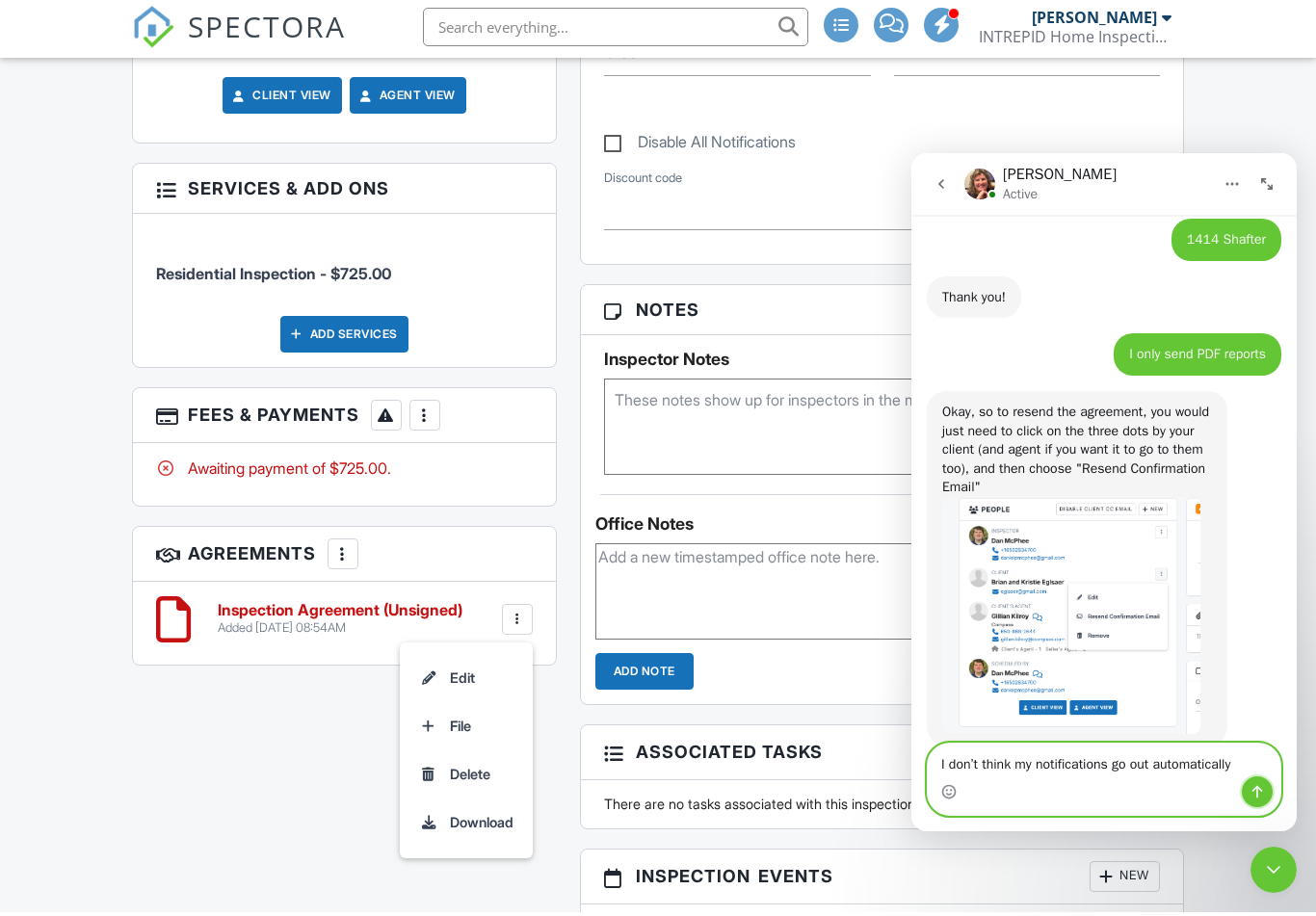 click 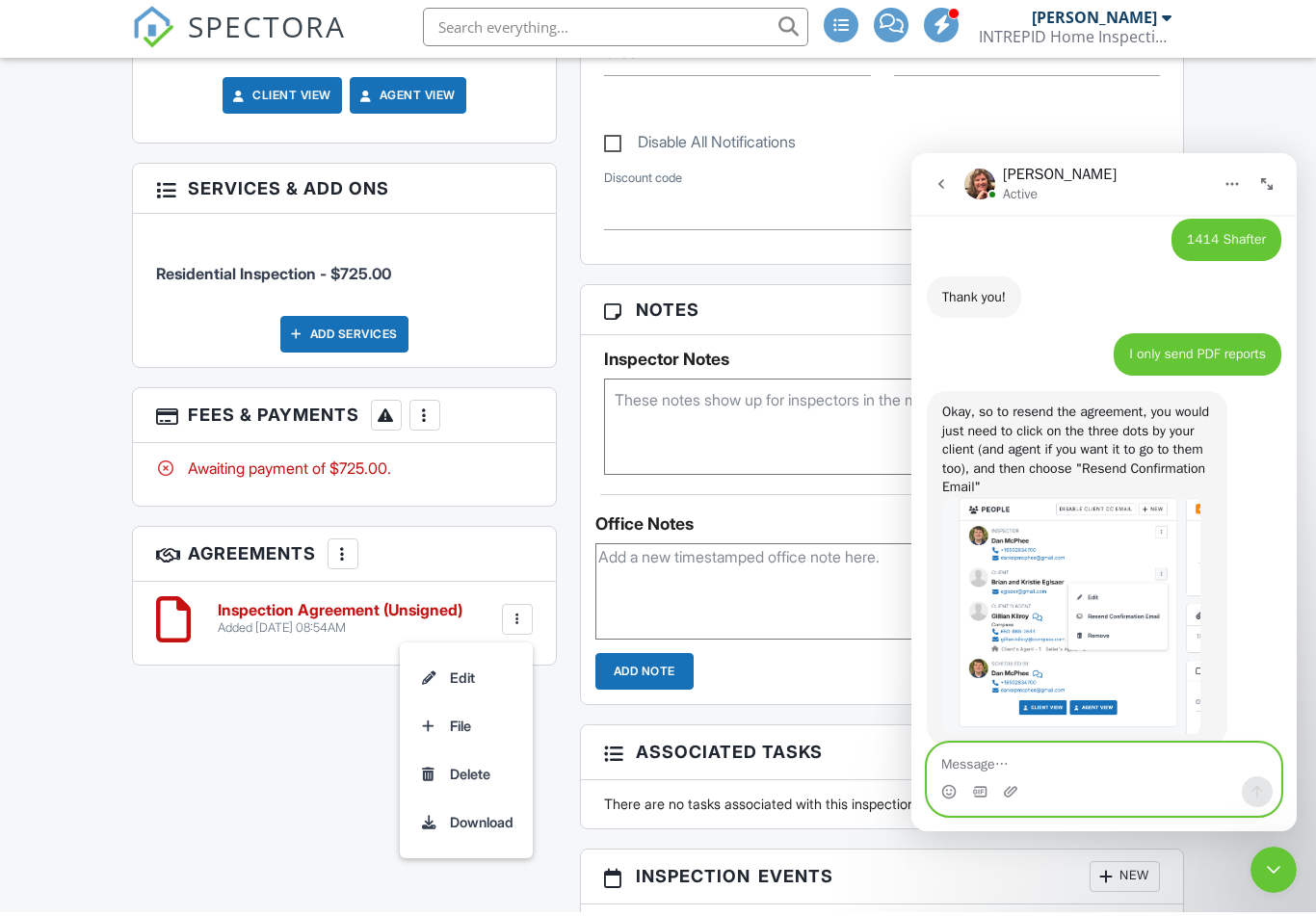 scroll, scrollTop: 9870, scrollLeft: 0, axis: vertical 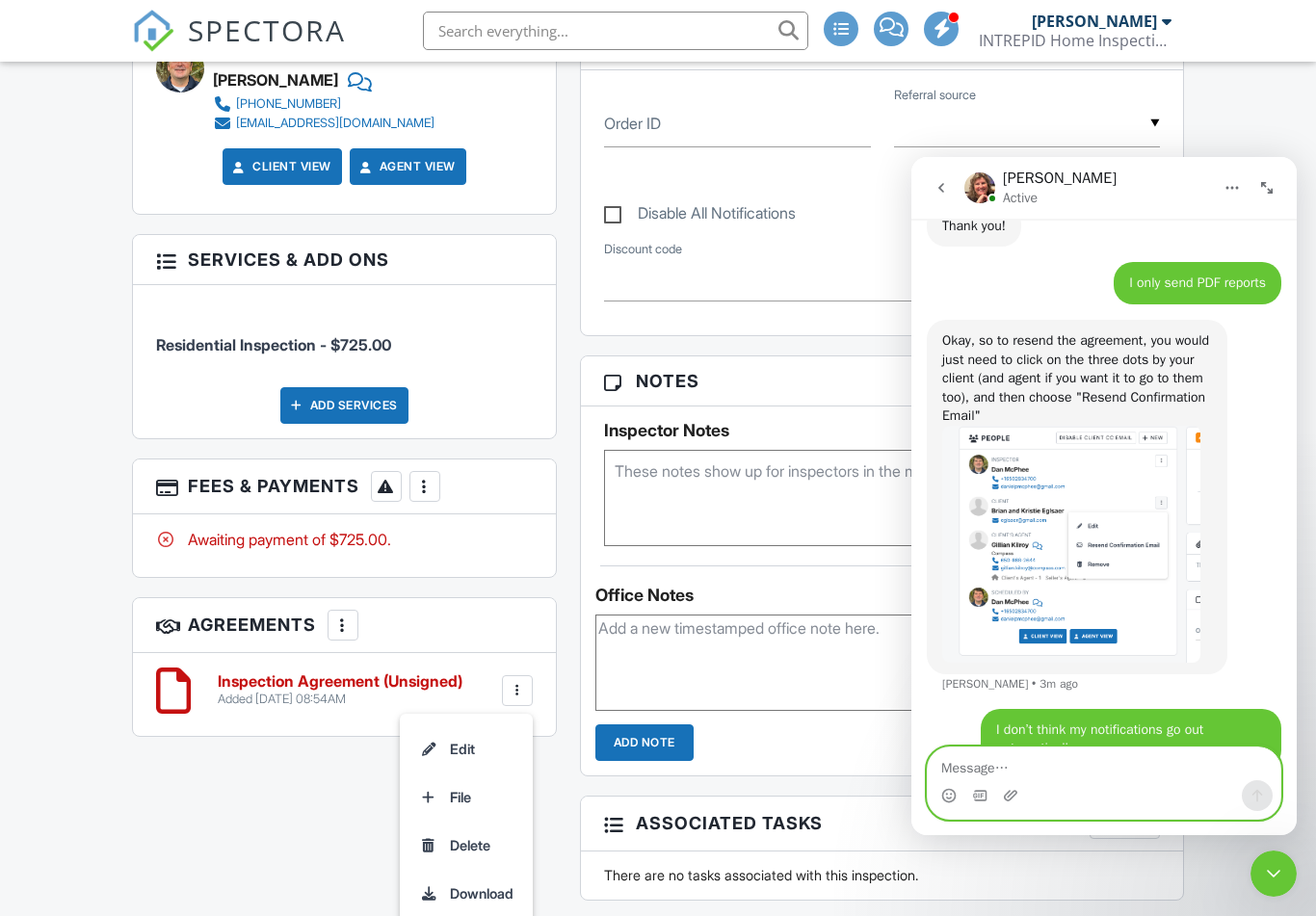 click at bounding box center [1104, 764] 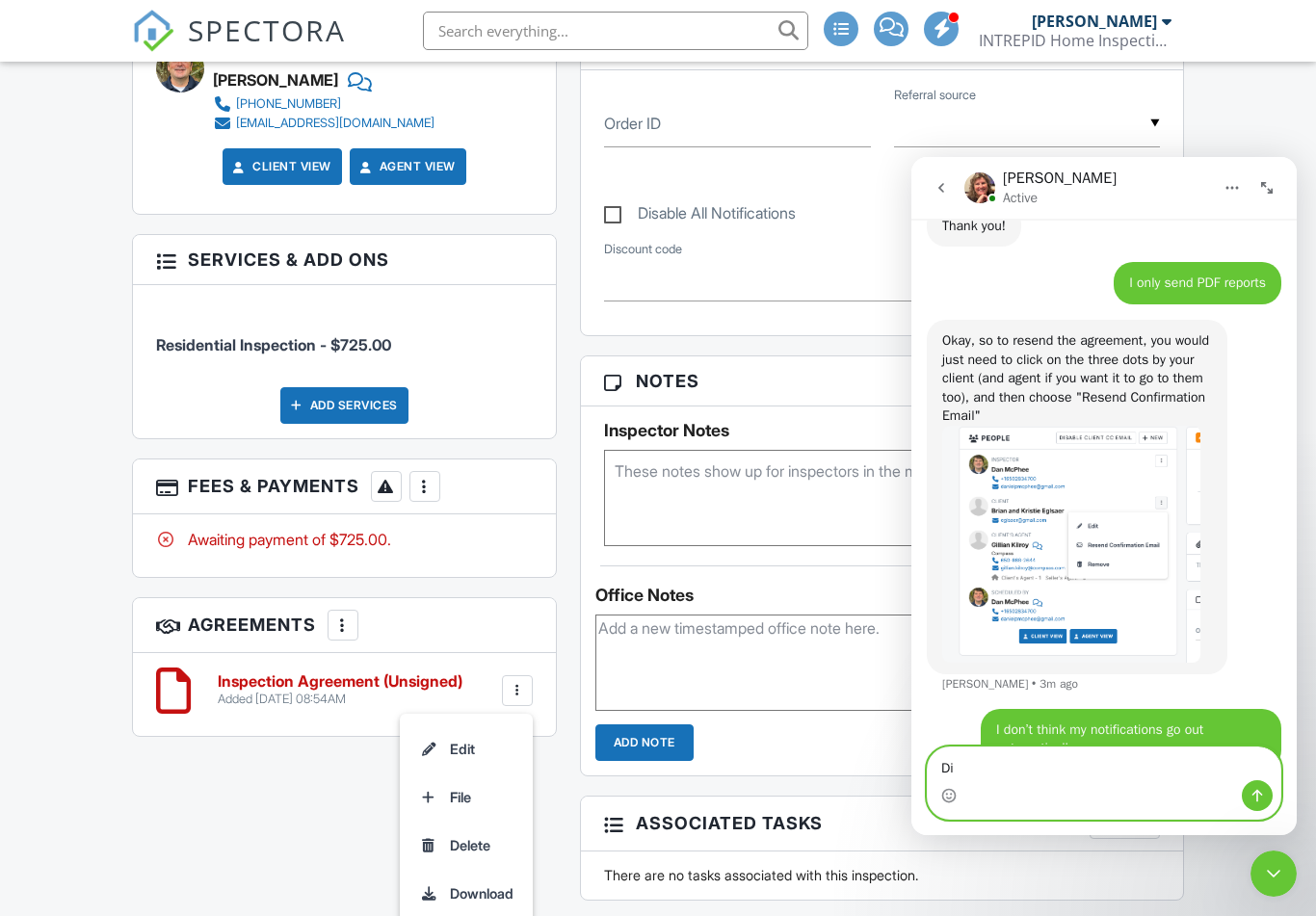 type on "D" 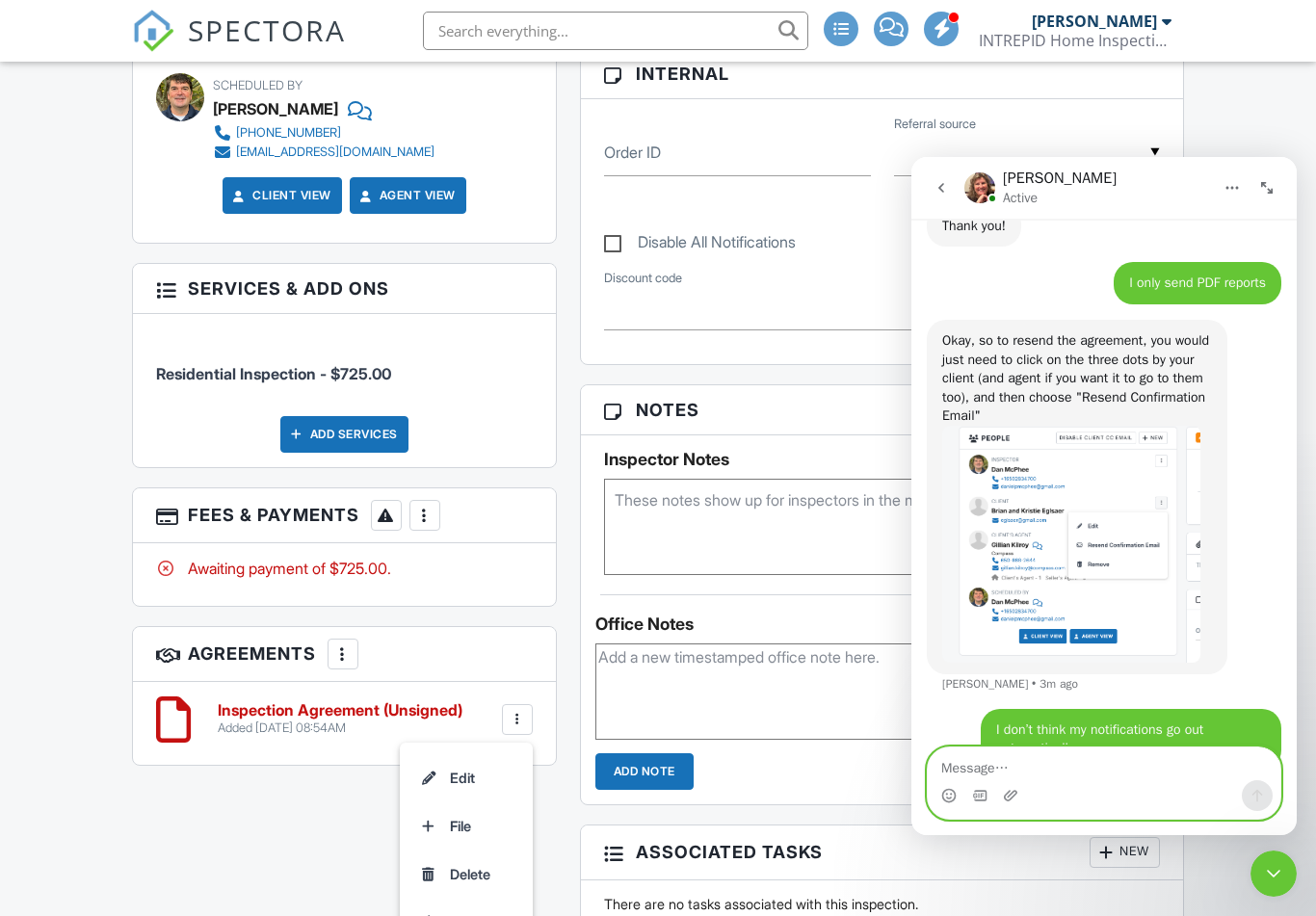 scroll, scrollTop: 907, scrollLeft: 0, axis: vertical 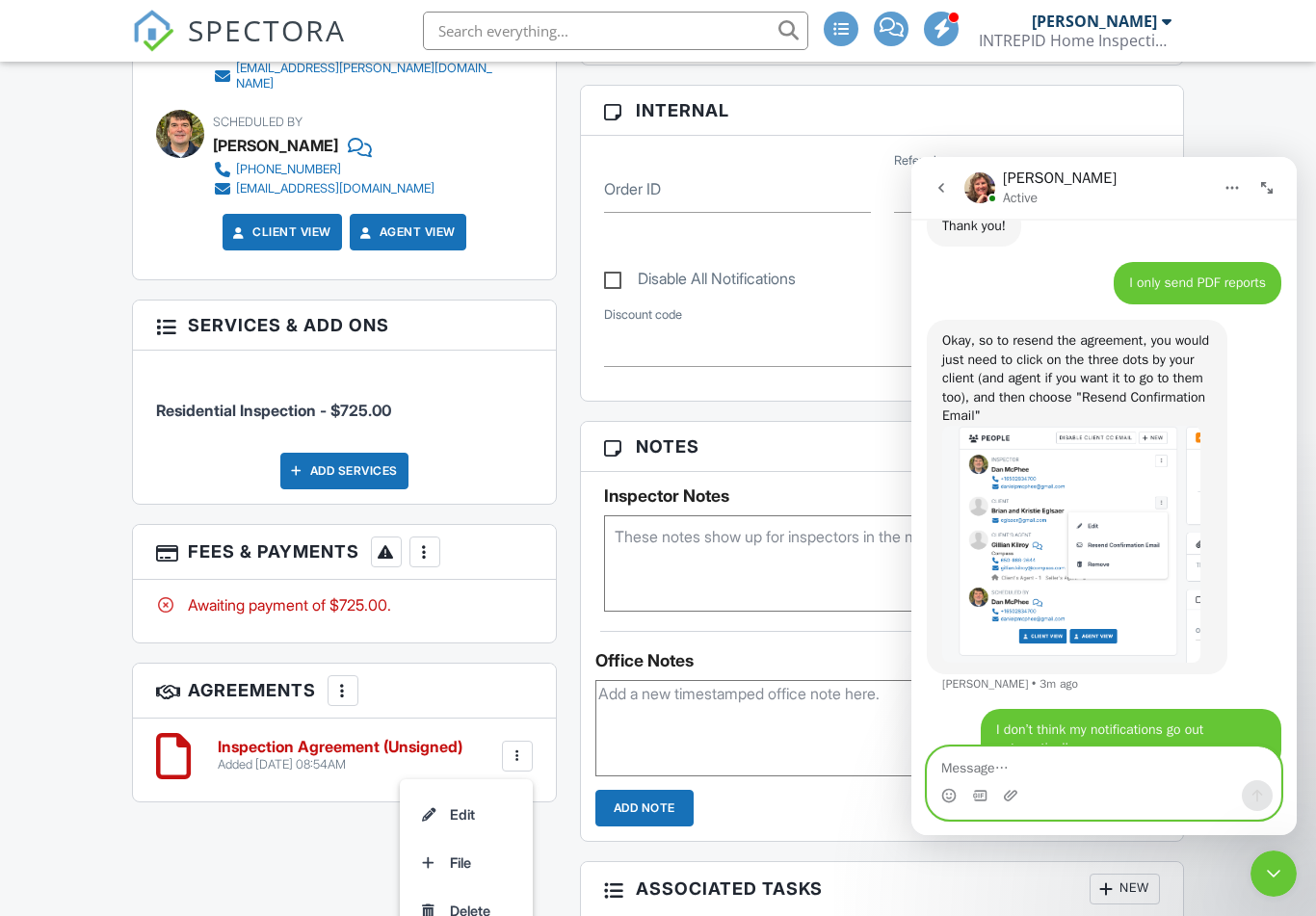 click at bounding box center [1104, 764] 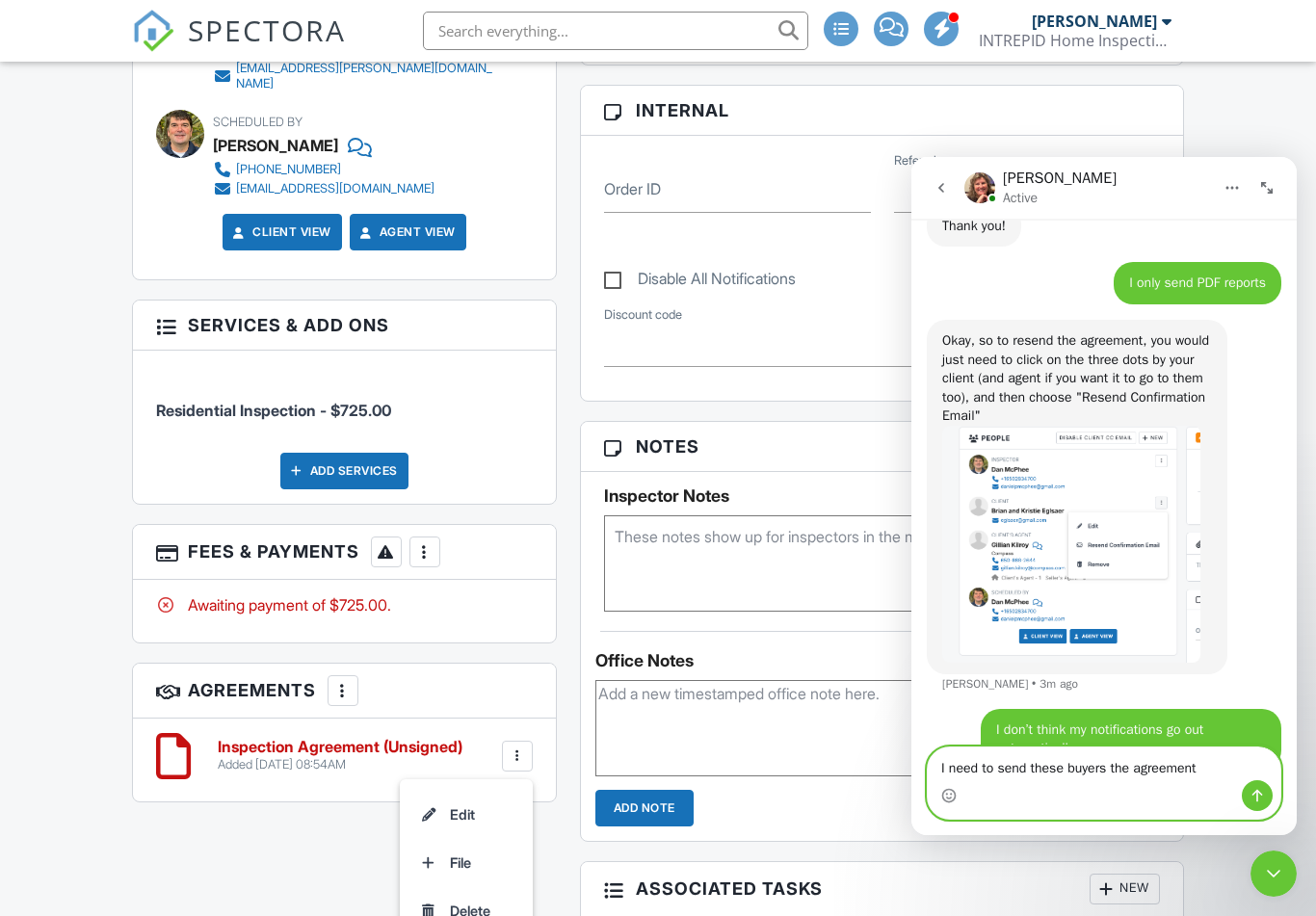 click on "I need to send these buyers the agreement" at bounding box center (1104, 764) 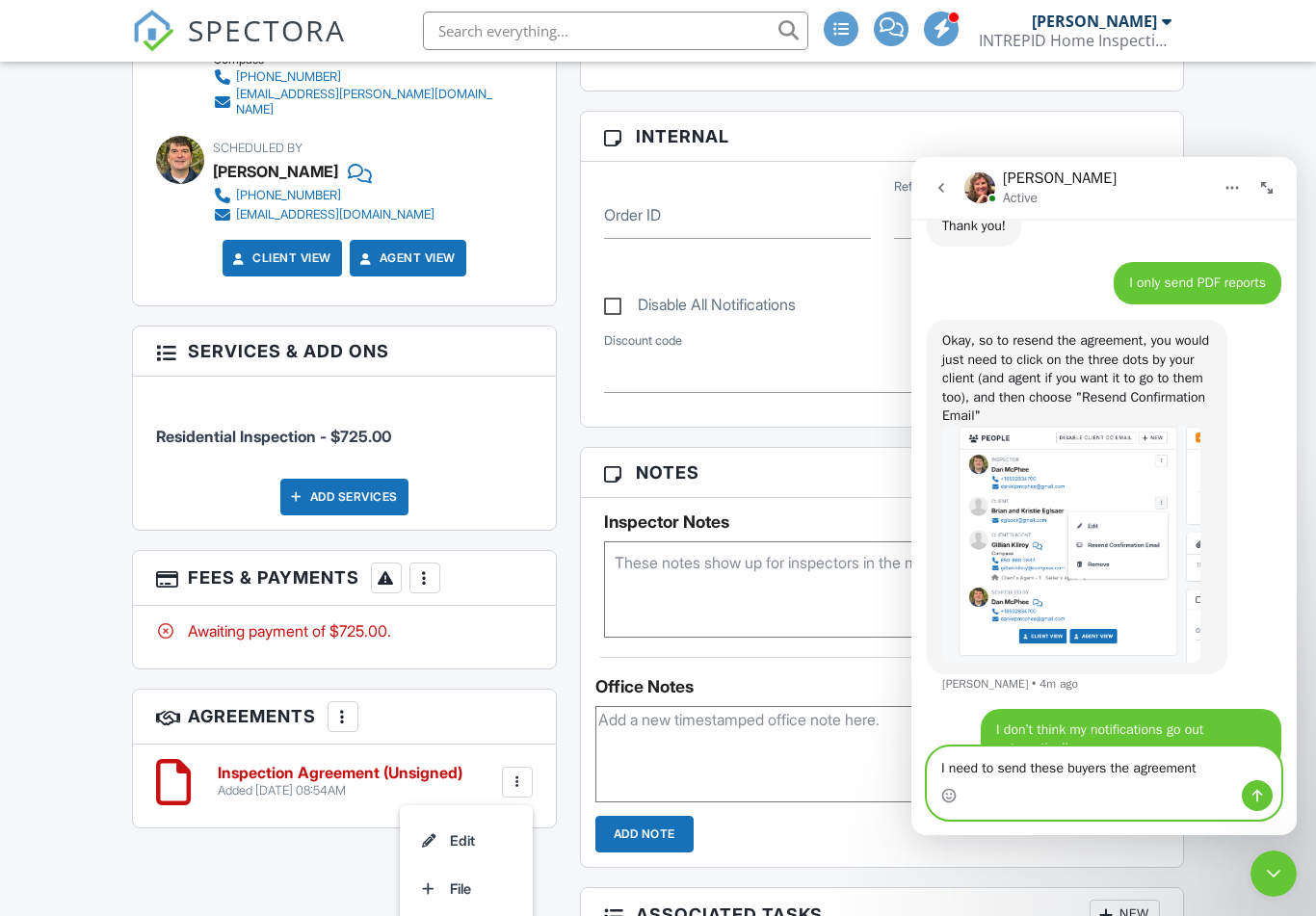 type on "I need to send these buyers the agreement" 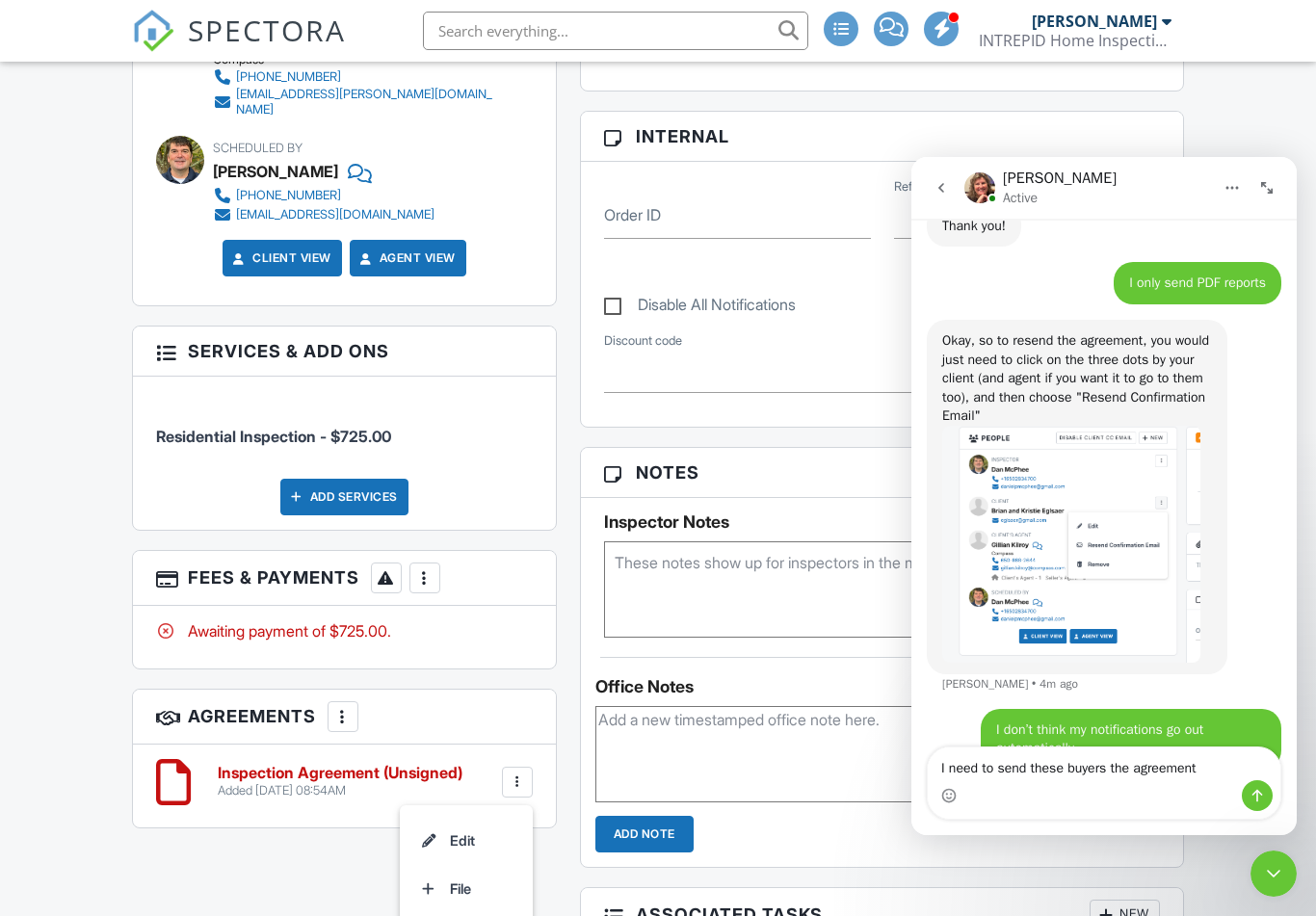 click on "[DATE] Hi there! I'm here to help answer your questions and guide you through Spectora.  The more details you can share in your question, the better I can support you — specifics help me get you the most accurate info! 😊 🌟  Quick tip:  🌟  If my answer isn’t quite what you’re looking for, you can connect with a human by clicking the  “Connect to an agent 👤”  button below any of my replies.  Fin   • AI Agent  •   [DATE] Is there a place to add a description of the property being inspected? [PERSON_NAME]    •   [DATE] Yes, there are several places where you can add property descriptions in Spectora: Custom Scheduling Fields : You can set up custom fields during scheduling to capture property details. For example, you can create dropdown fields asking "What kind of property is this?" with options like "Single Family, Multi-Family, Condo, Townhome, Commercial" or use paragraph fields to enter detailed property notes. Invoice Customization During Inspection Setup Sources Fin   • AI Agent  •" at bounding box center (1104, -4431) 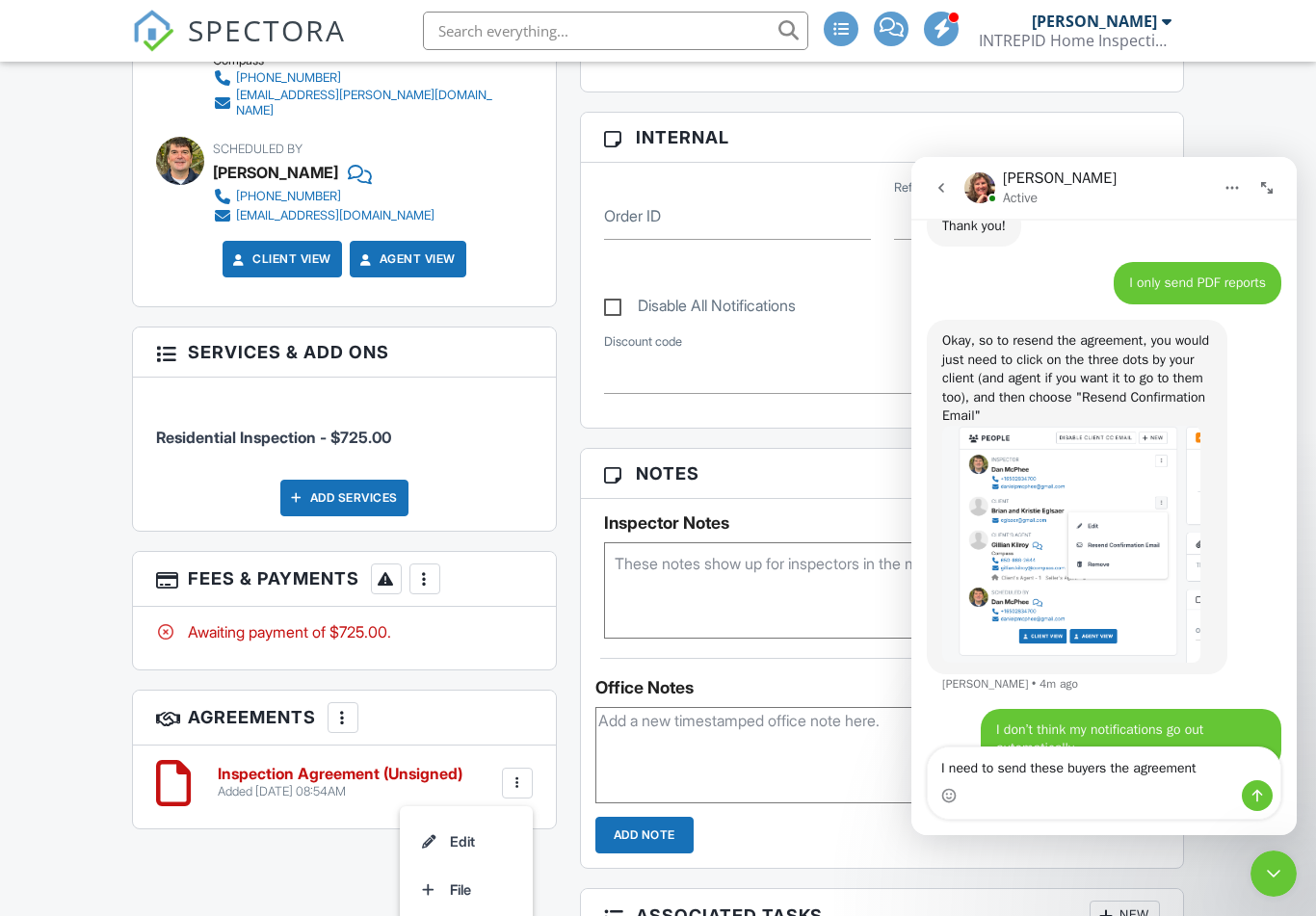scroll, scrollTop: 842, scrollLeft: 0, axis: vertical 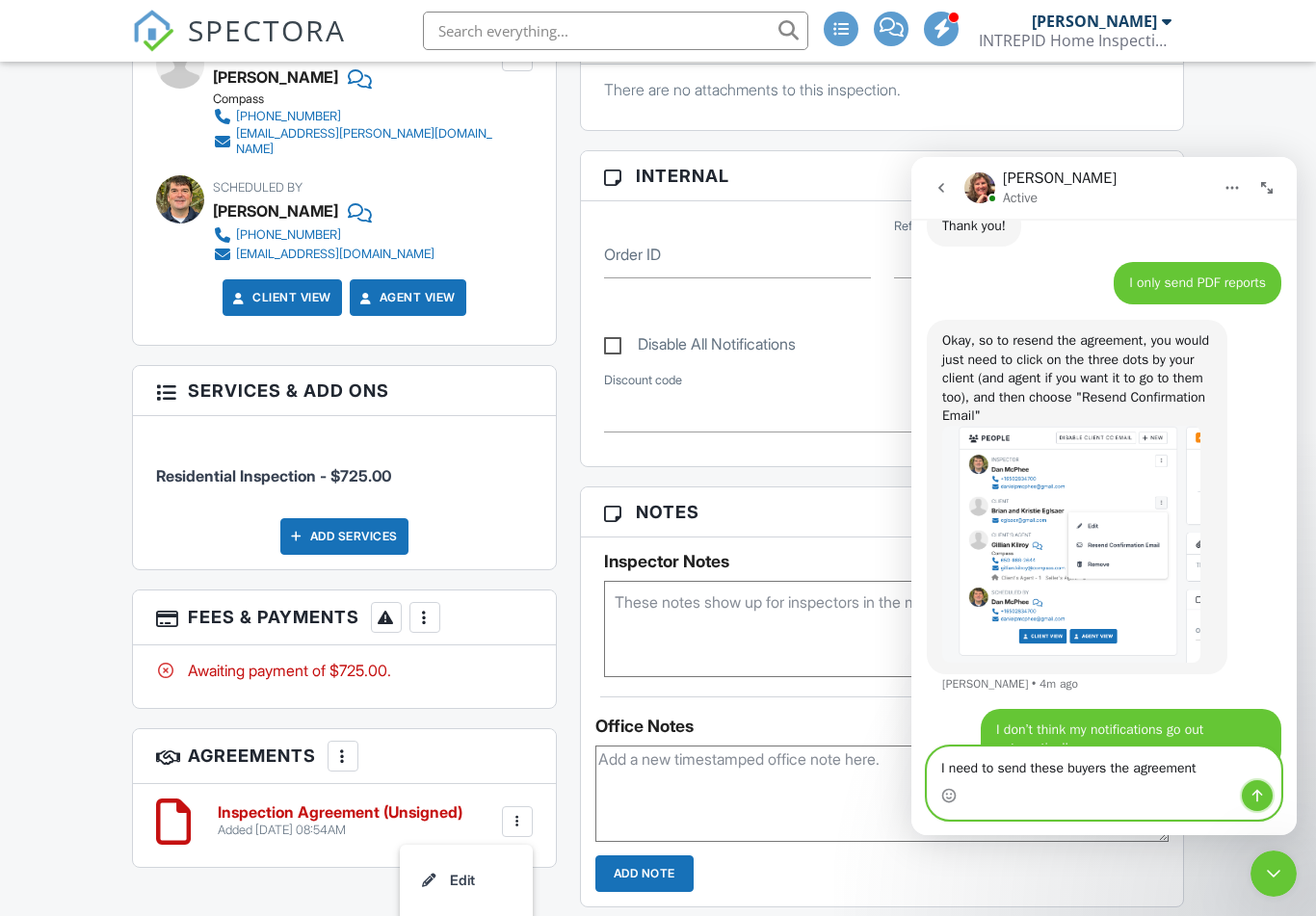 click 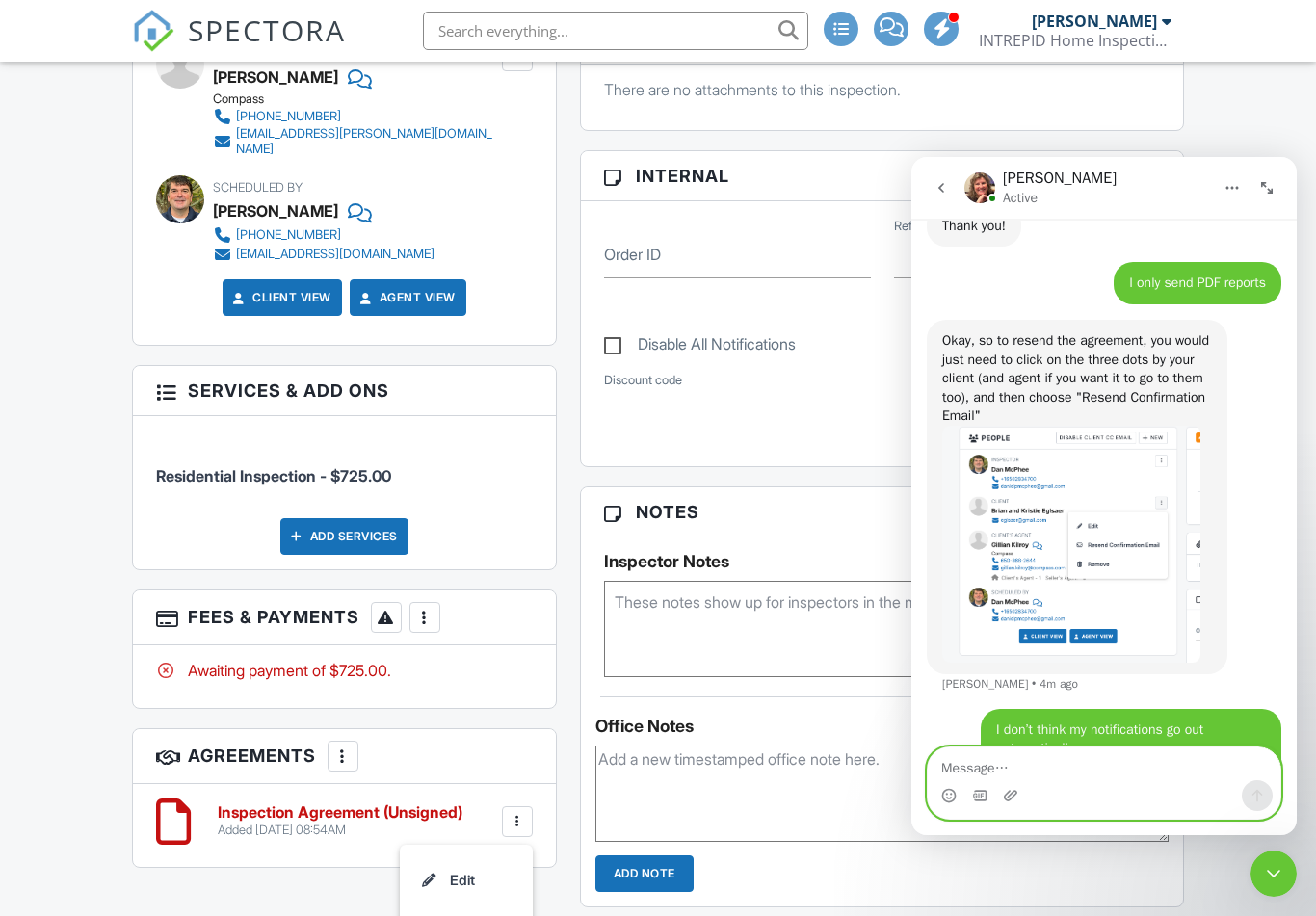 scroll, scrollTop: 9908, scrollLeft: 0, axis: vertical 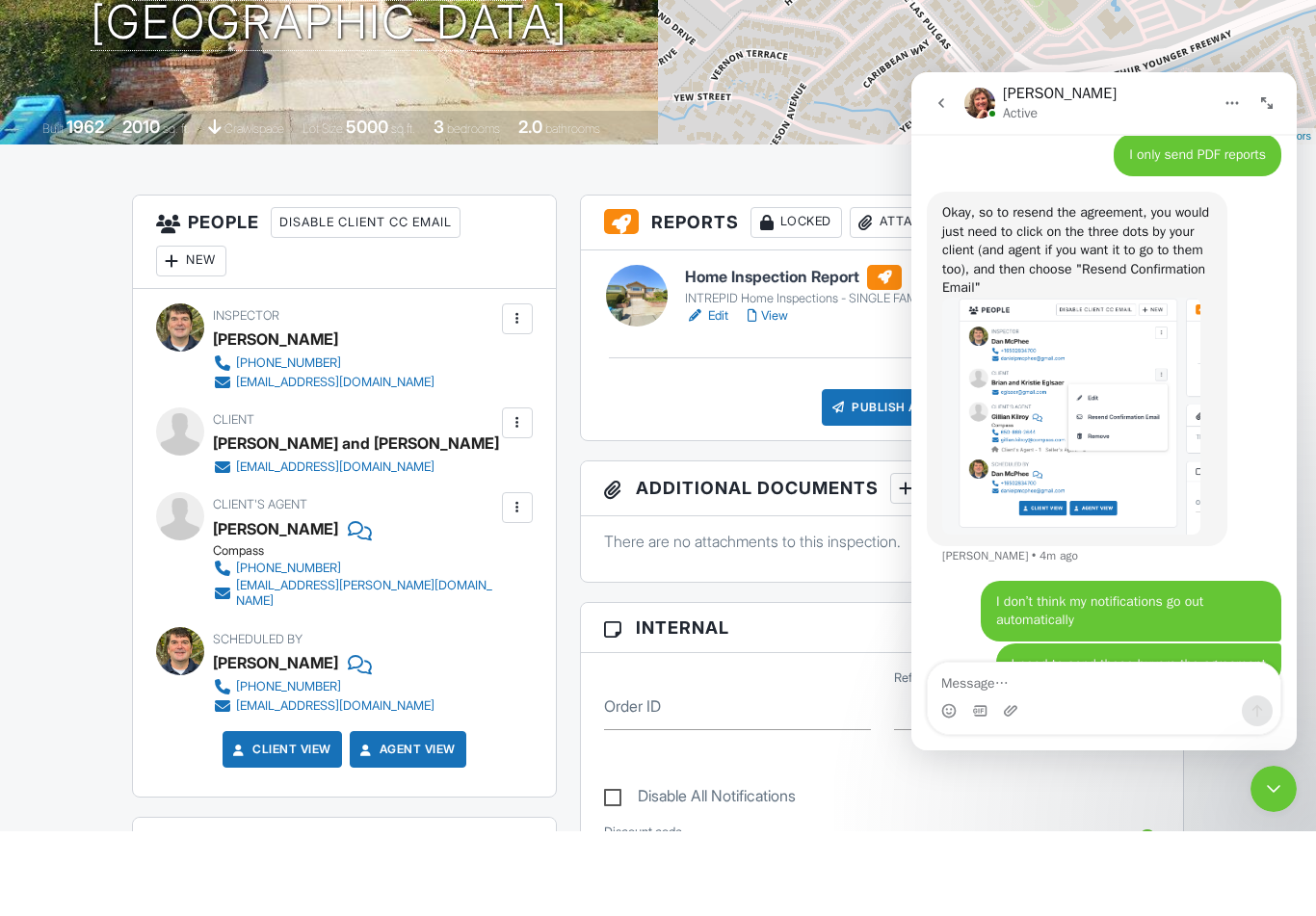 click at bounding box center [517, 508] 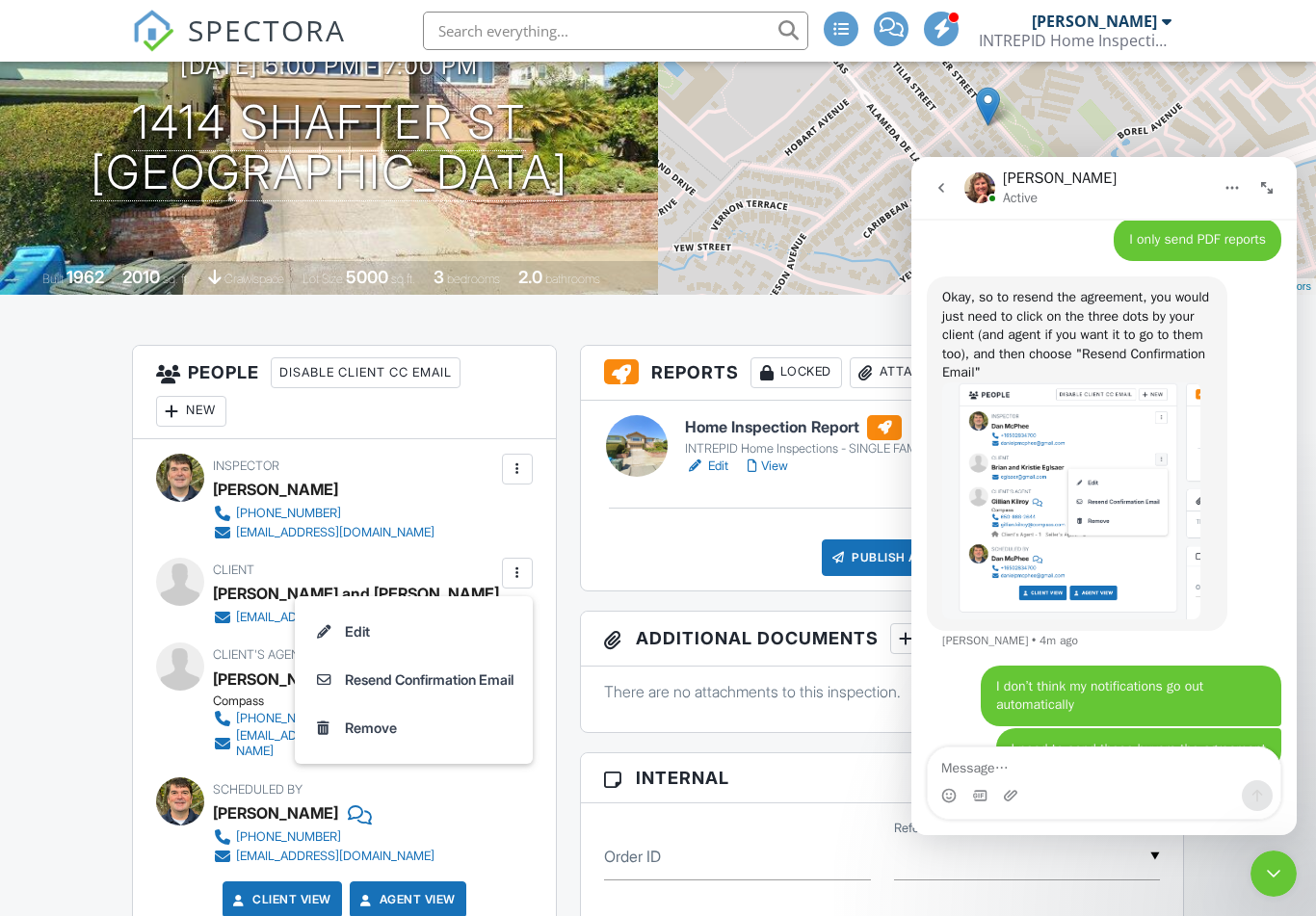 scroll, scrollTop: 100, scrollLeft: 0, axis: vertical 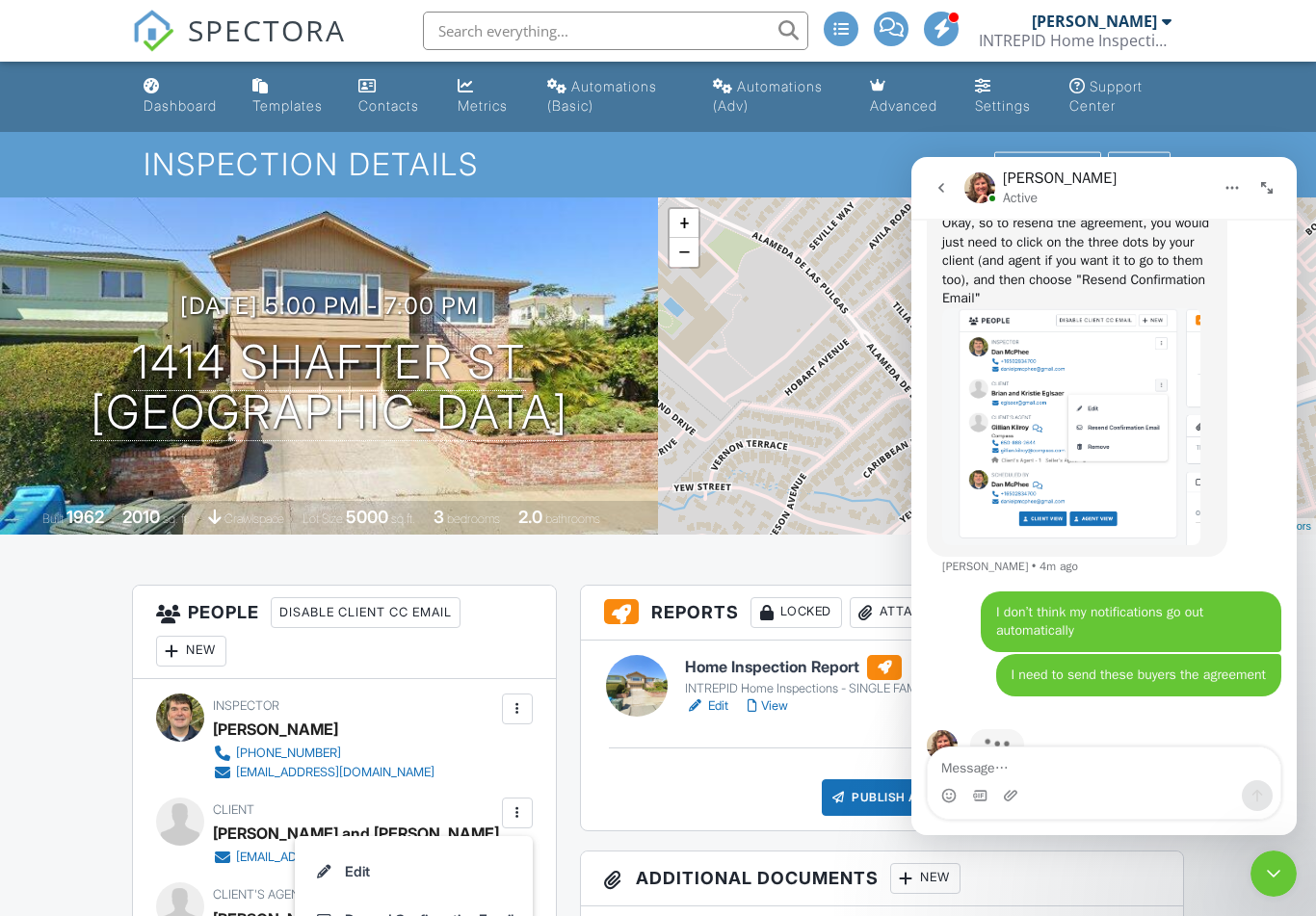 click on "Dashboard
Templates
Contacts
Metrics
Automations (Basic)
Automations (Adv)
Advanced
Settings
Support Center
Inspection Details
Client View
More
Property Details
Reschedule
Reorder / Copy
Share
Cancel
[GEOGRAPHIC_DATA]
Print Order
Convert to V9
View Change Log
[DATE]  5:00 pm
- 7:00 pm
[STREET_ADDRESS]
[GEOGRAPHIC_DATA]
Built
1962
2010
sq. ft.
crawlspace
Lot Size
5000
sq.ft.
3
bedrooms
2.0
bathrooms
+ −  Leaflet   |   © MapTiler   © OpenStreetMap contributors
All emails and texts are disabled for this inspection!
Turn on emails and texts
Turn on and Requeue Notifications
Reports
Locked
Attach
New" at bounding box center [658, 1344] 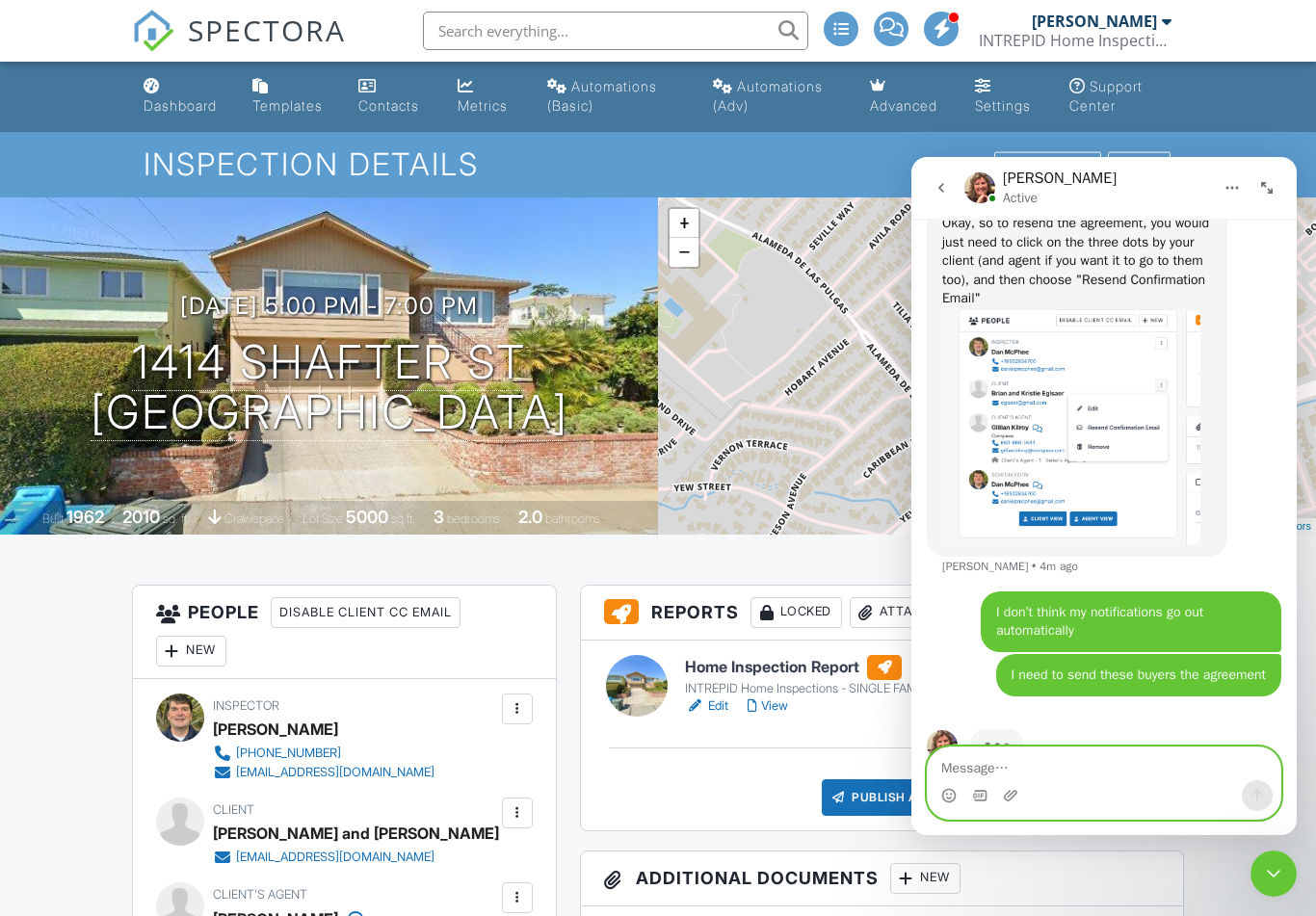 click at bounding box center (1104, 764) 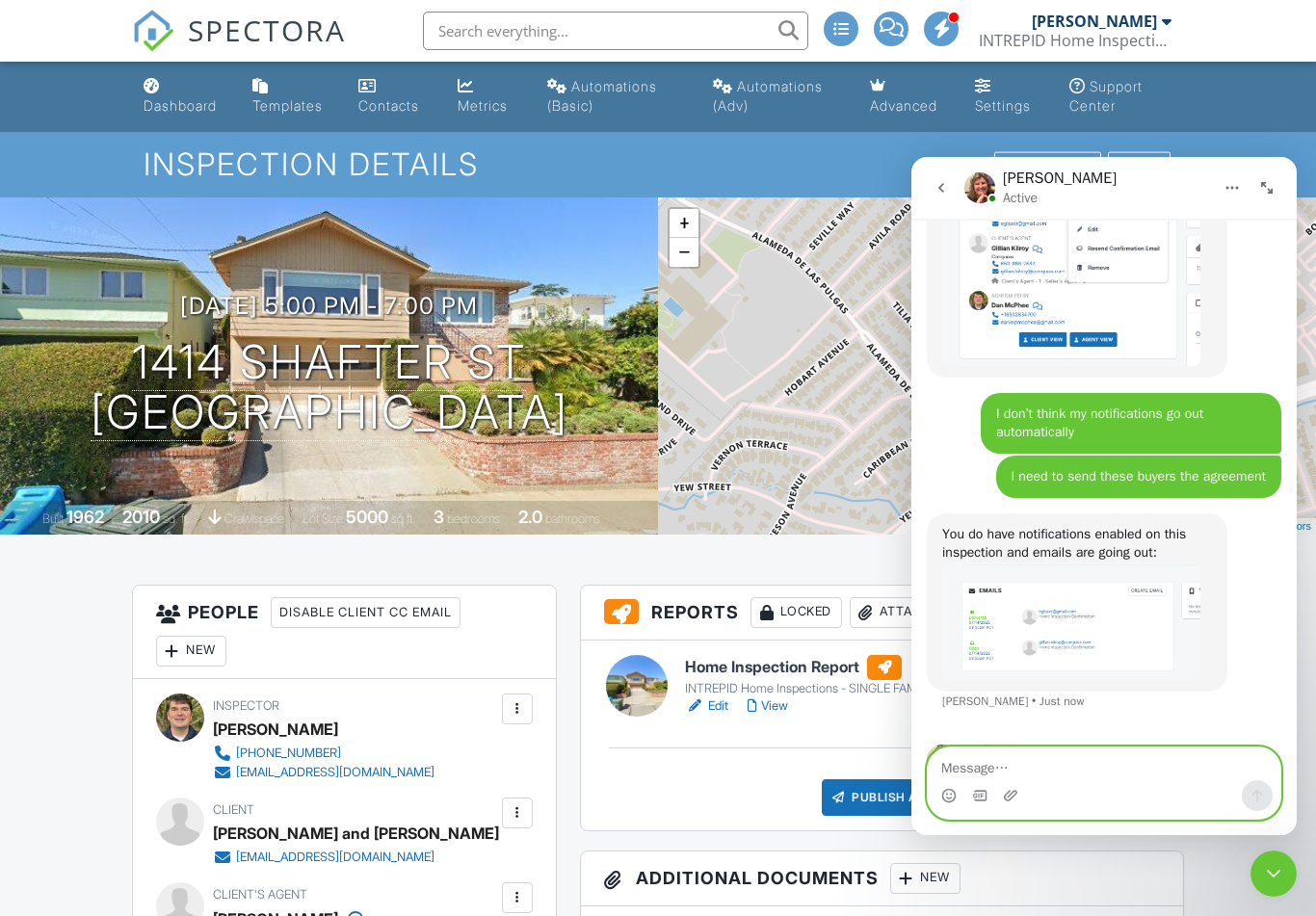 scroll, scrollTop: 10240, scrollLeft: 0, axis: vertical 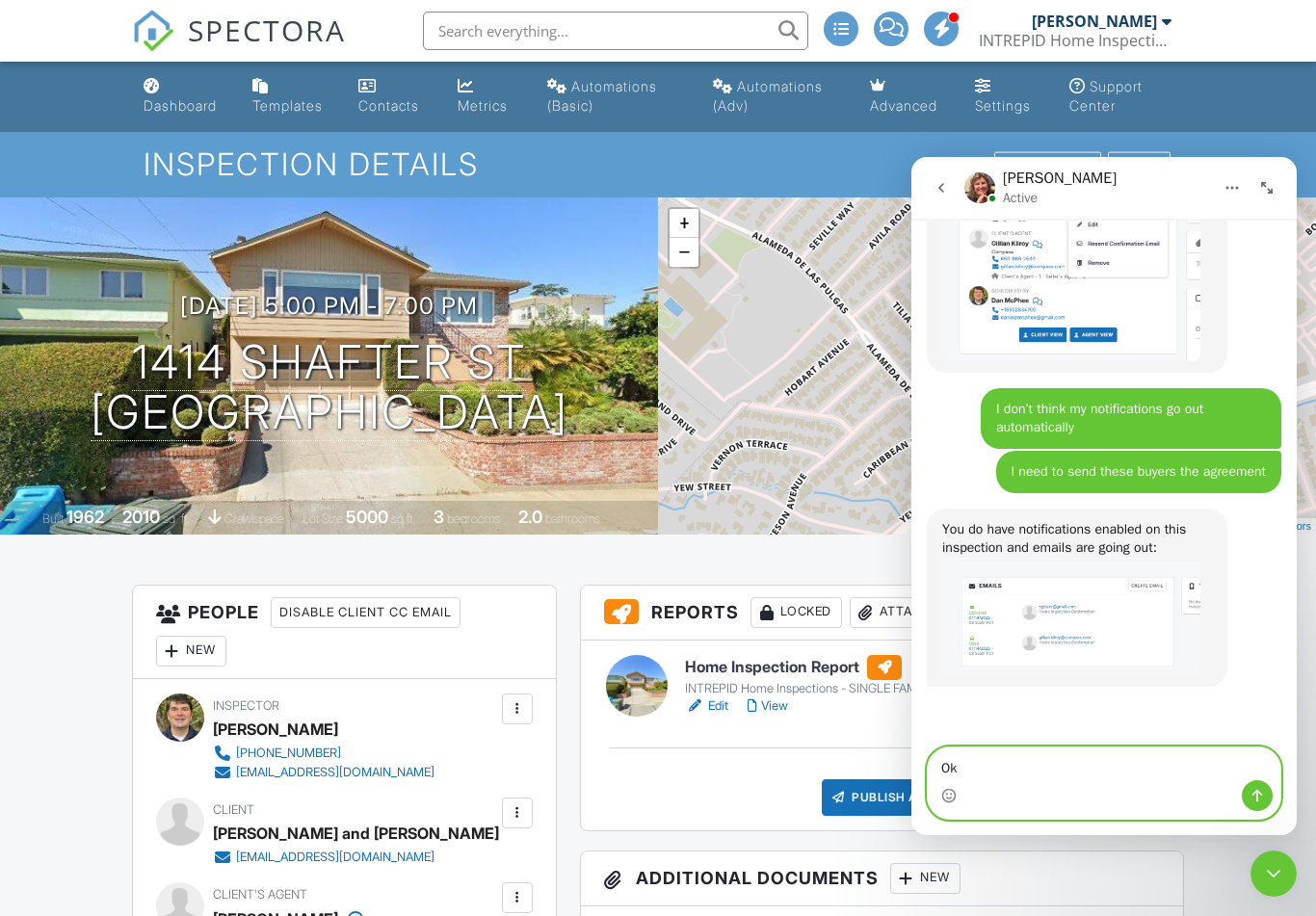 type on "Ok" 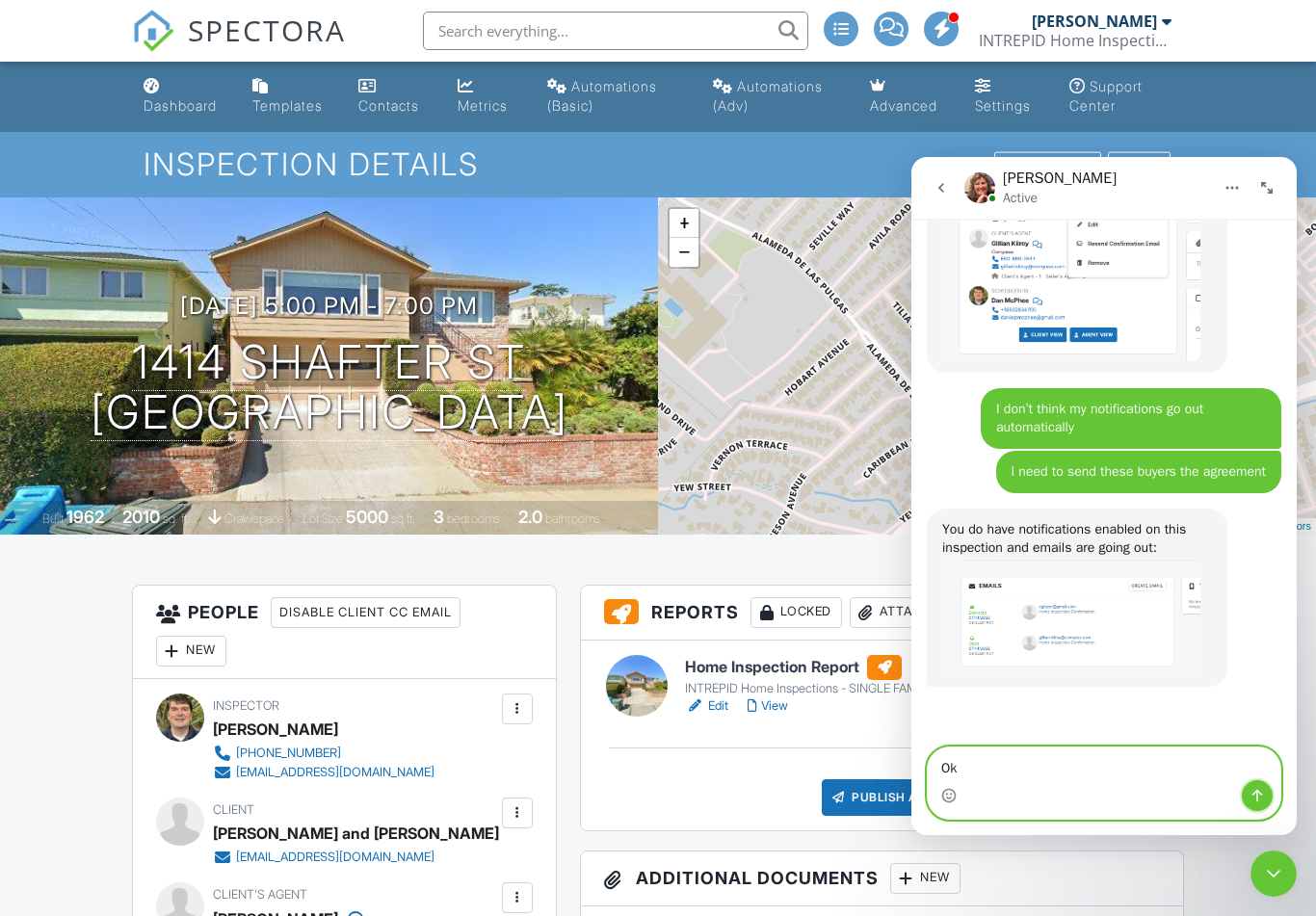 click at bounding box center (1257, 796) 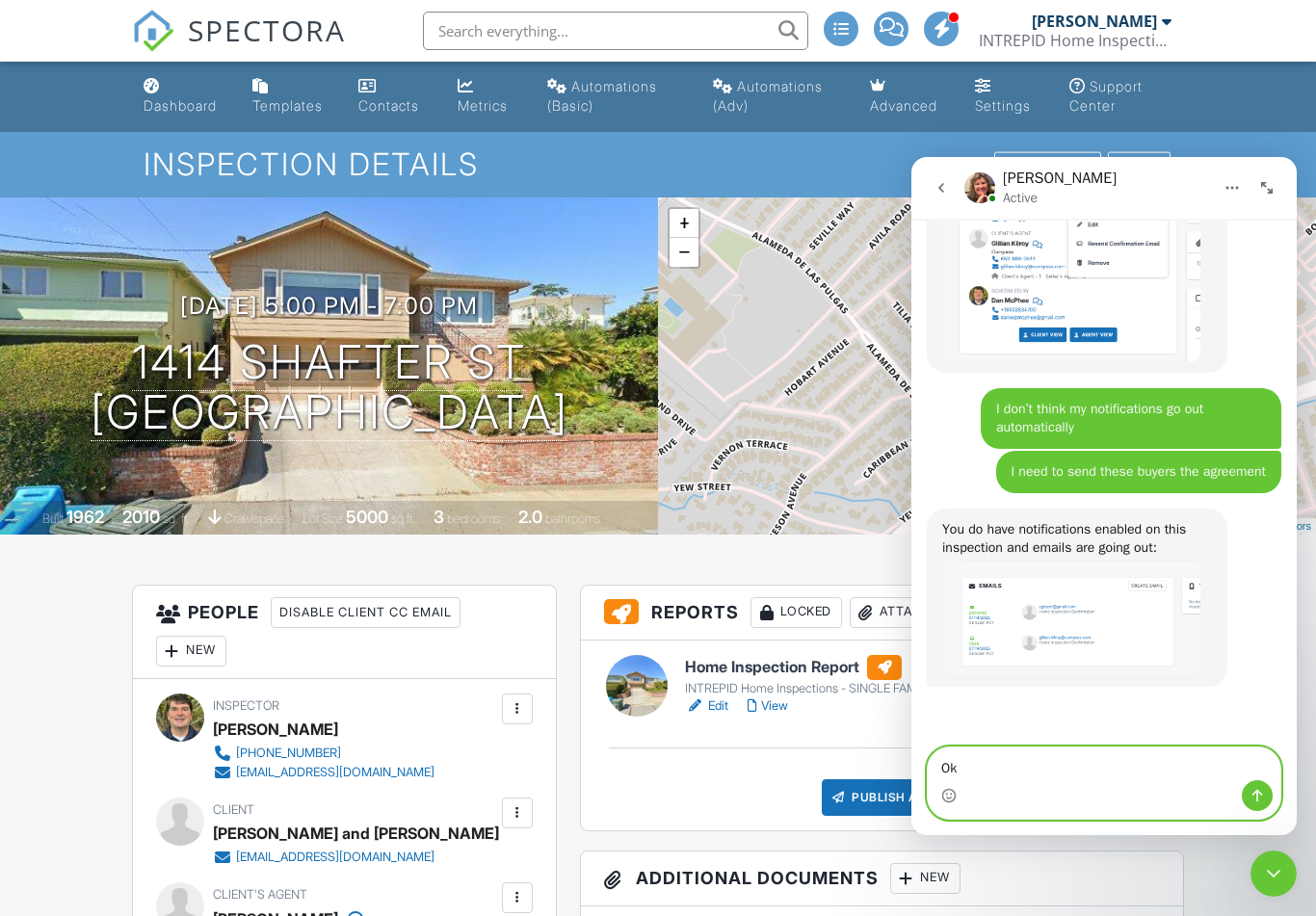 type 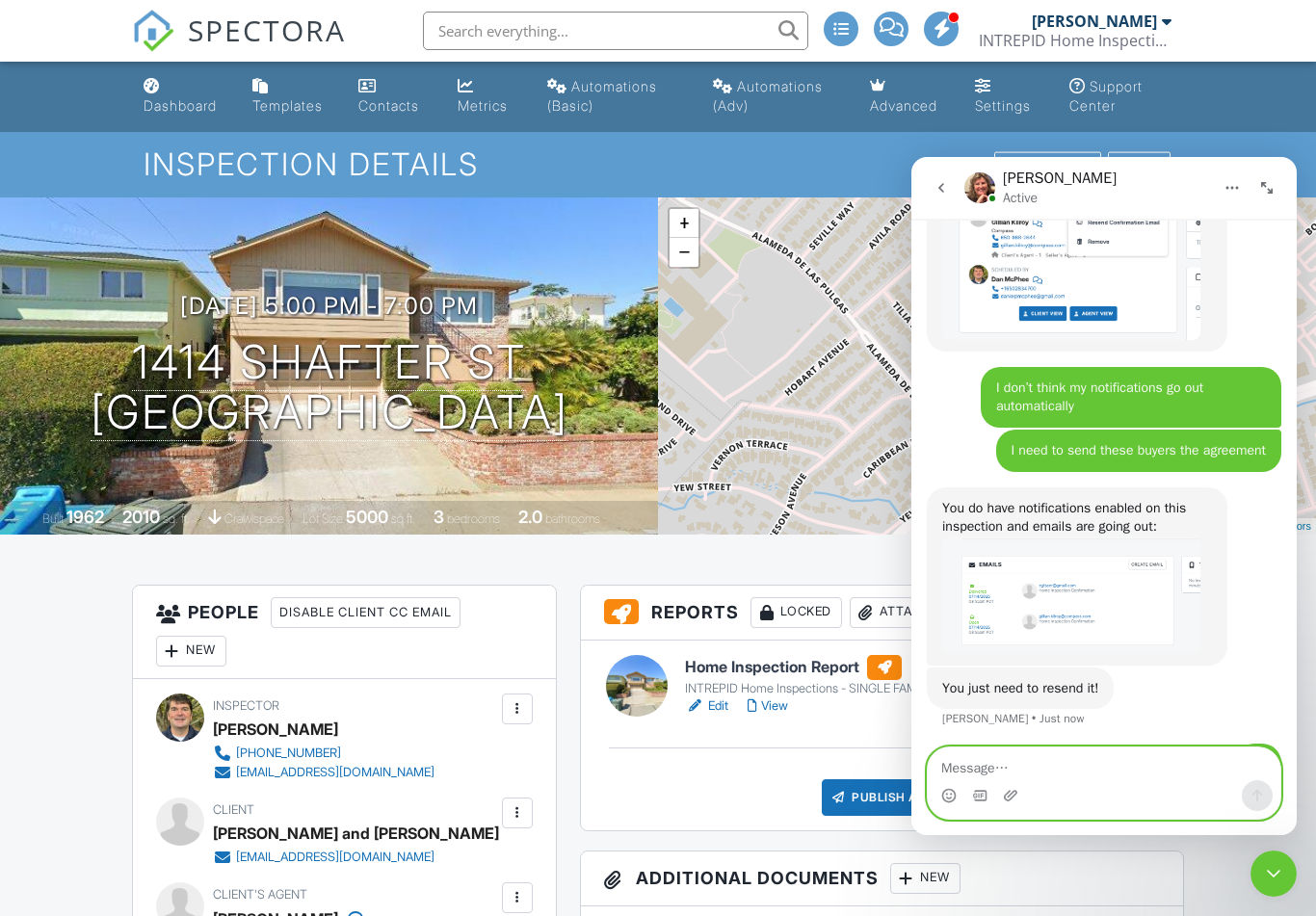 scroll, scrollTop: 10266, scrollLeft: 0, axis: vertical 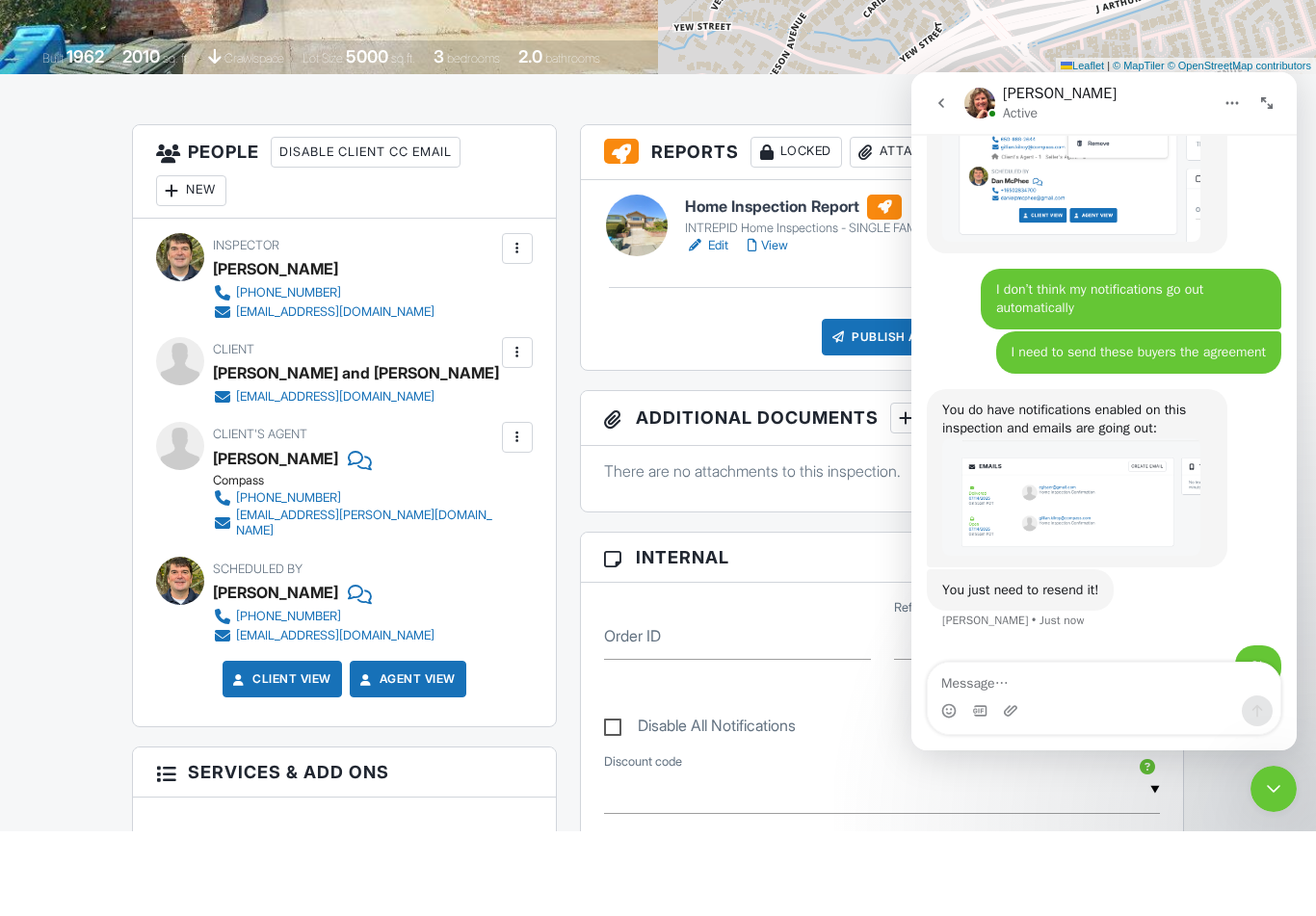 click at bounding box center (517, 522) 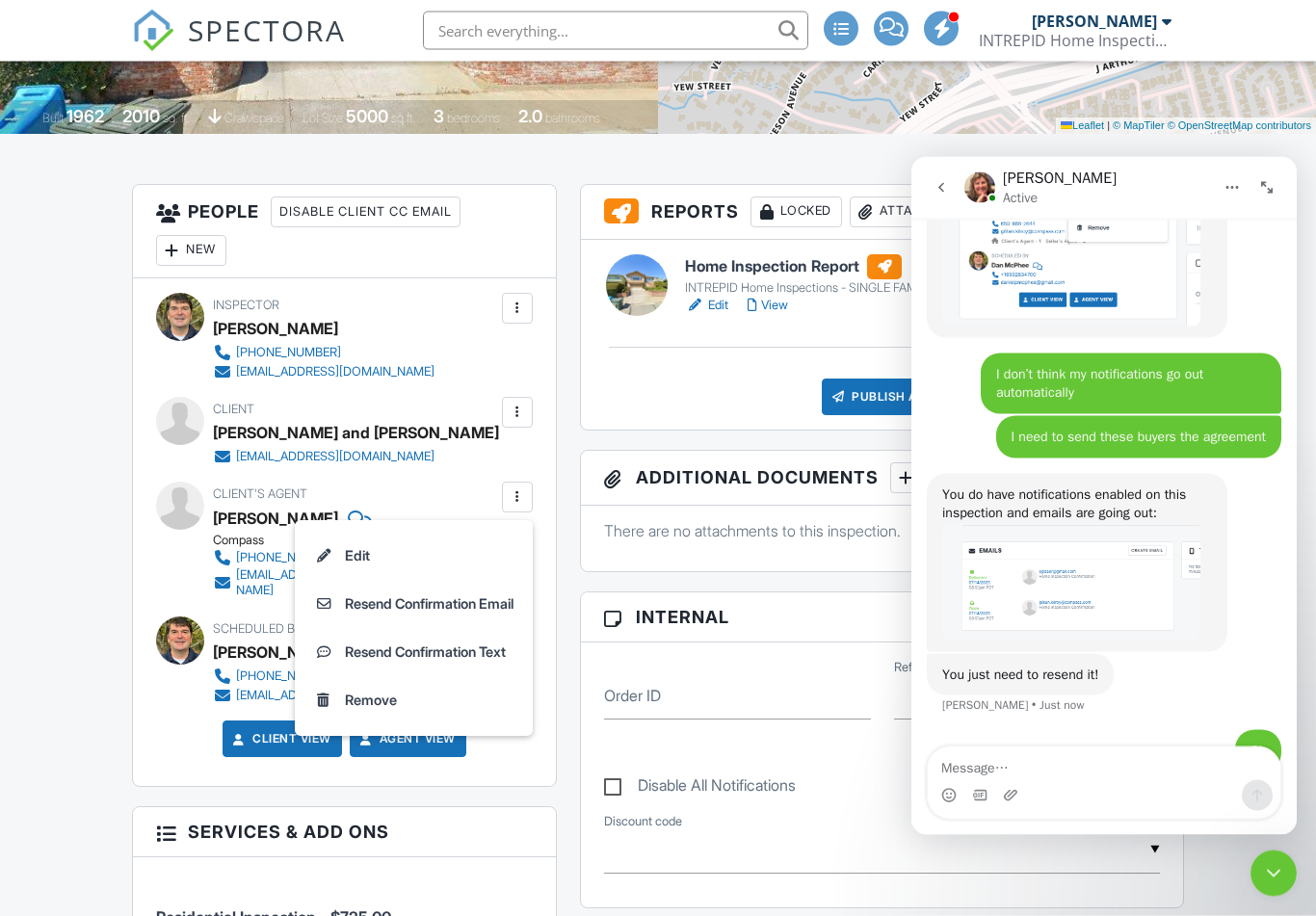 scroll, scrollTop: 310, scrollLeft: 0, axis: vertical 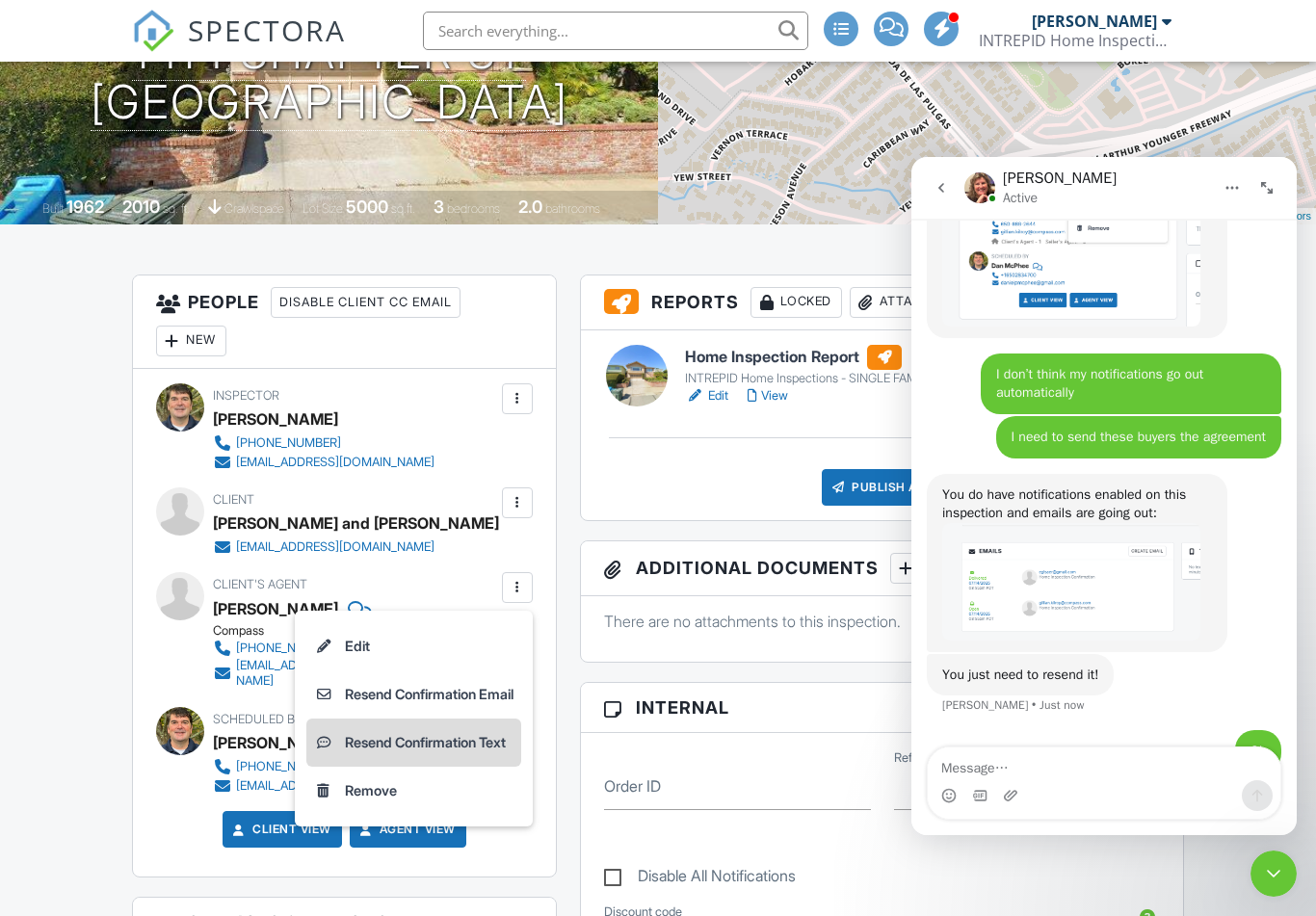 click on "Resend Confirmation Text" at bounding box center (413, 743) 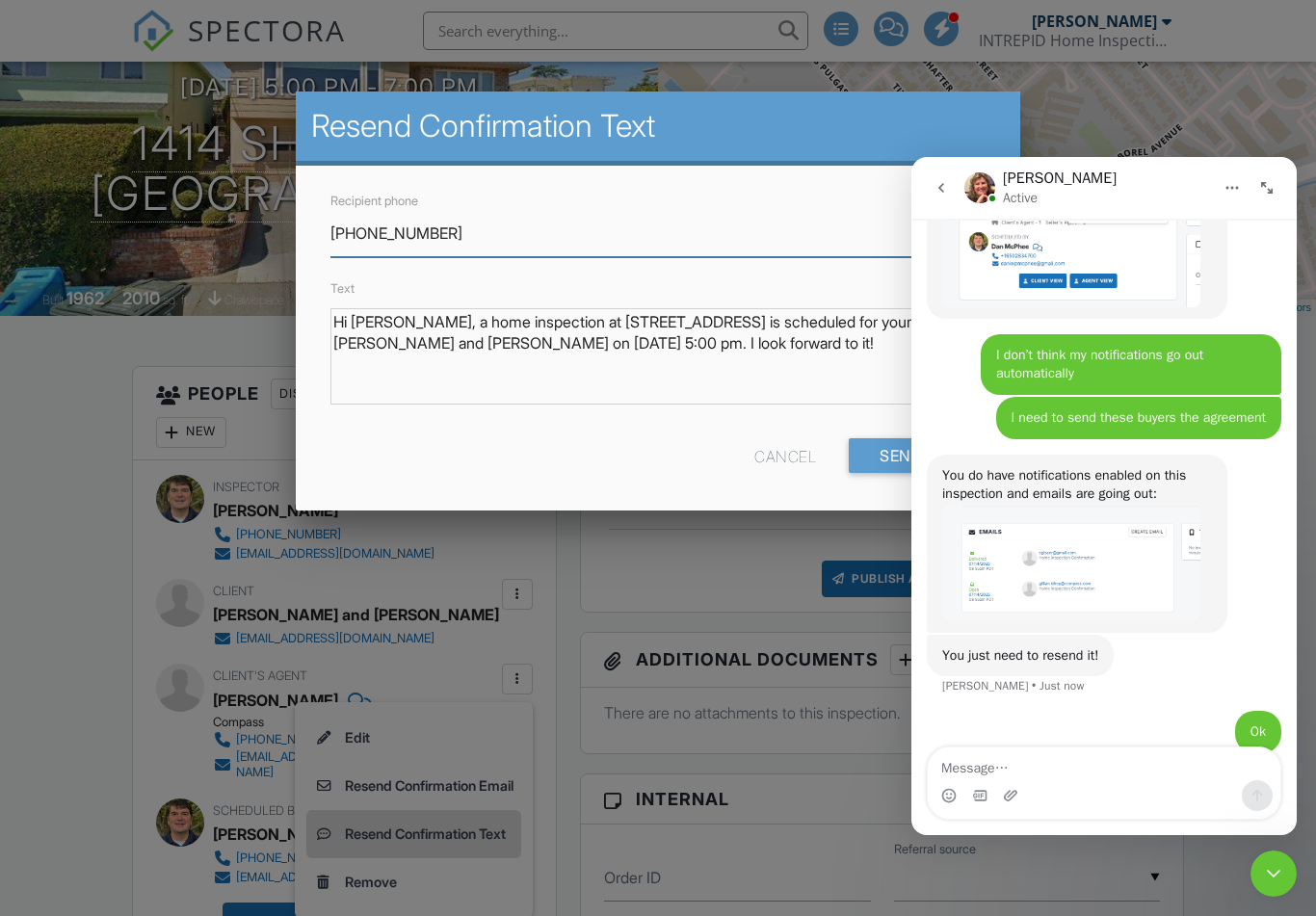 scroll, scrollTop: 179, scrollLeft: 0, axis: vertical 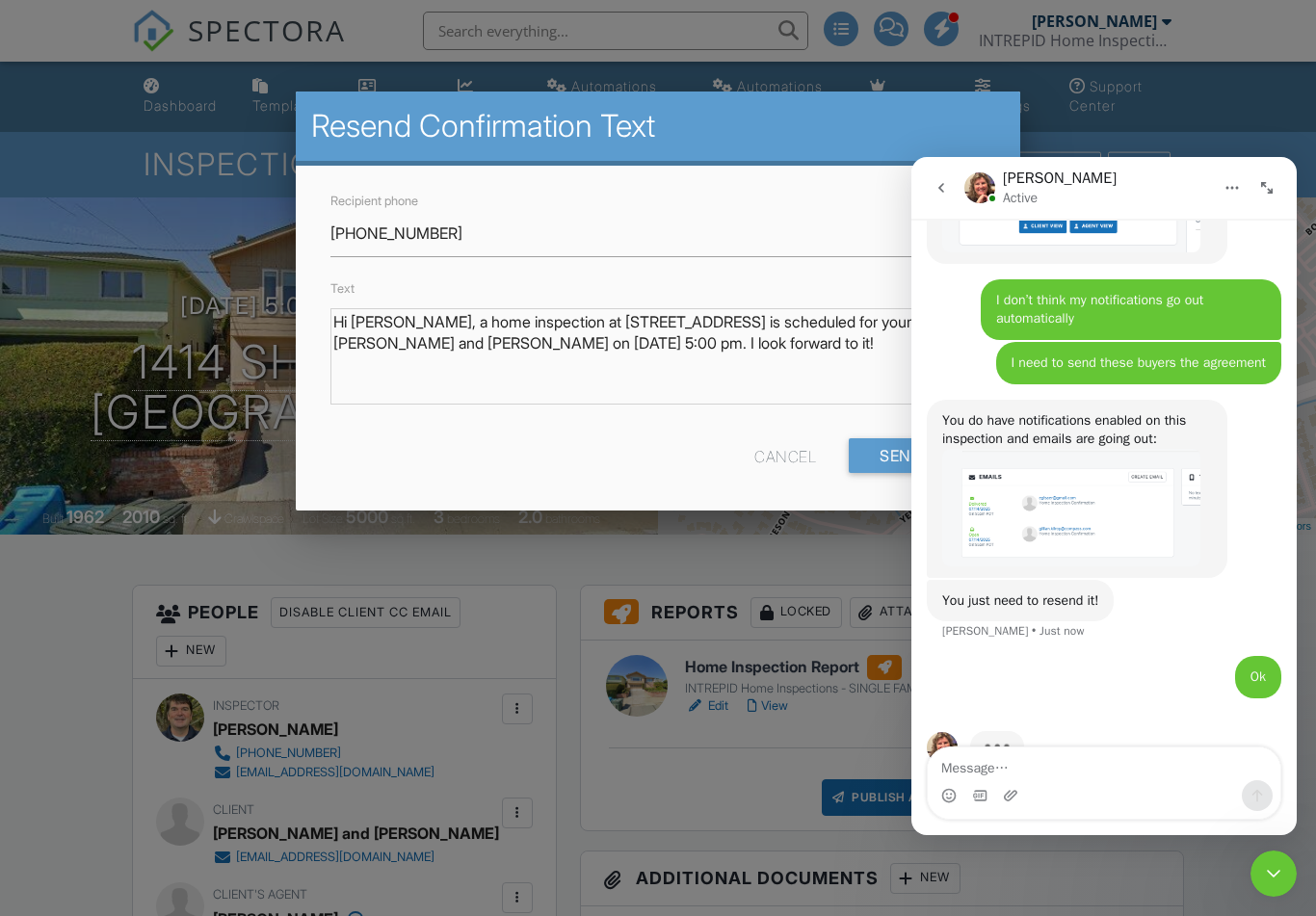click 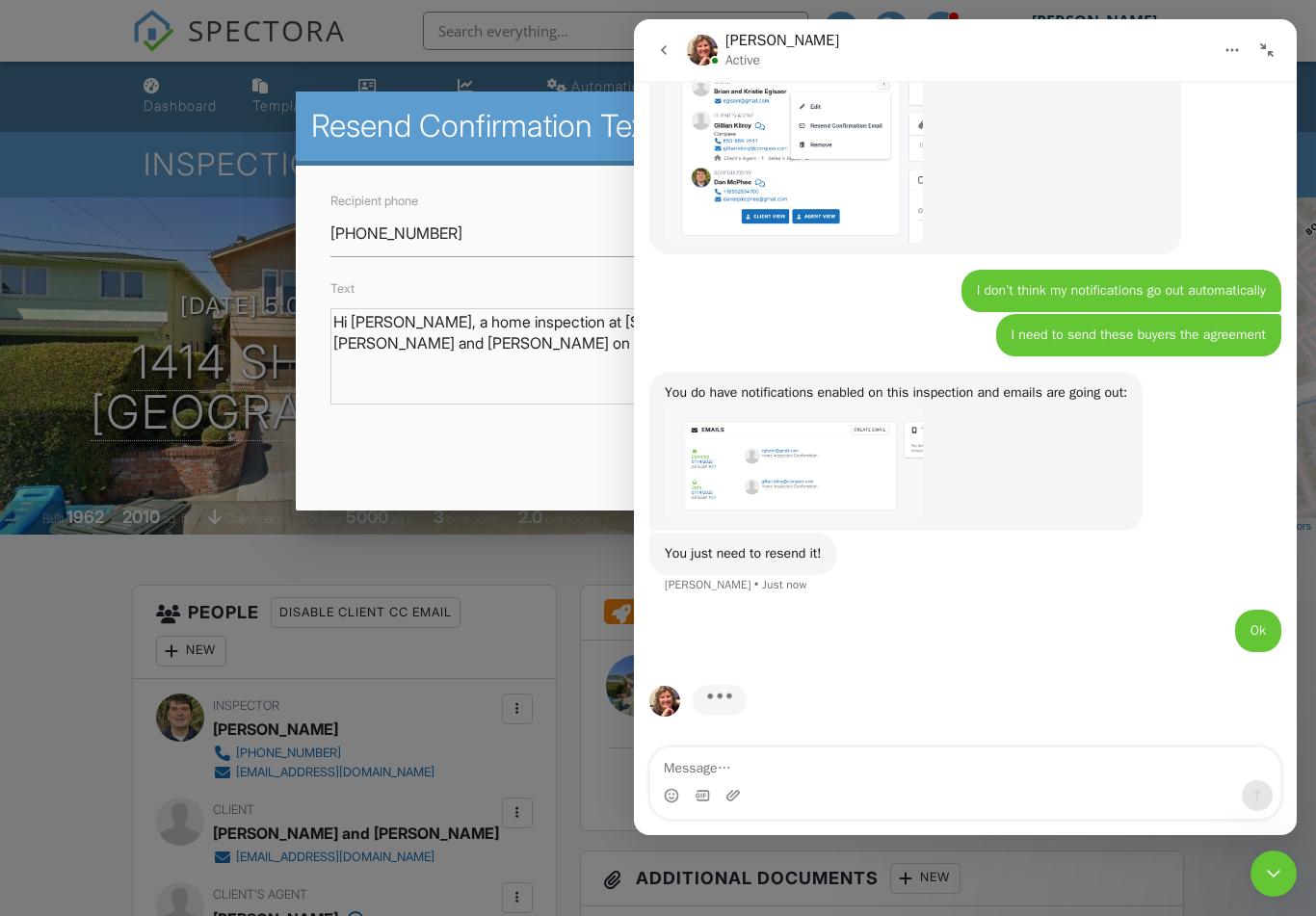 scroll, scrollTop: 8509, scrollLeft: 0, axis: vertical 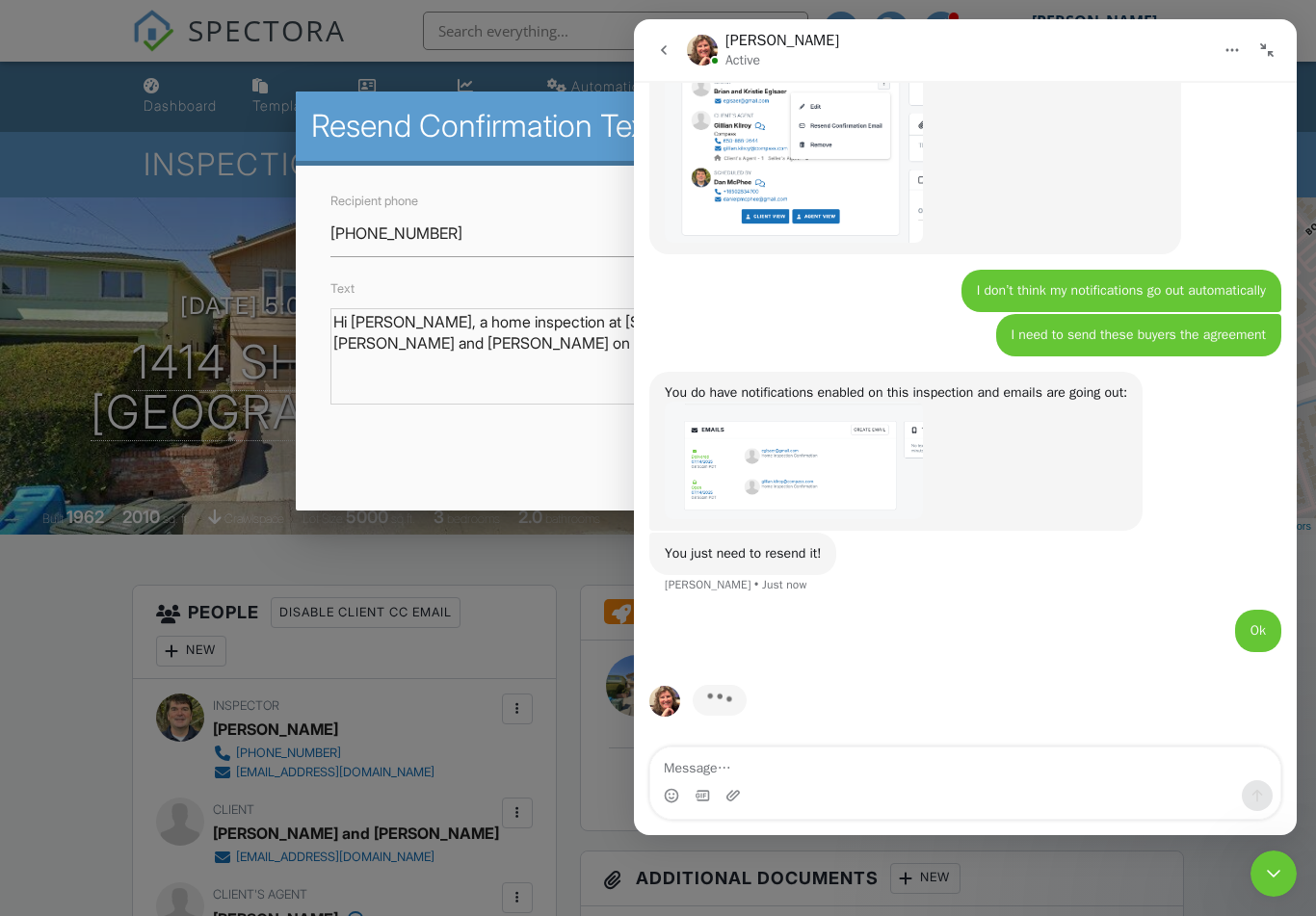 click 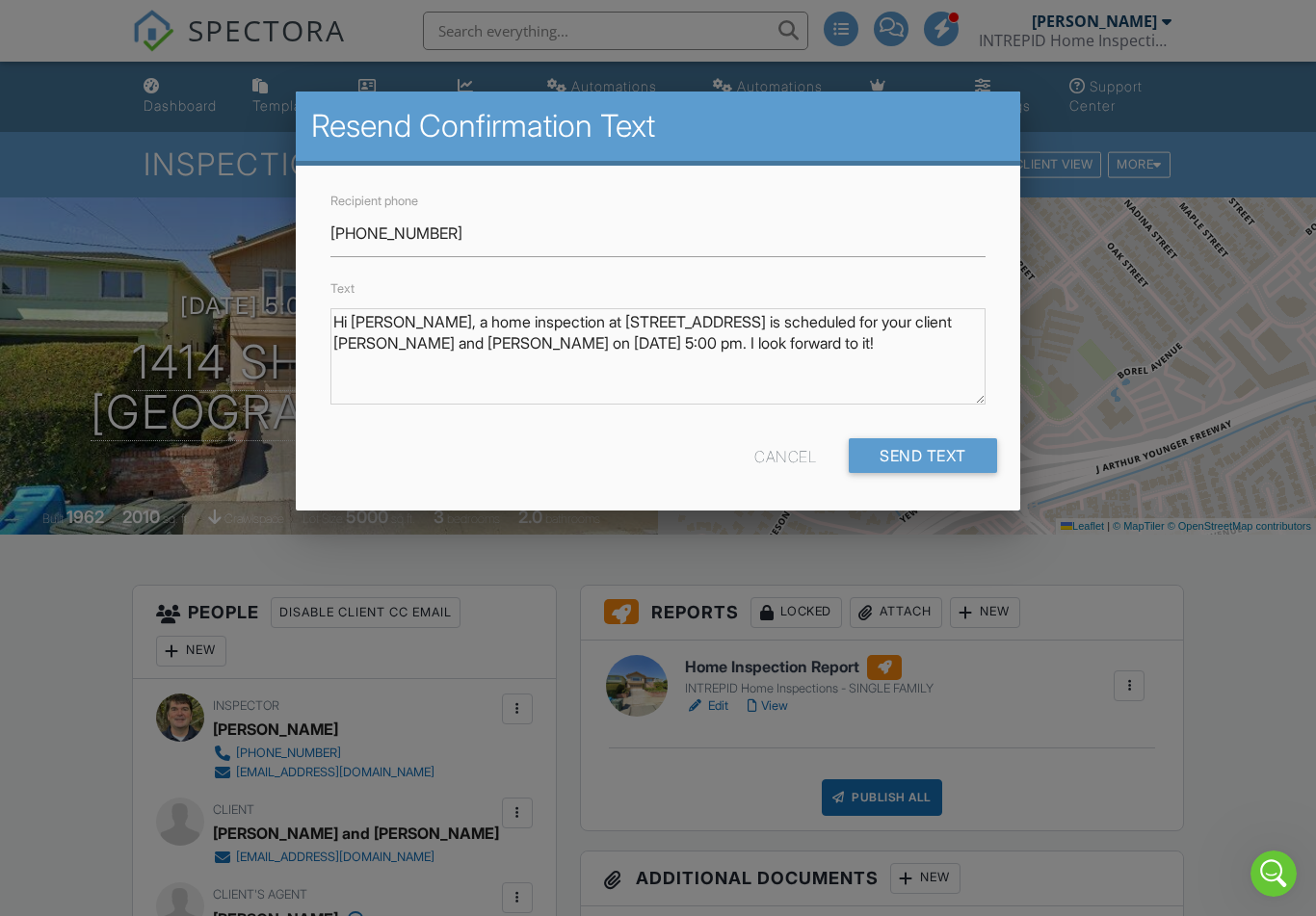 scroll, scrollTop: 0, scrollLeft: 0, axis: both 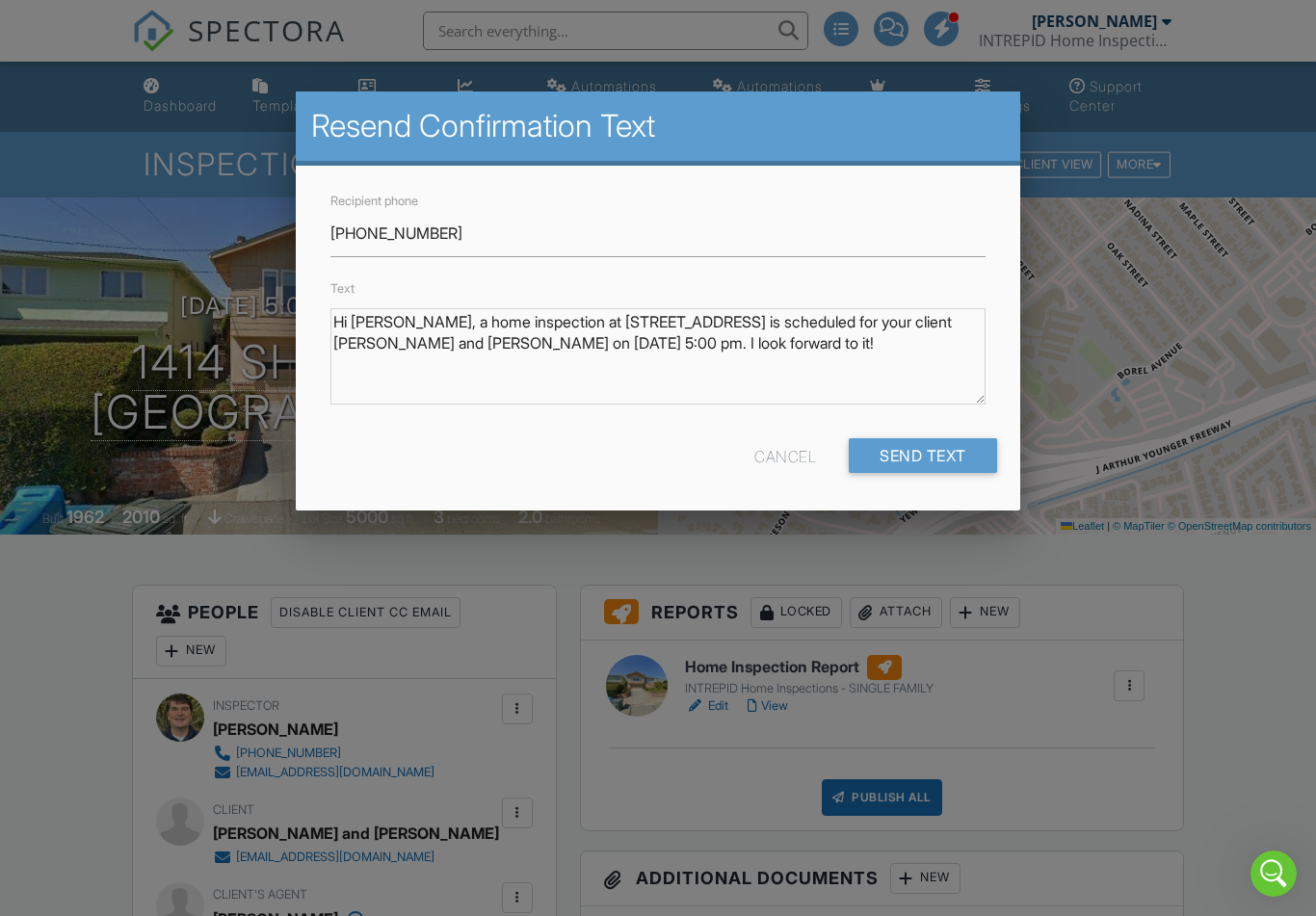 click on "Cancel" at bounding box center (785, 456) 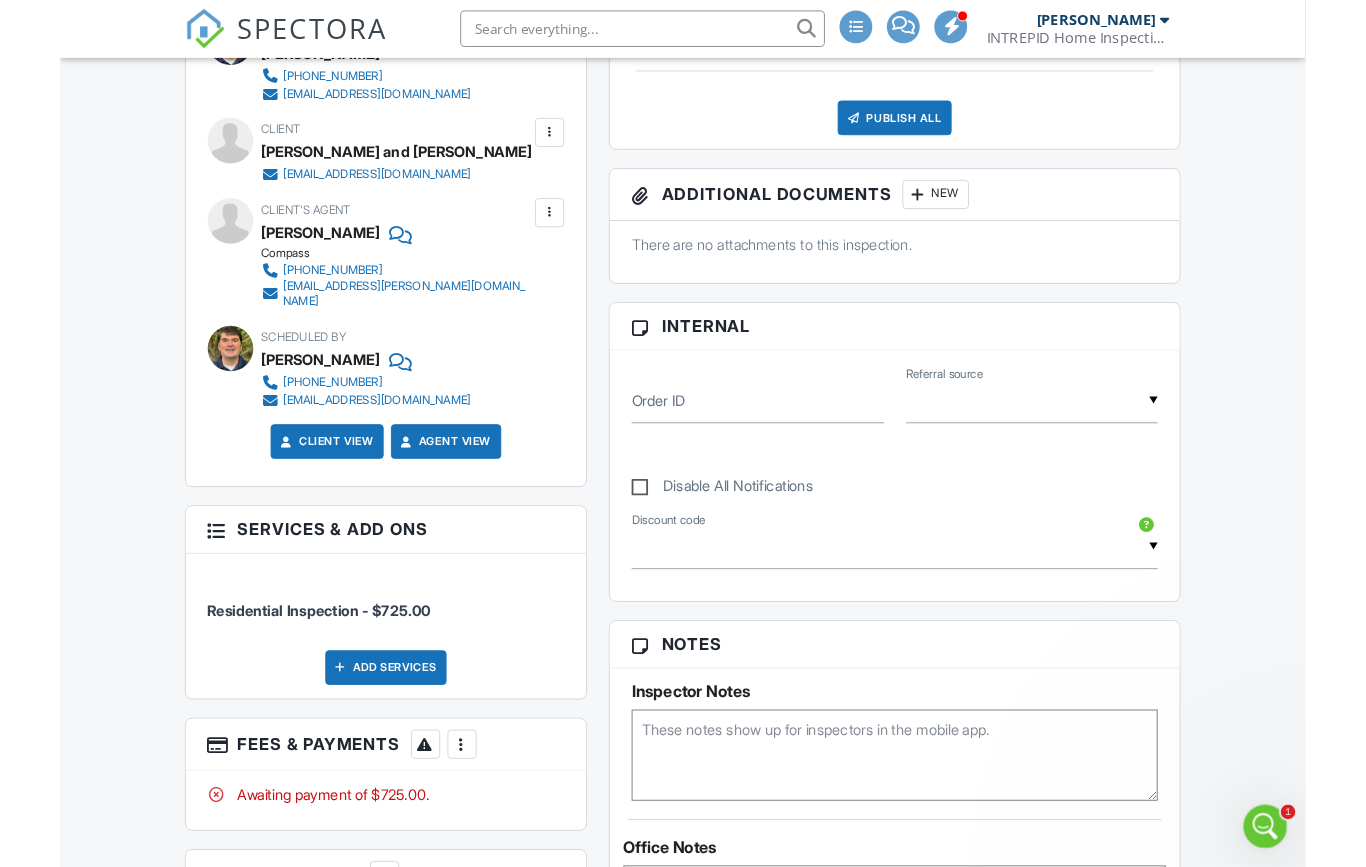 scroll, scrollTop: 635, scrollLeft: 0, axis: vertical 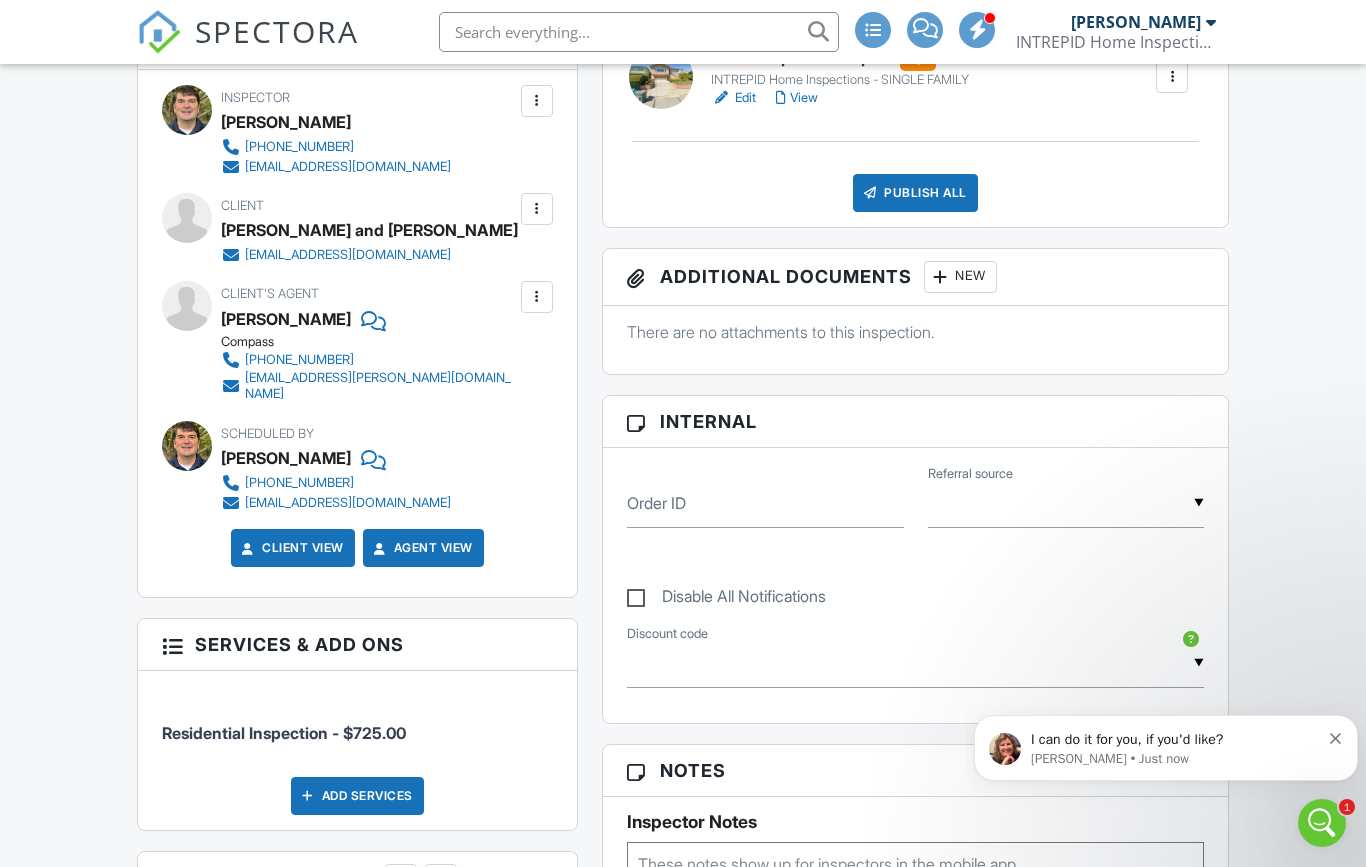 click at bounding box center (537, 209) 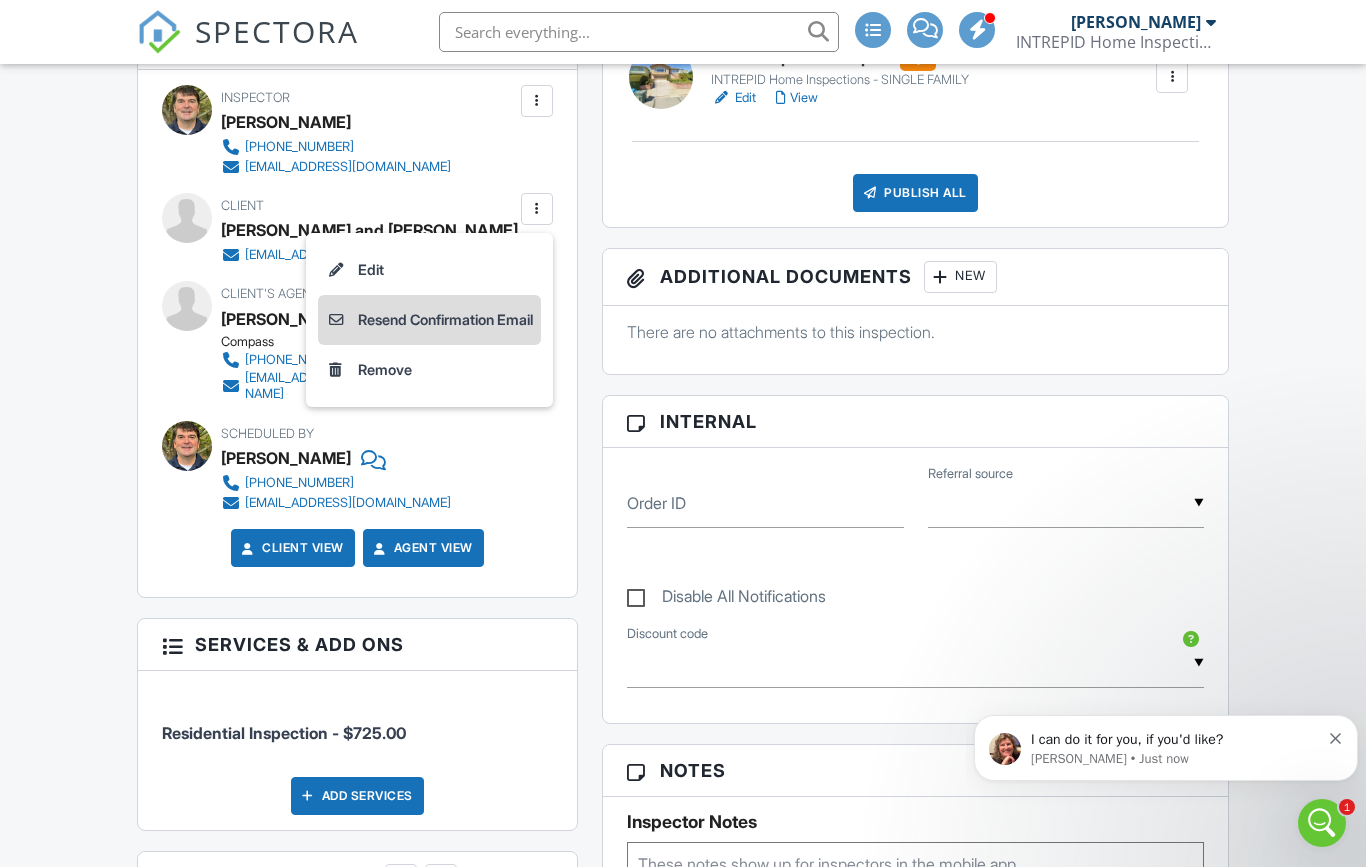 click on "Resend Confirmation Email" at bounding box center (429, 320) 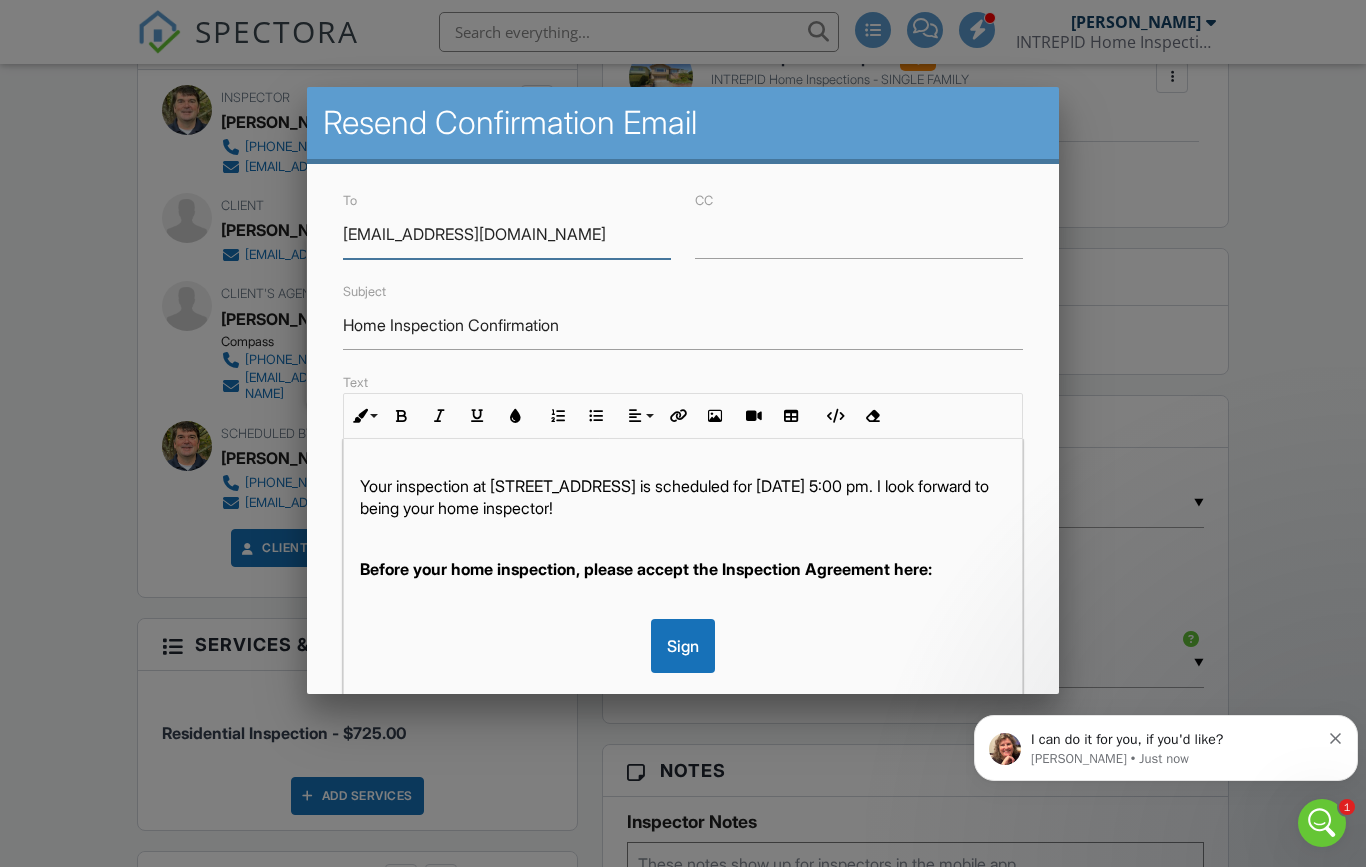 scroll, scrollTop: 45, scrollLeft: 0, axis: vertical 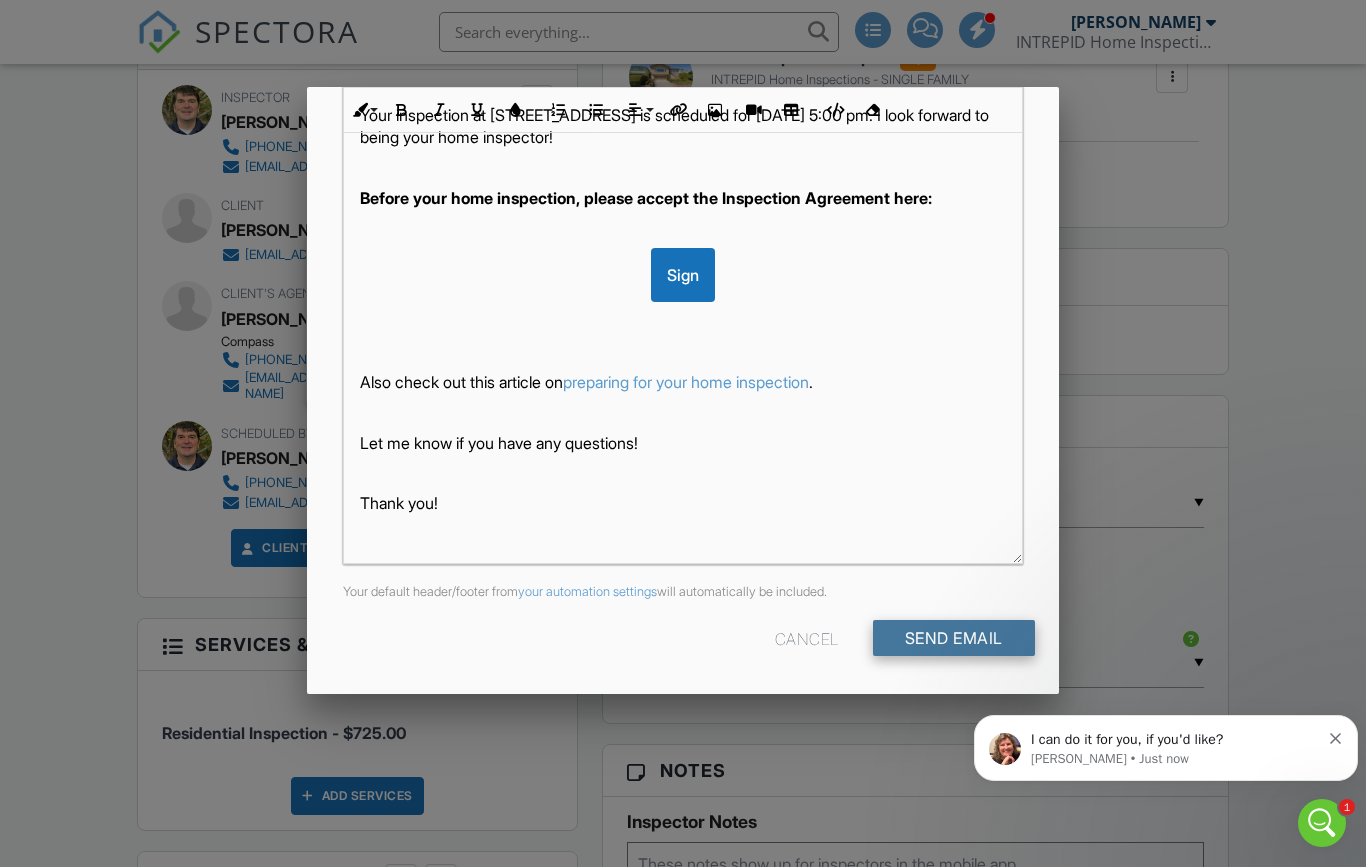 click on "Send Email" at bounding box center (954, 638) 